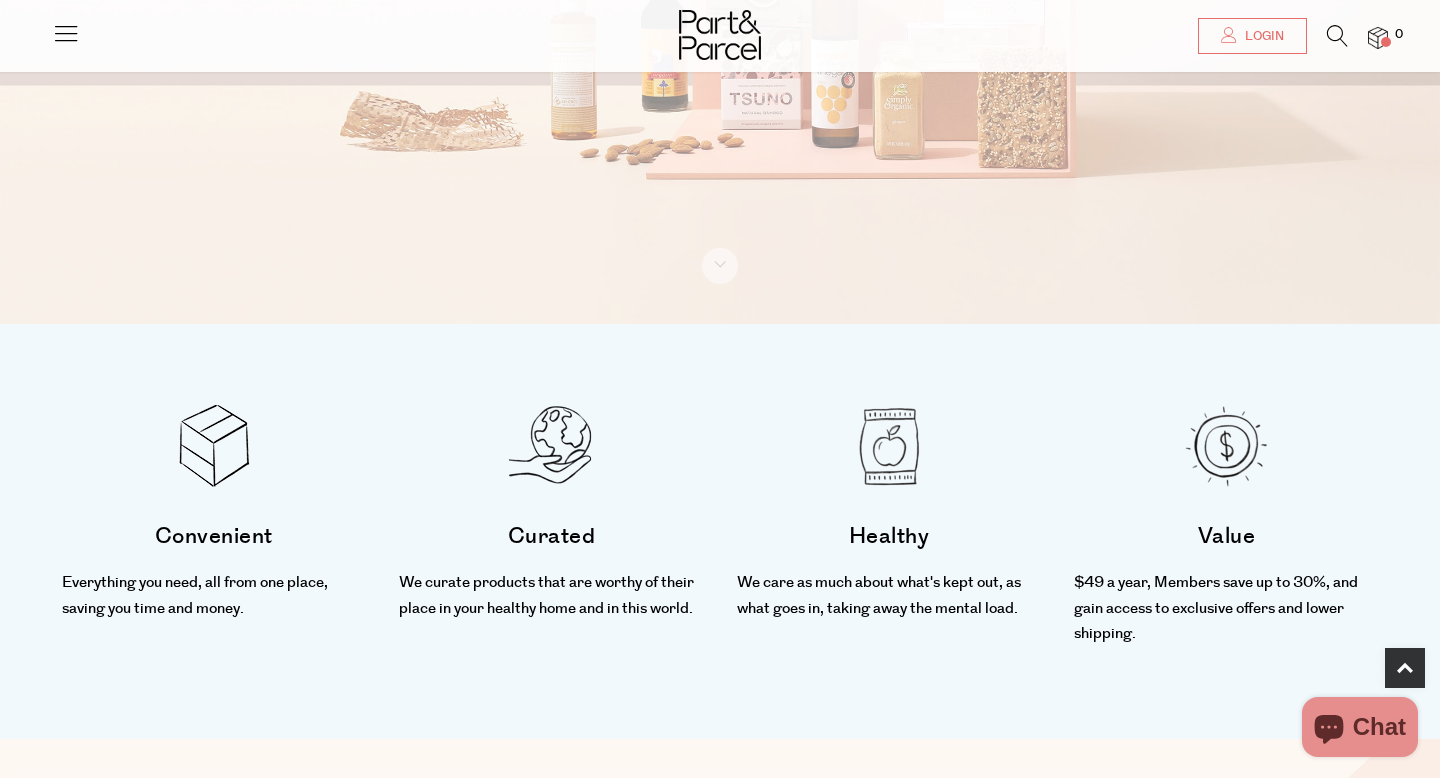 scroll, scrollTop: 435, scrollLeft: 0, axis: vertical 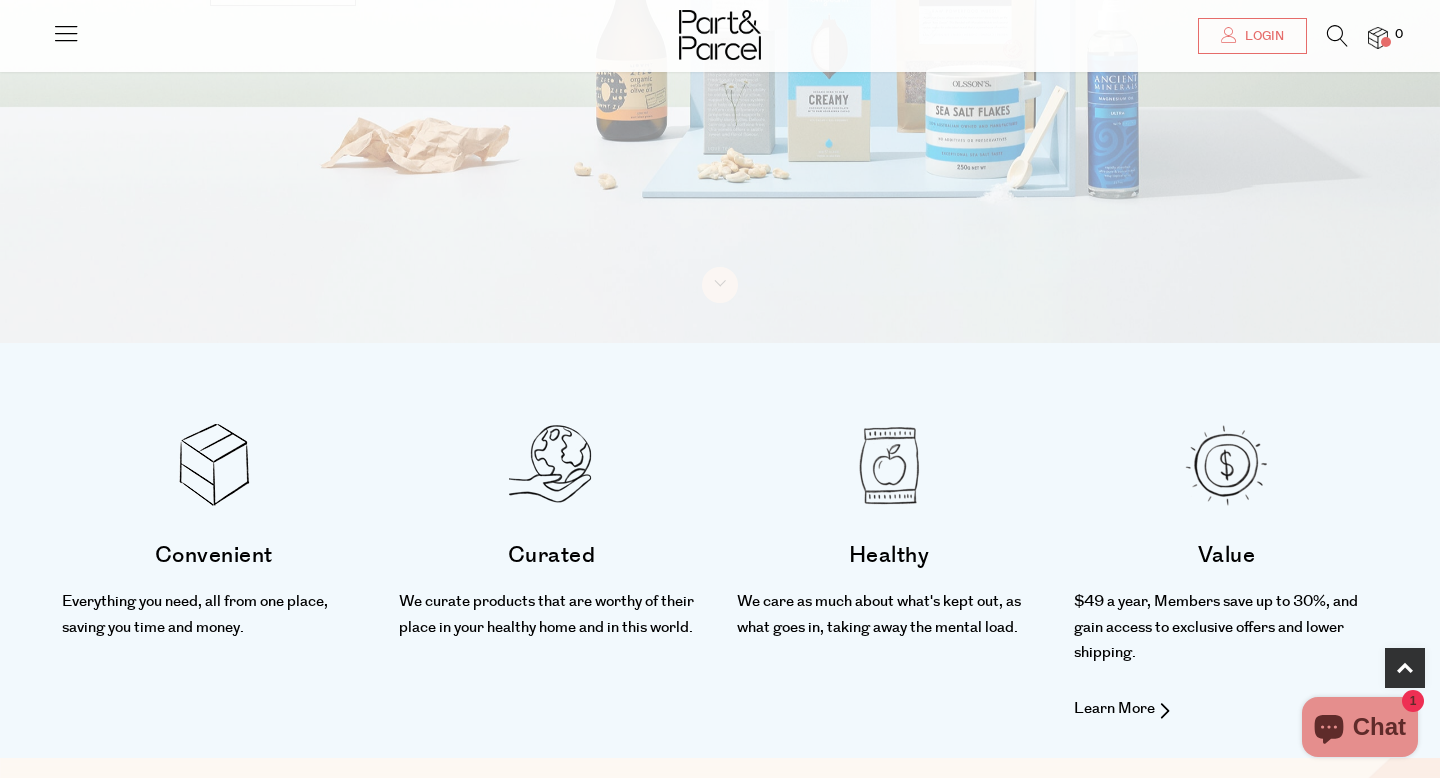 click on "Value
$49 a year, Members save up to 30%, and gain access to exclusive offers and lower shipping. Learn More" at bounding box center [1226, 629] 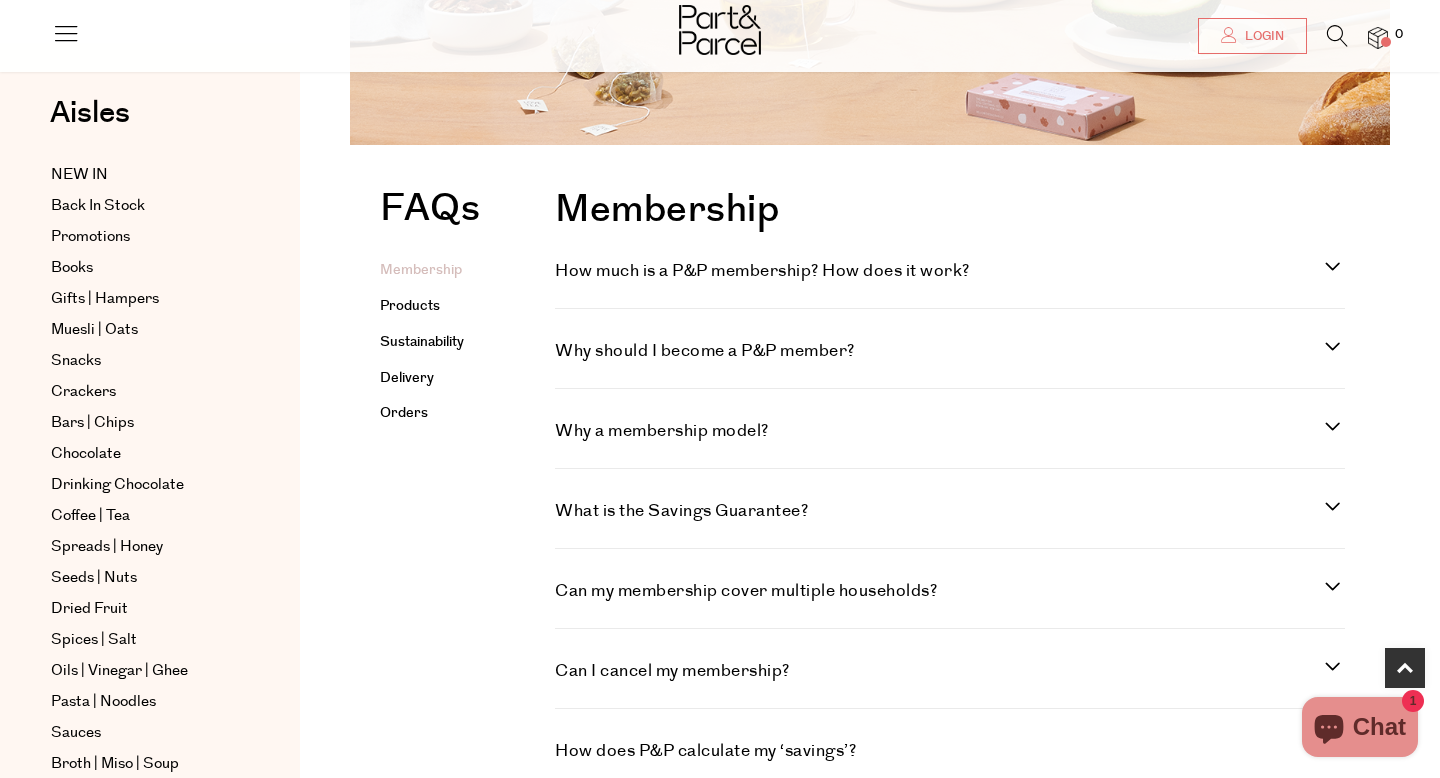 click on "How much is a P&P membership? How does it work?" at bounding box center (950, 271) 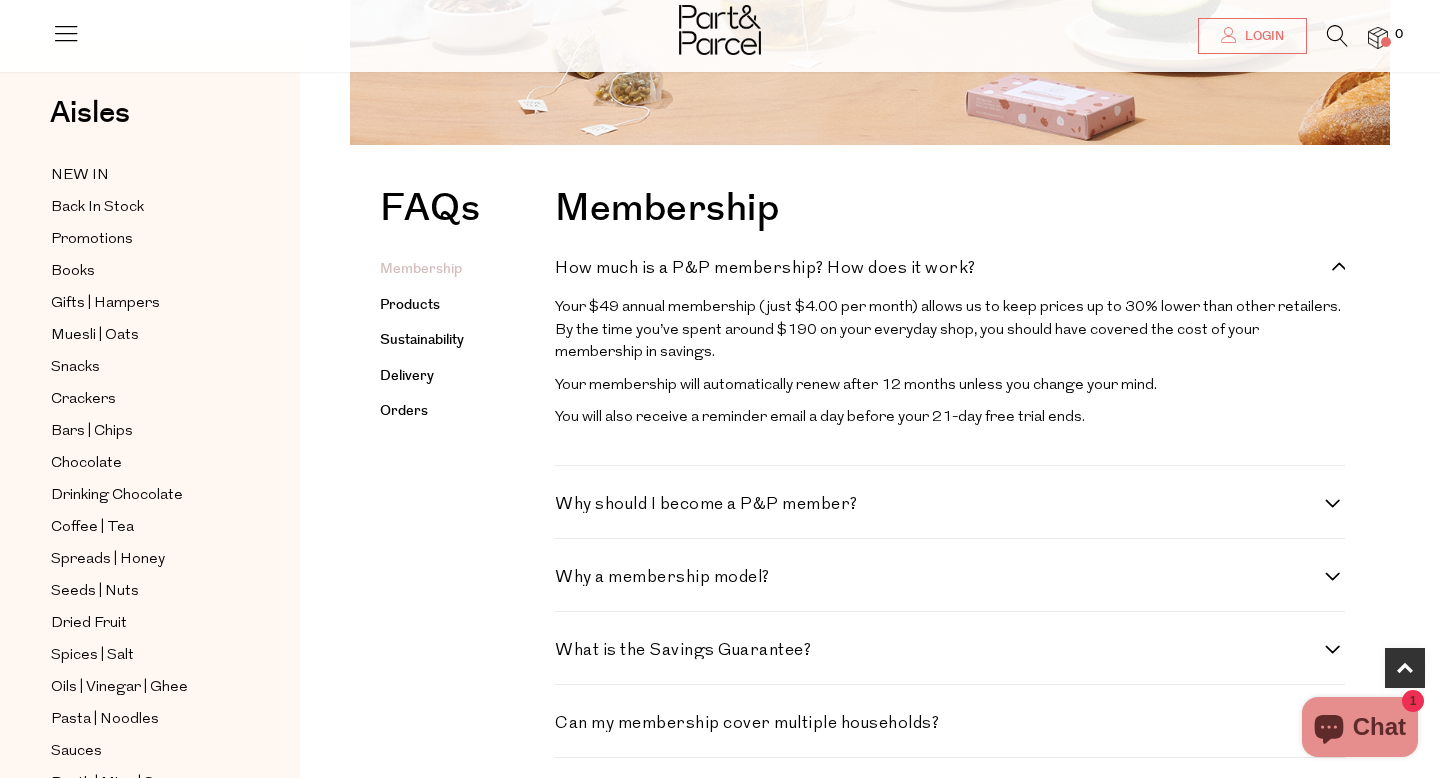 scroll, scrollTop: 394, scrollLeft: 0, axis: vertical 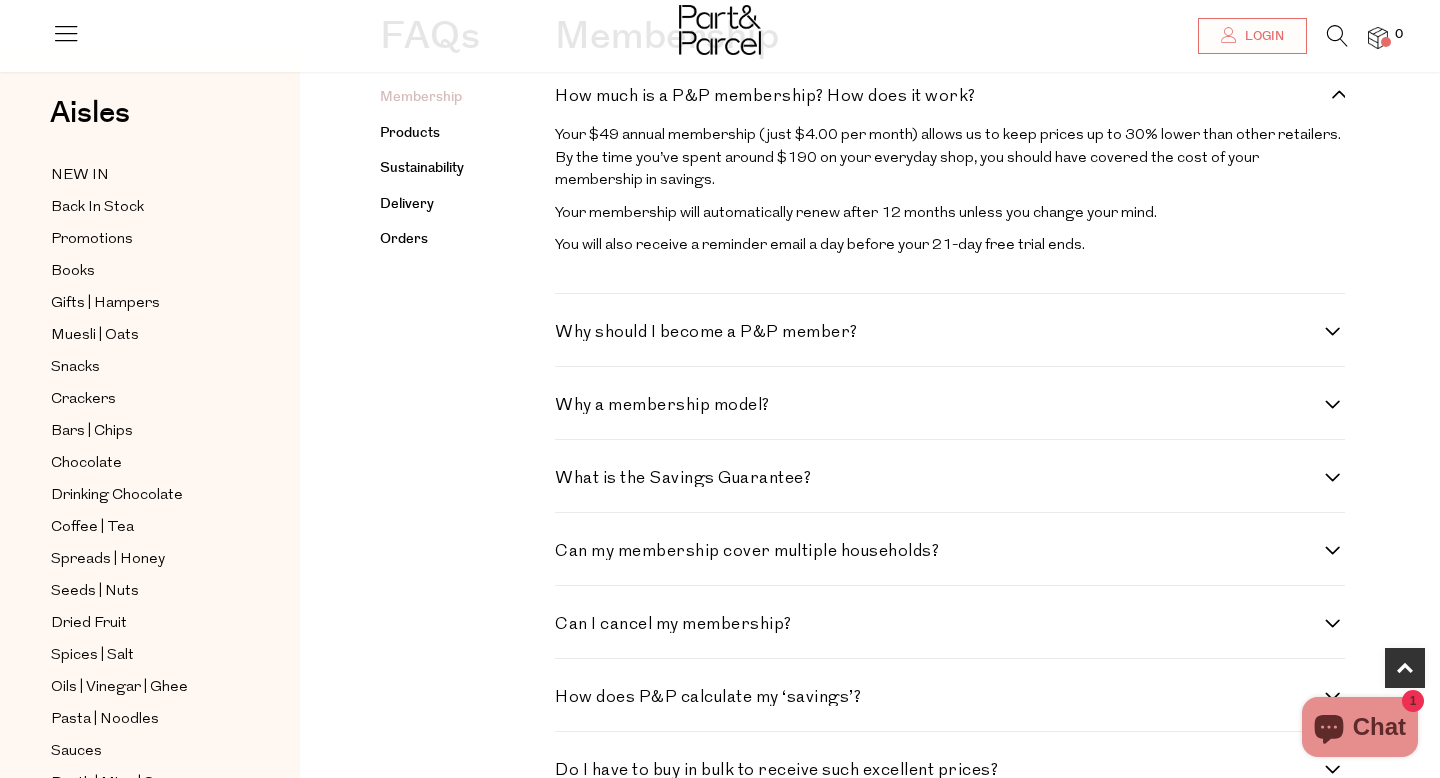 click on "Why should I become a P&P member?" at bounding box center [950, 332] 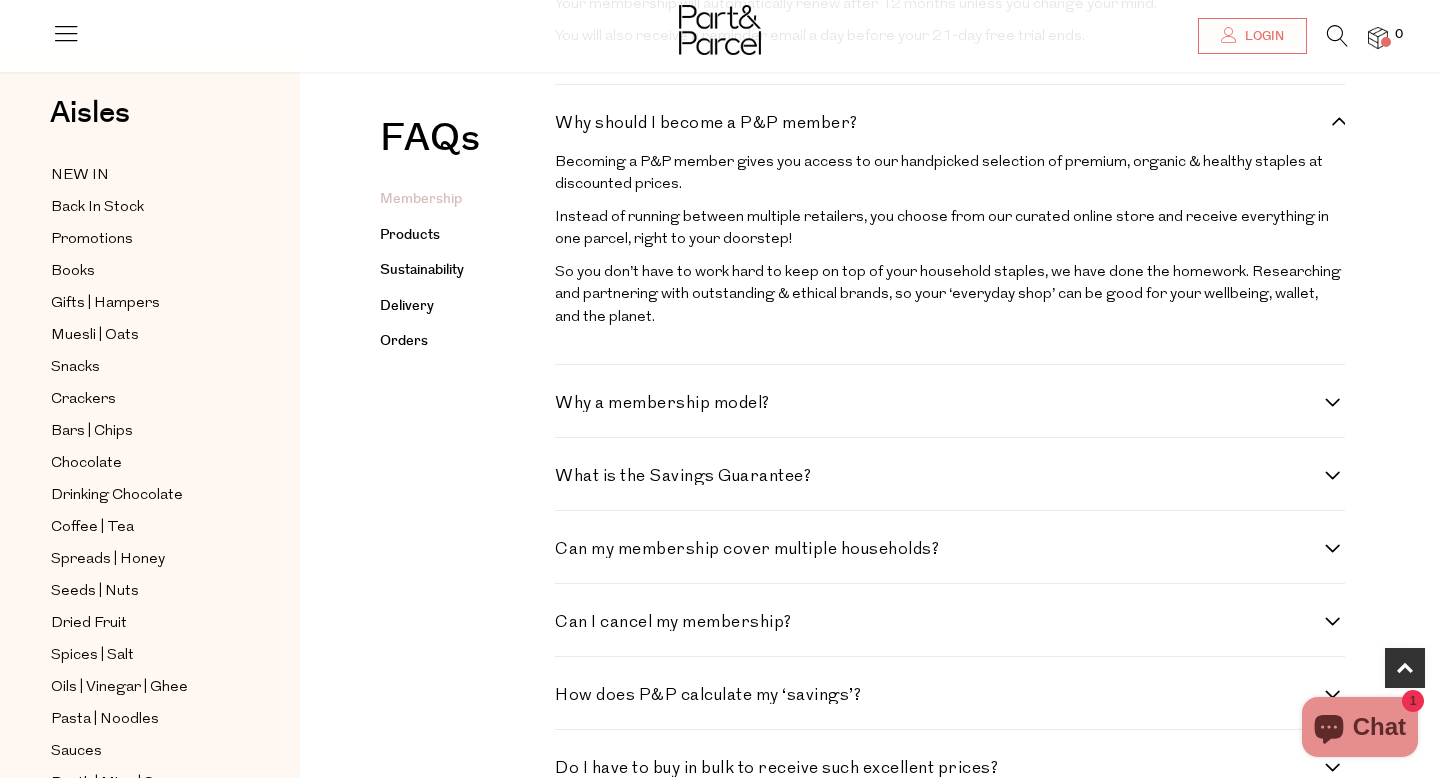scroll, scrollTop: 776, scrollLeft: 0, axis: vertical 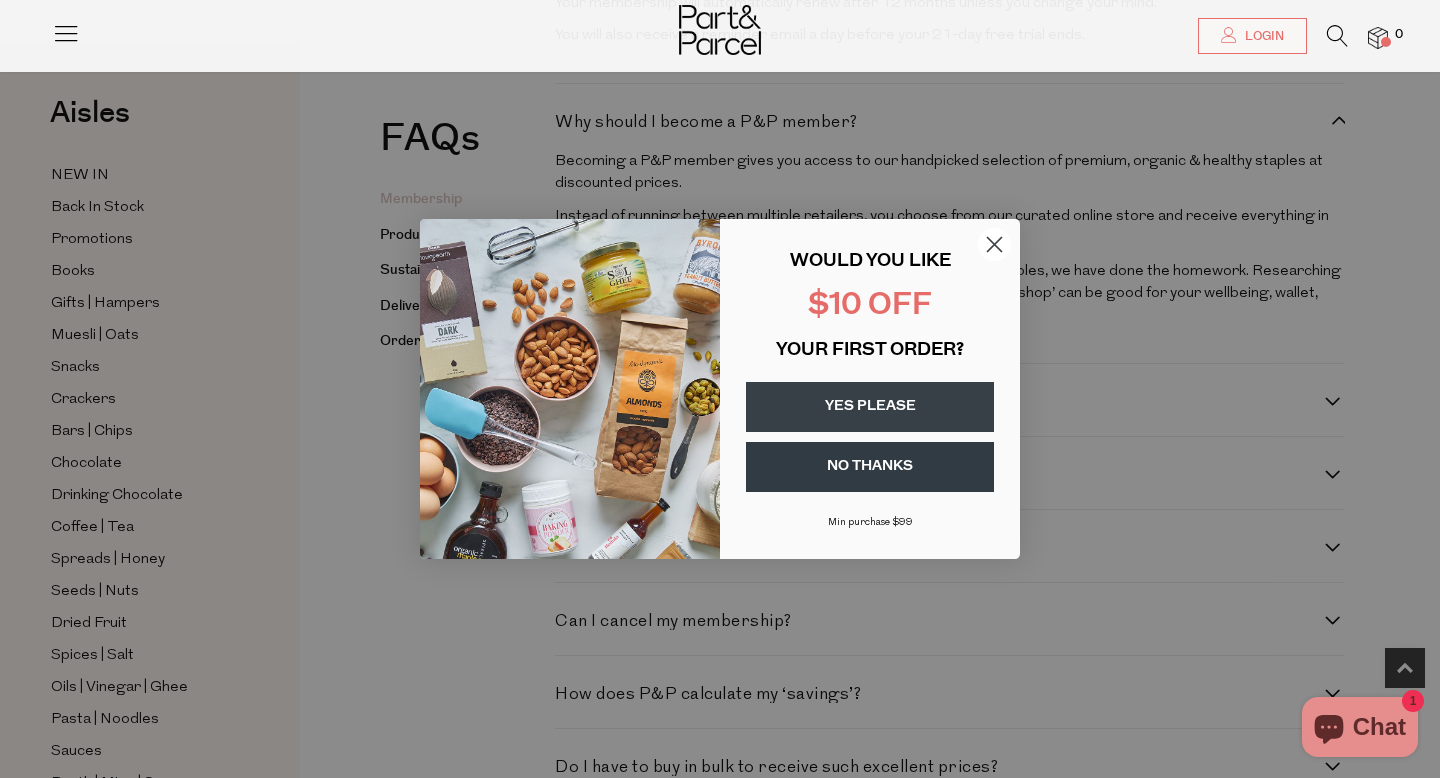 click on "YES PLEASE" at bounding box center (870, 407) 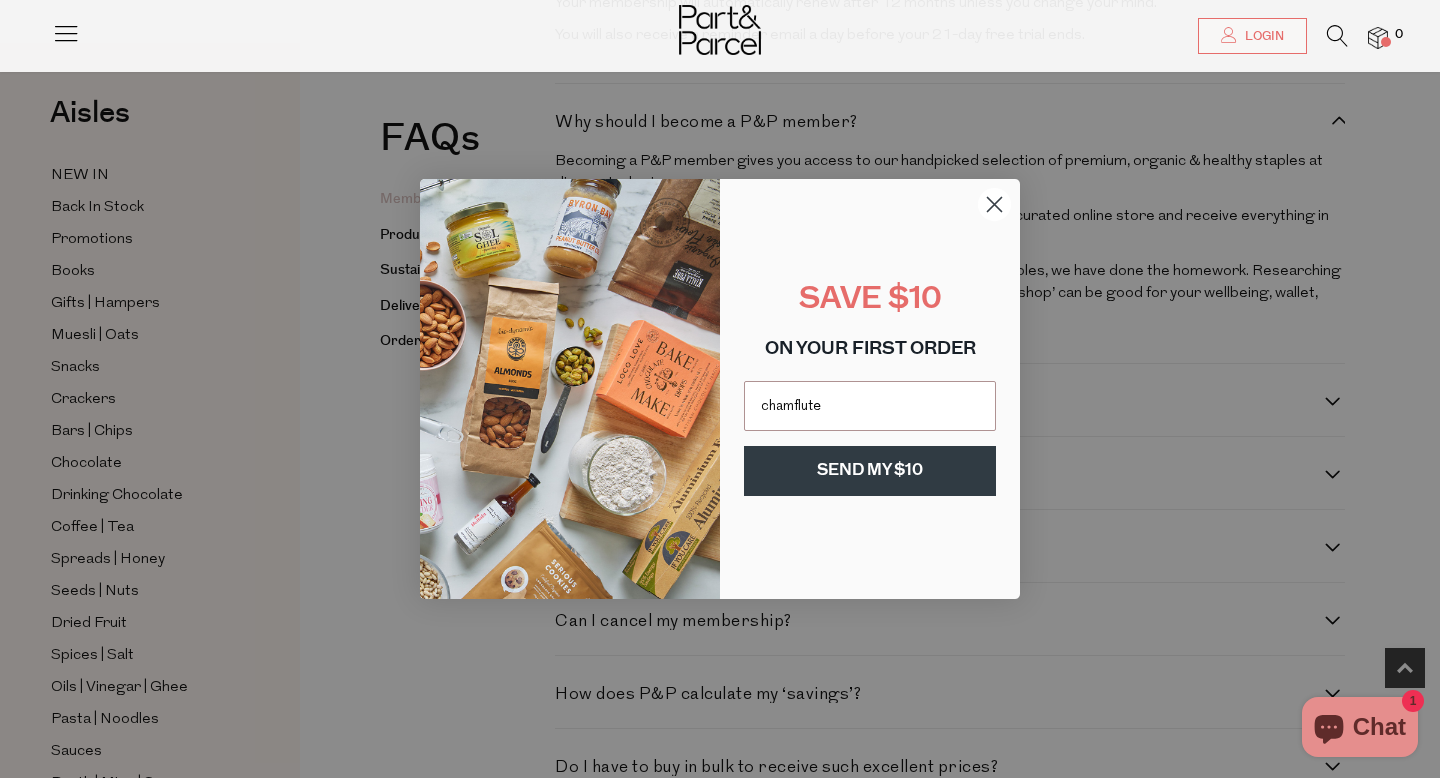 type on "chamflute@gmail.com" 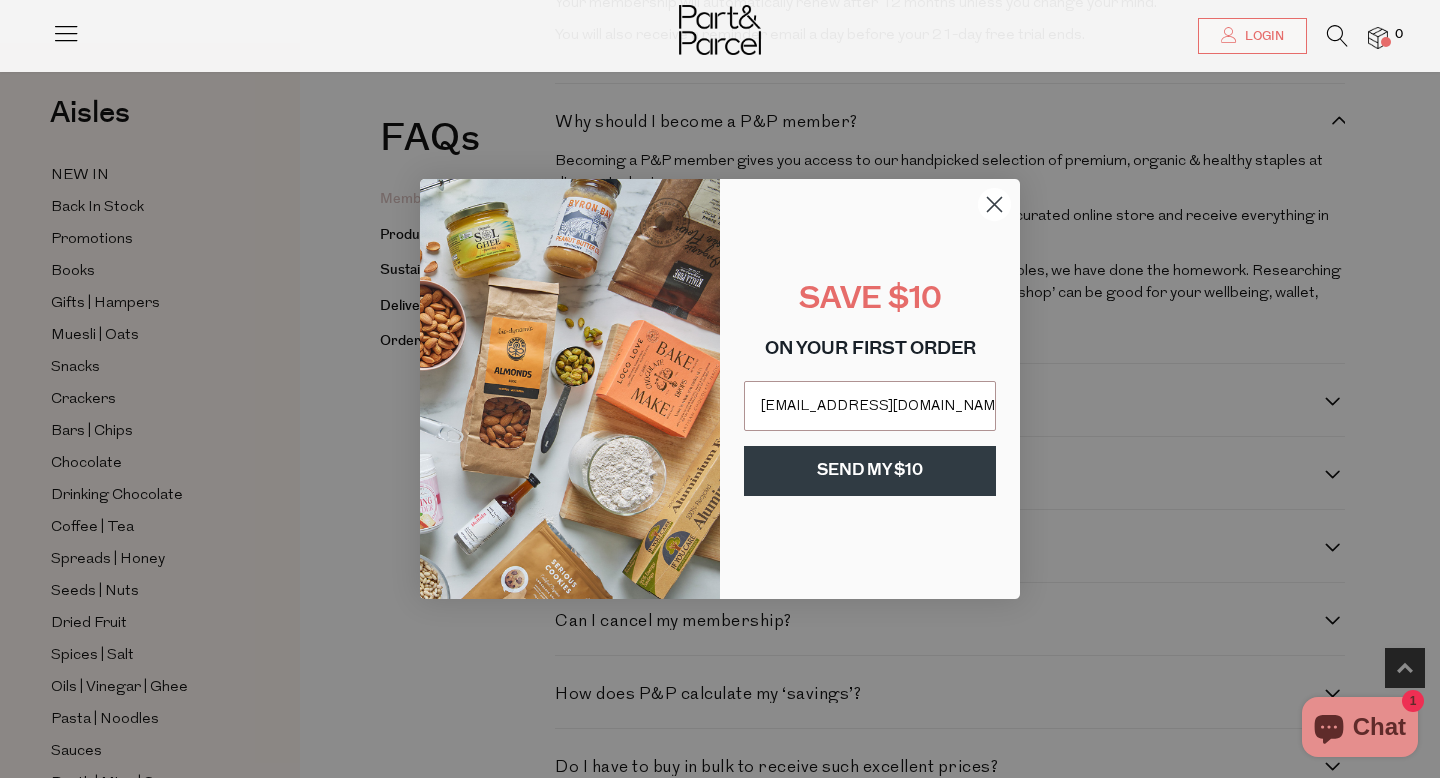 click on "SEND MY $10" at bounding box center (870, 471) 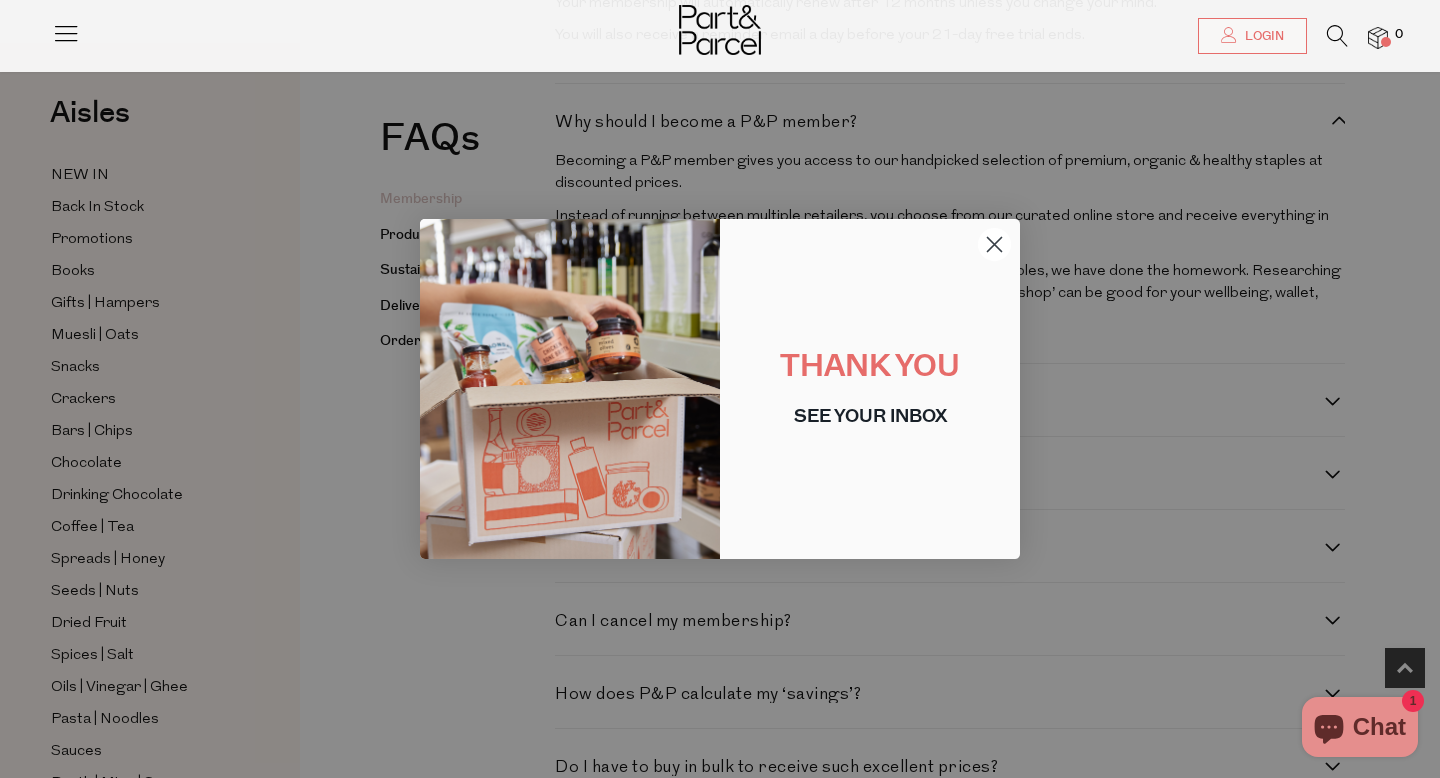 click 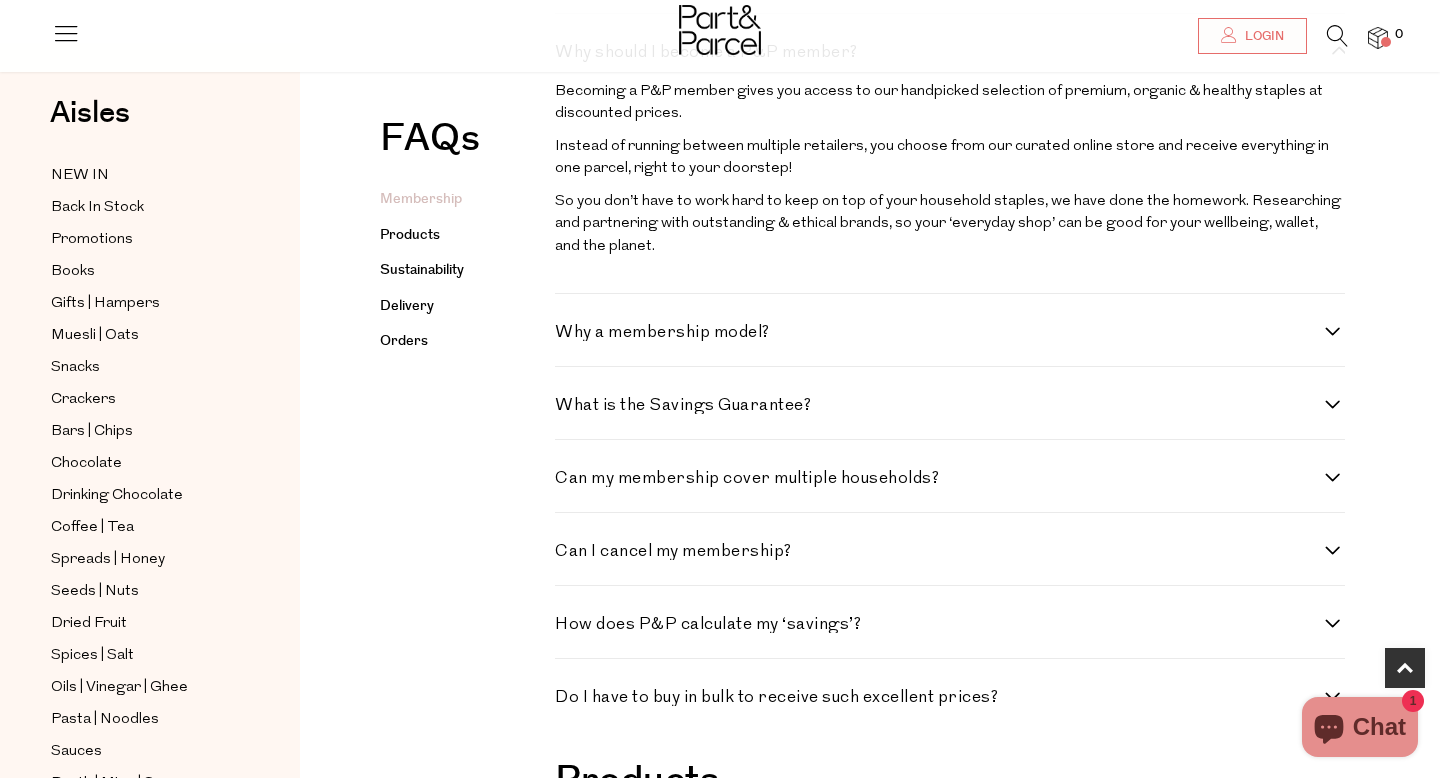 scroll, scrollTop: 847, scrollLeft: 0, axis: vertical 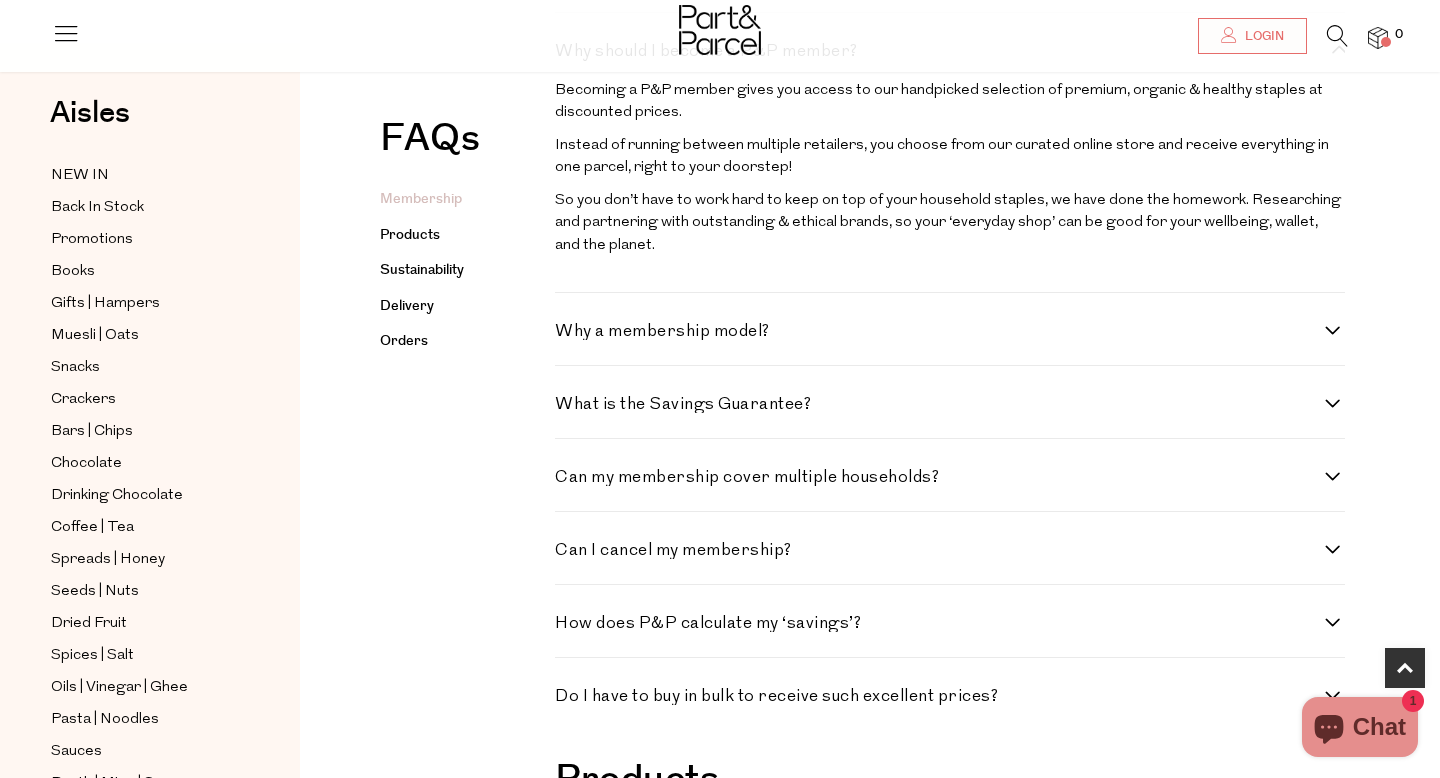 click on "Why a membership model?" at bounding box center (950, 331) 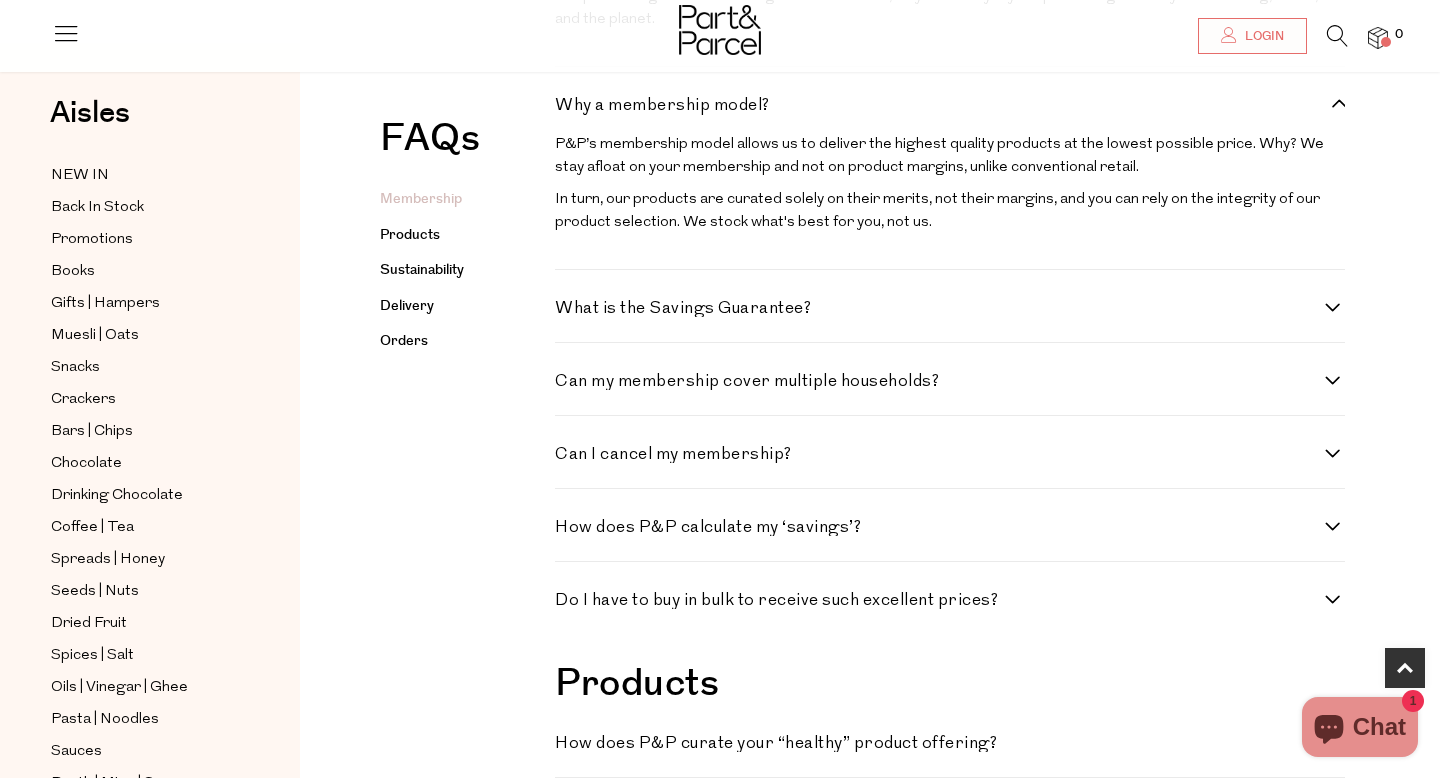 scroll, scrollTop: 1077, scrollLeft: 0, axis: vertical 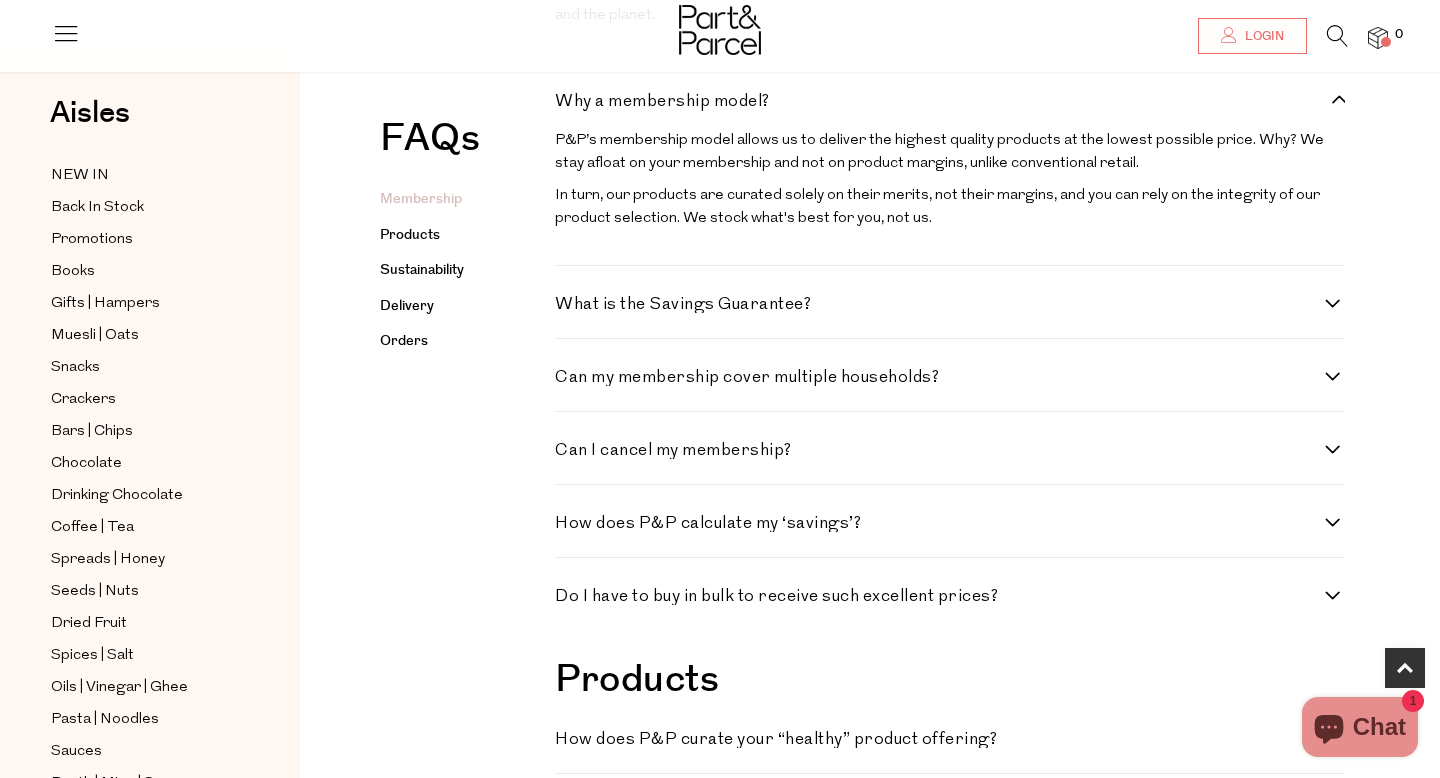 click on "What is the Savings Guarantee?" at bounding box center (950, 304) 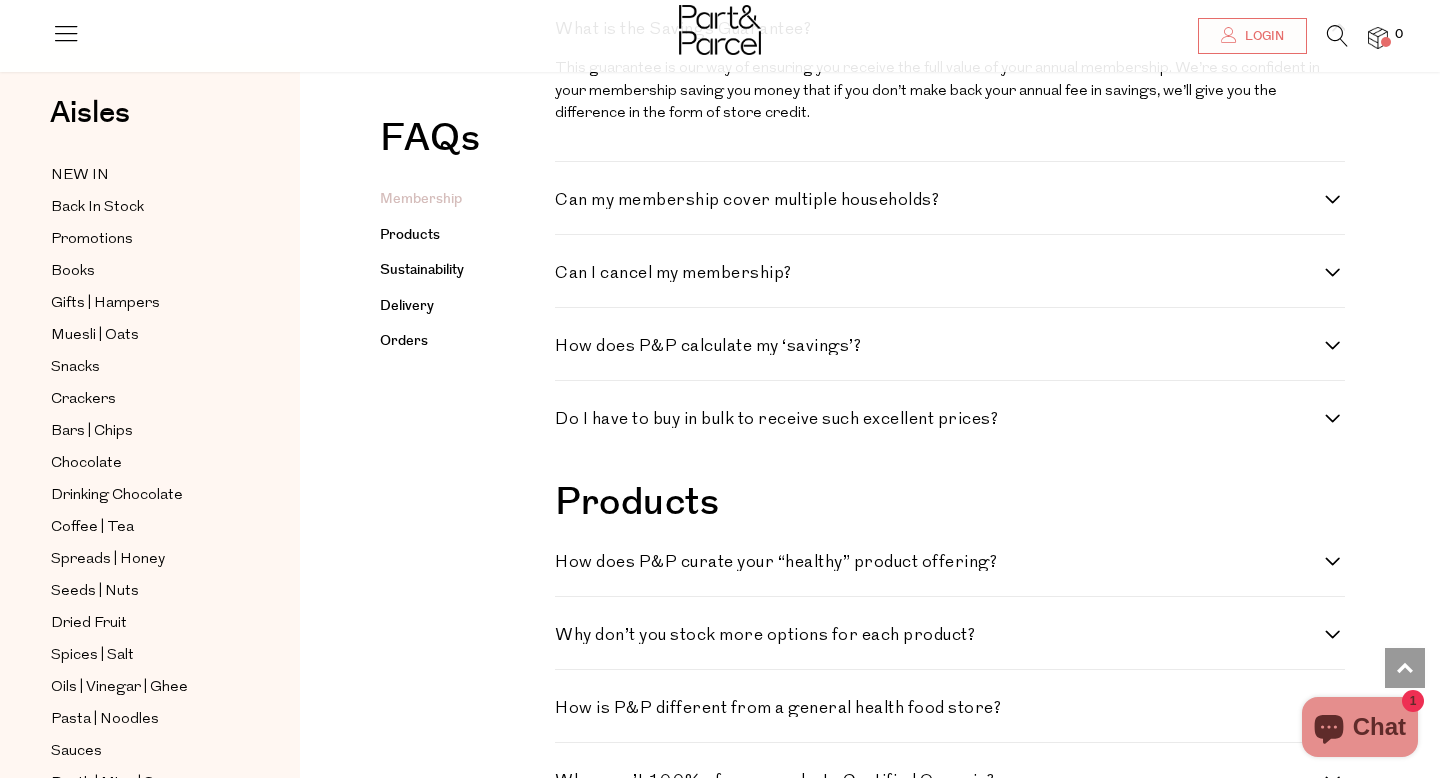 scroll, scrollTop: 1354, scrollLeft: 0, axis: vertical 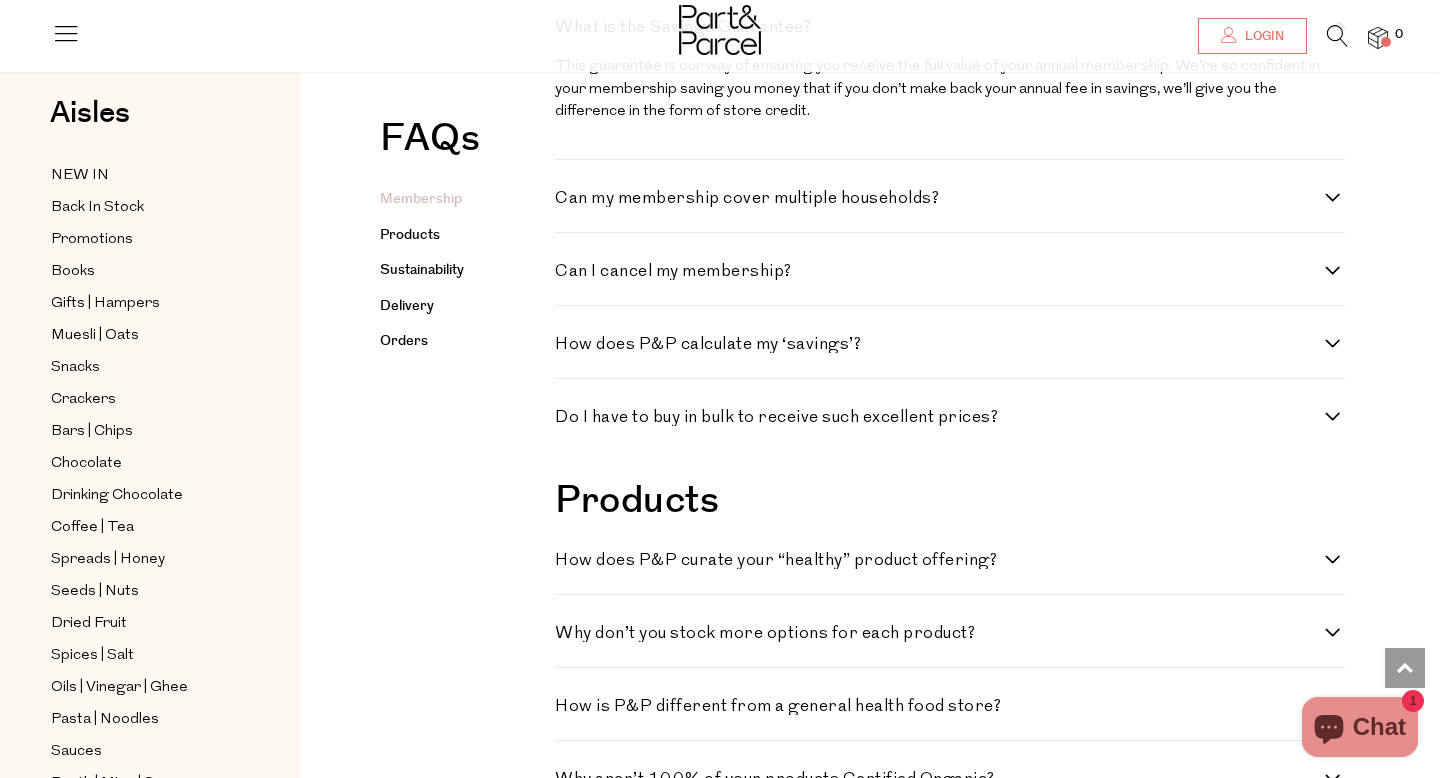 click on "Can my membership cover multiple households?" at bounding box center (950, 198) 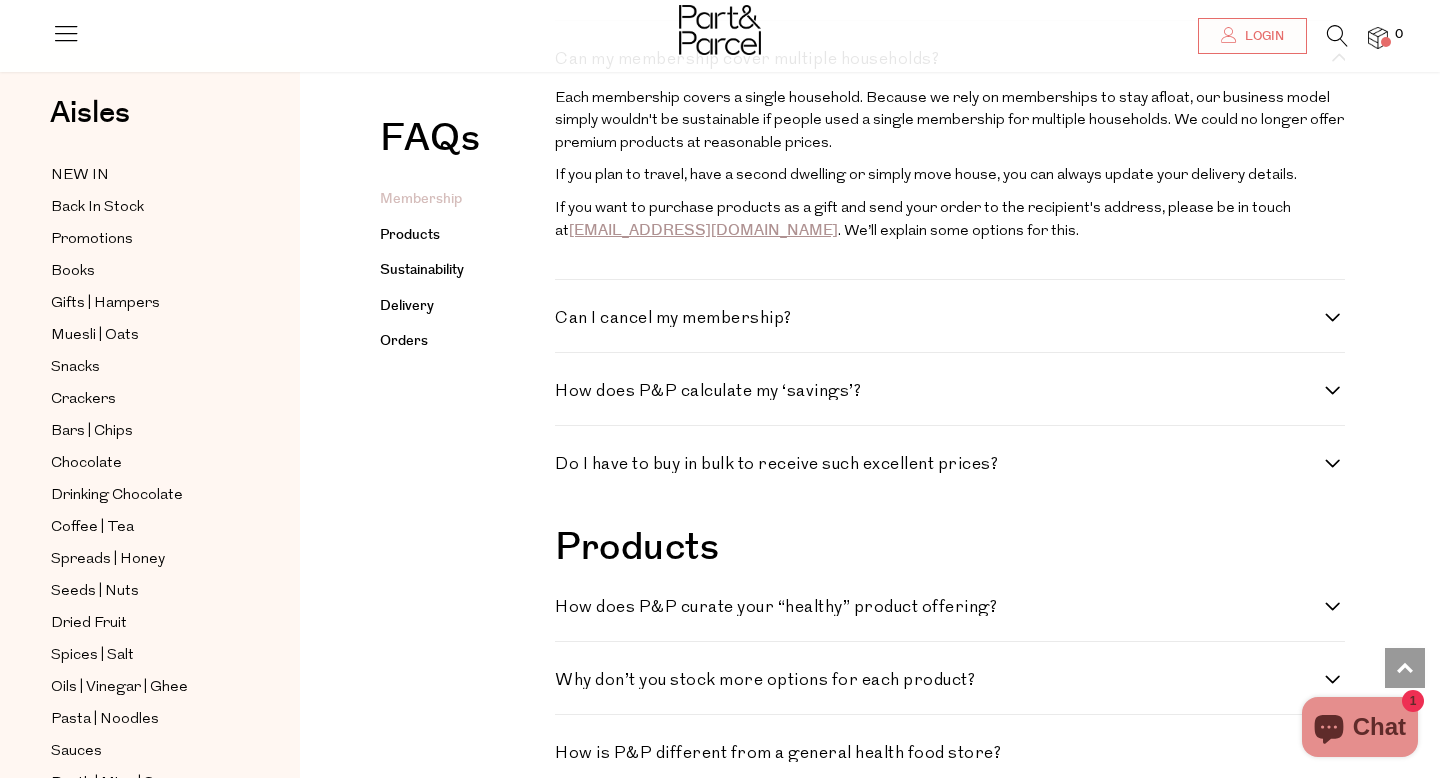 scroll, scrollTop: 1503, scrollLeft: 0, axis: vertical 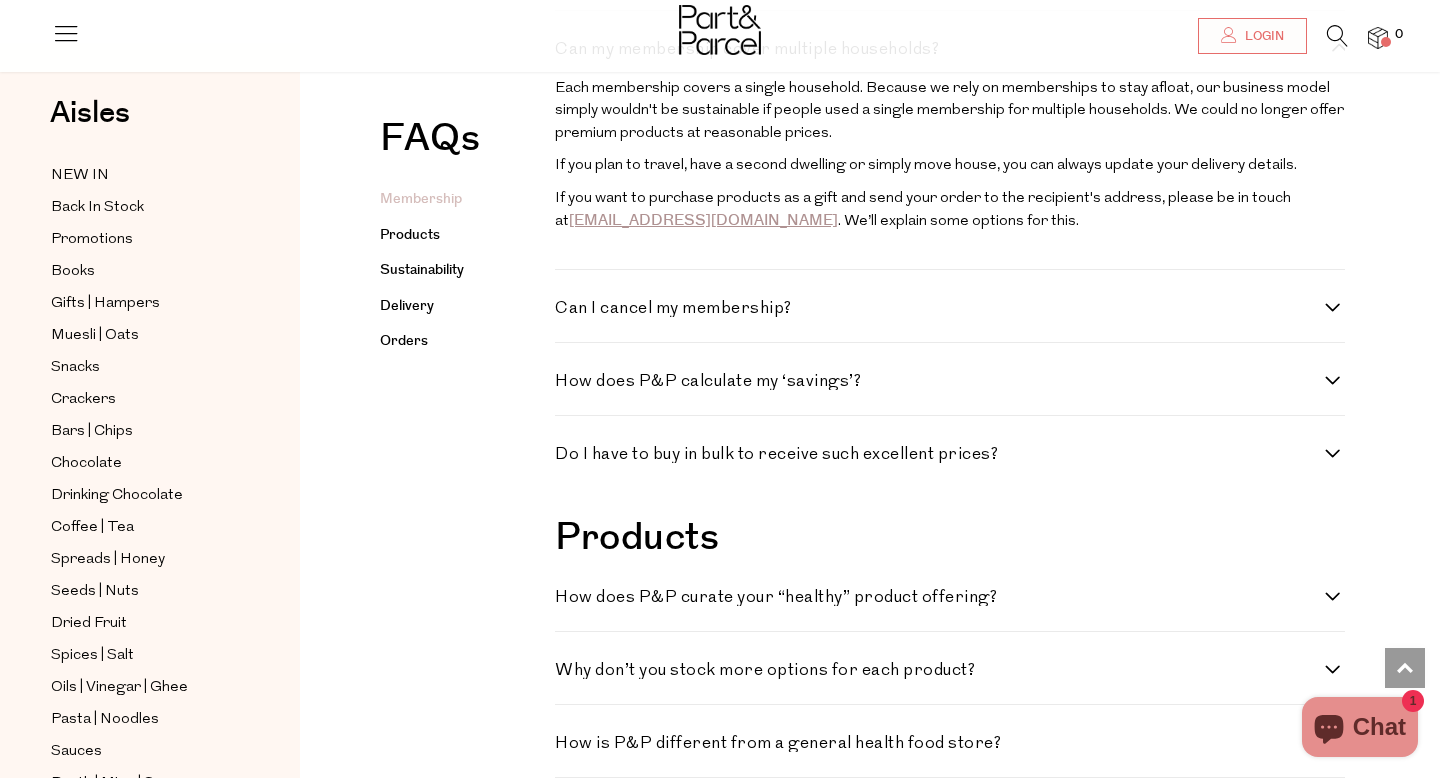click on "Can I cancel my membership?" at bounding box center (950, 308) 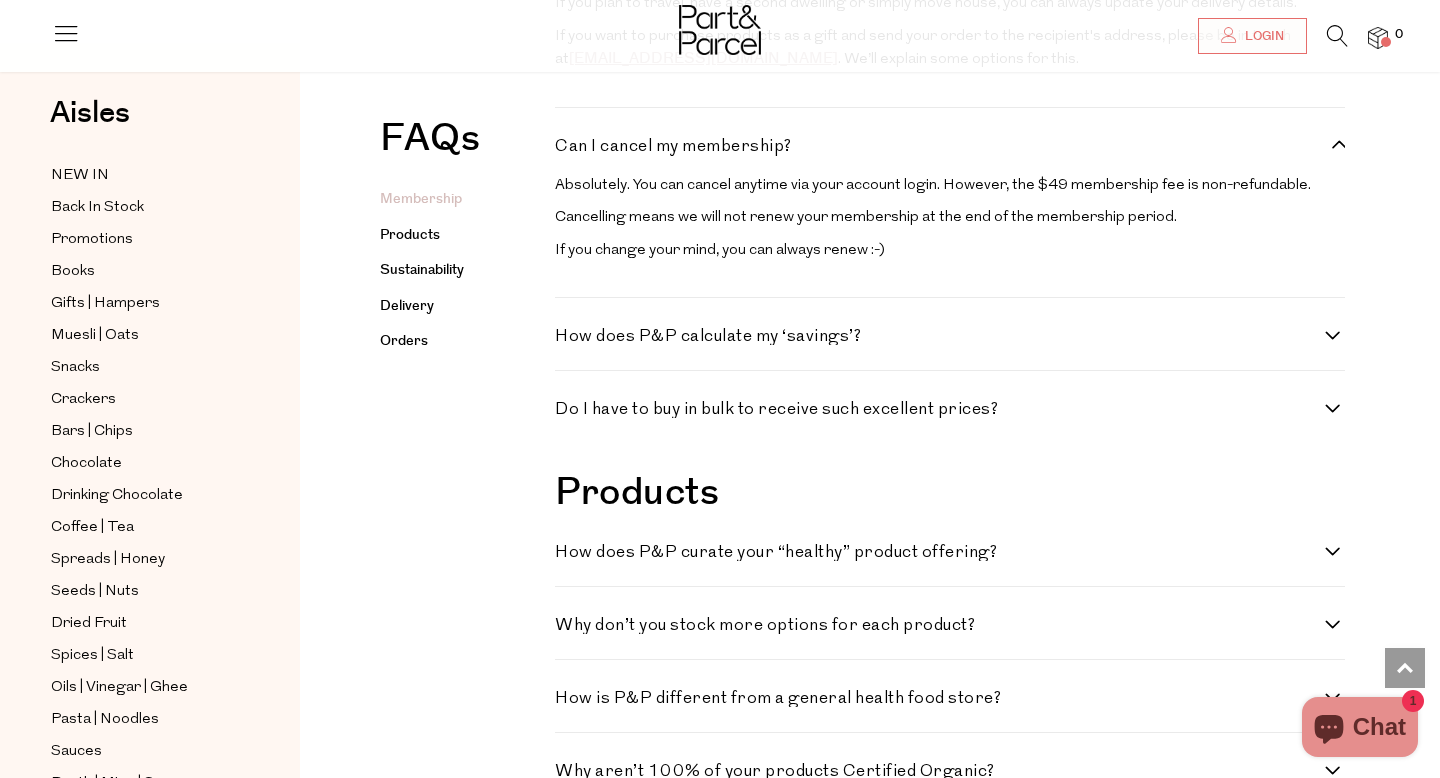 scroll, scrollTop: 1704, scrollLeft: 0, axis: vertical 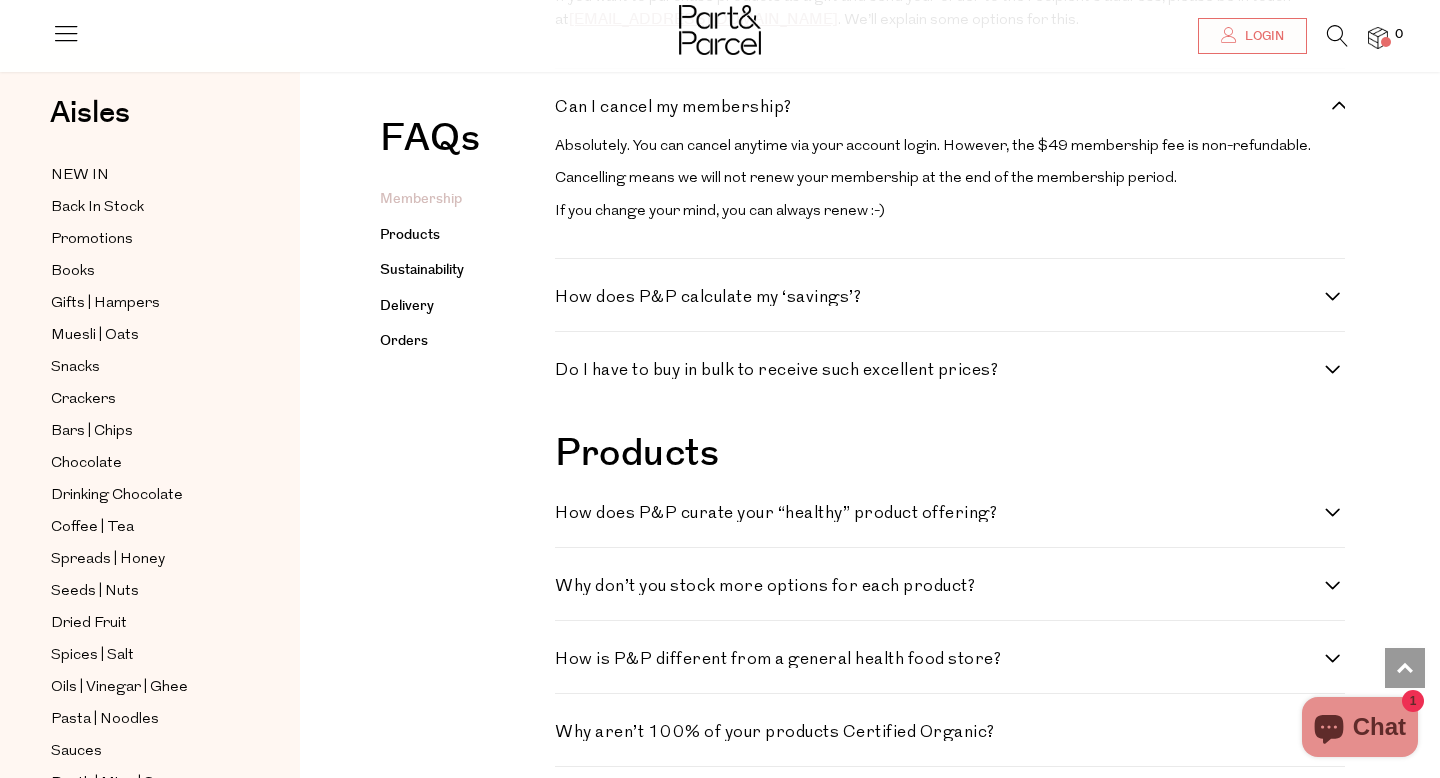 click on "How does P&P calculate my ‘savings’?" at bounding box center [950, 297] 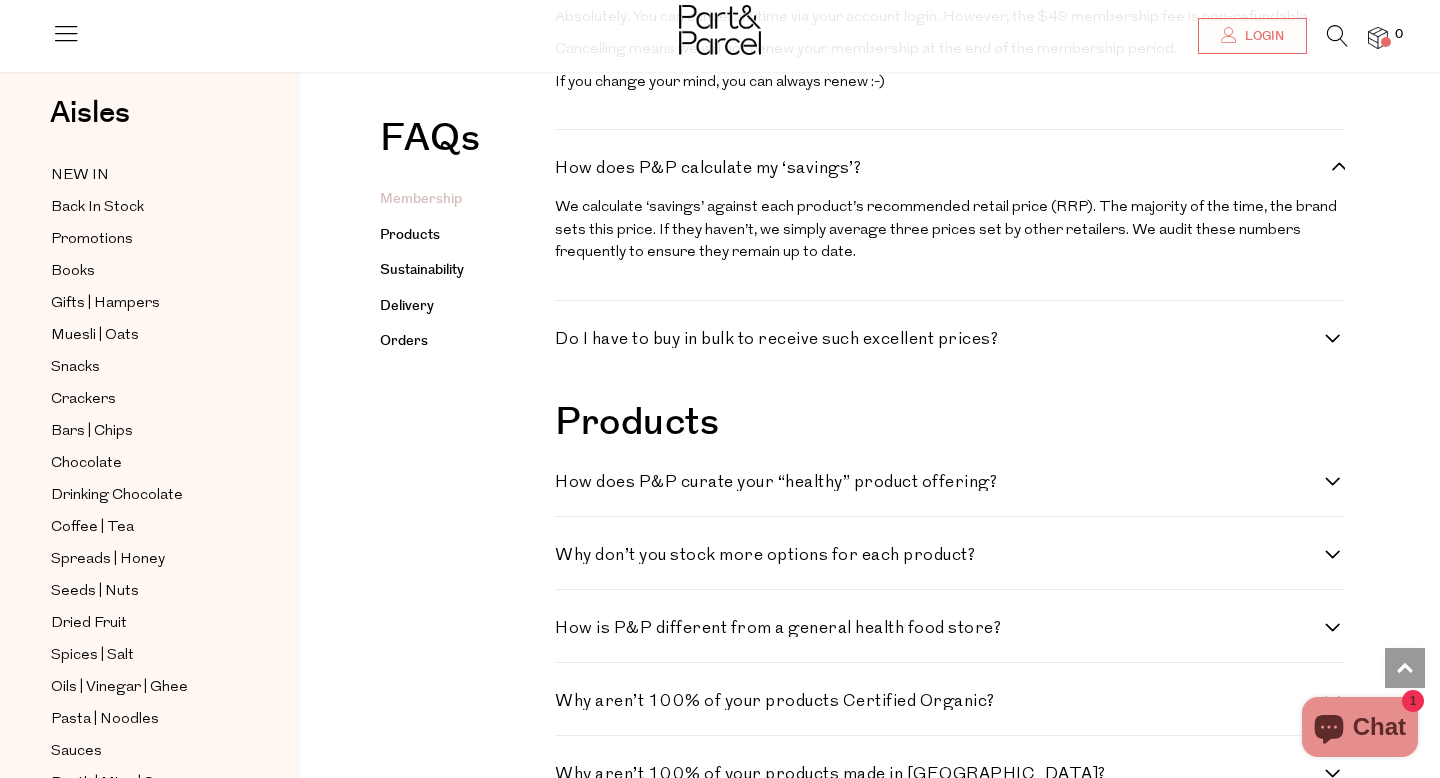 scroll, scrollTop: 1839, scrollLeft: 0, axis: vertical 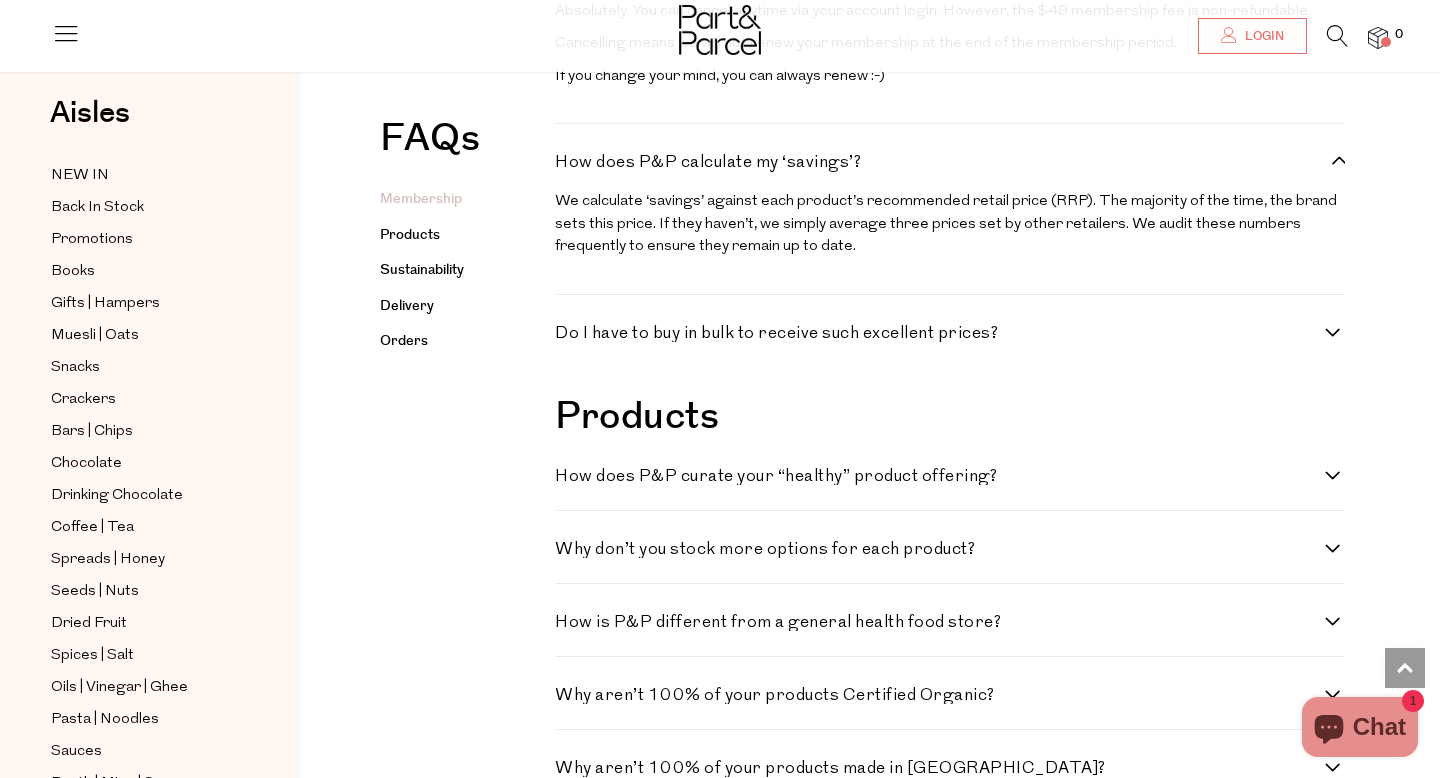 click on "Do I have to buy in bulk to receive such excellent prices?" at bounding box center [940, 333] 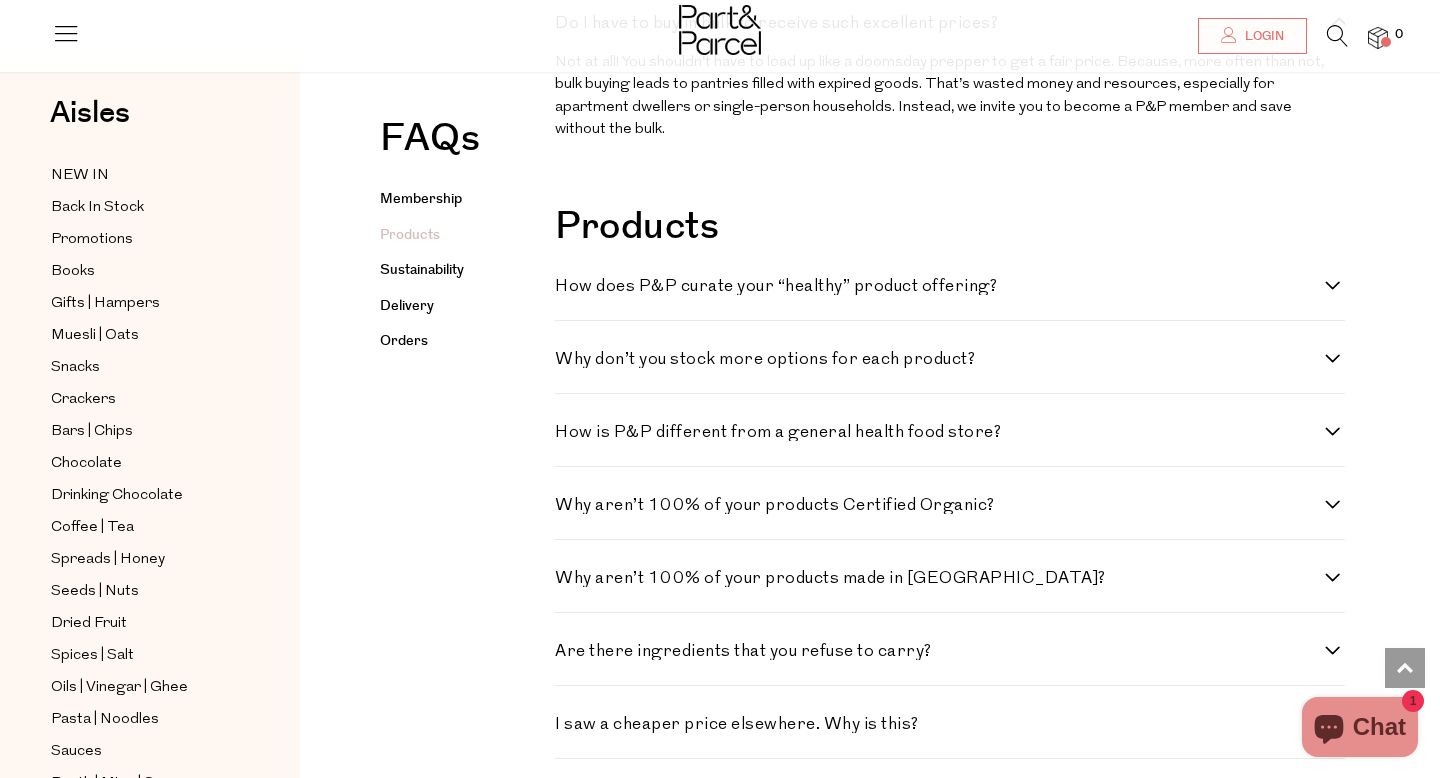 scroll, scrollTop: 2162, scrollLeft: 0, axis: vertical 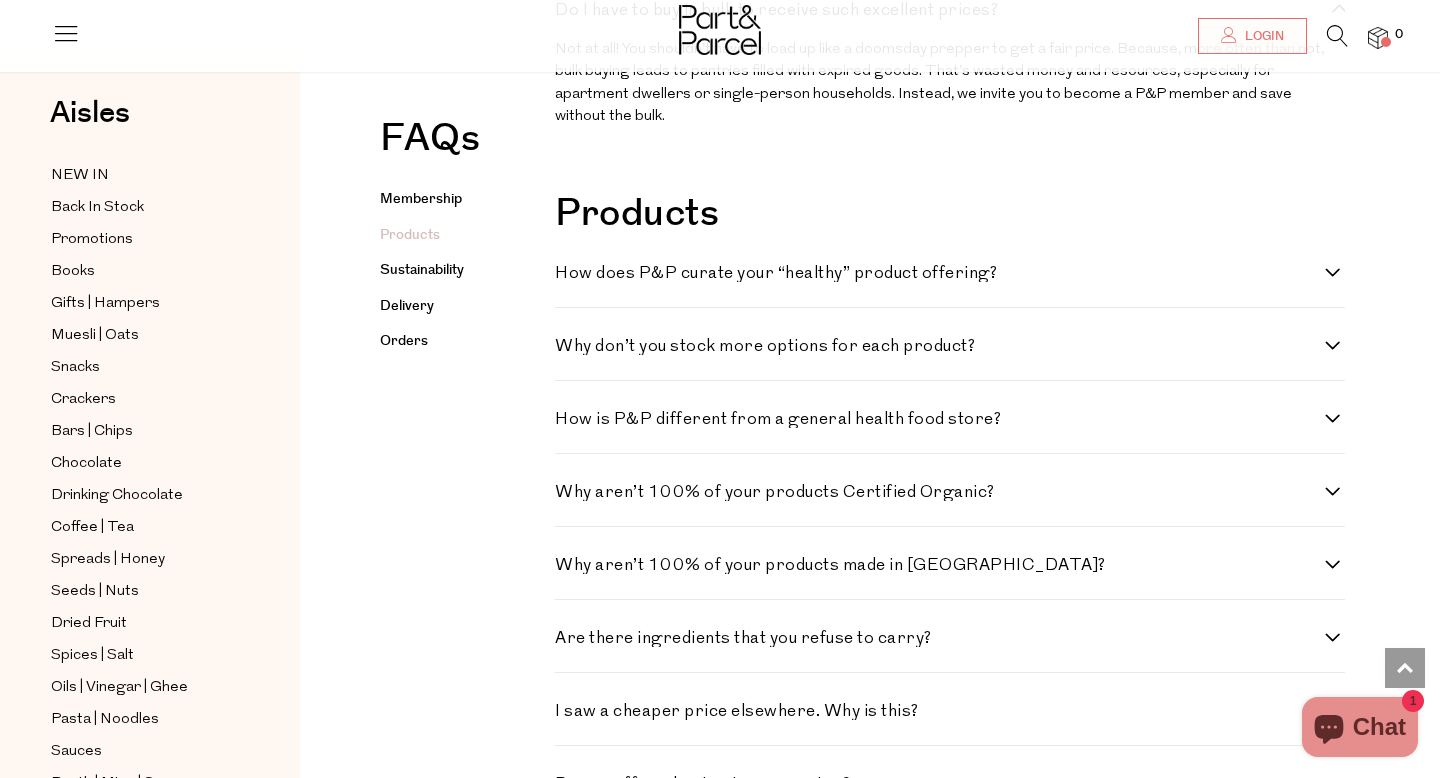 click on "How does P&P curate your “healthy” product offering?" at bounding box center [950, 273] 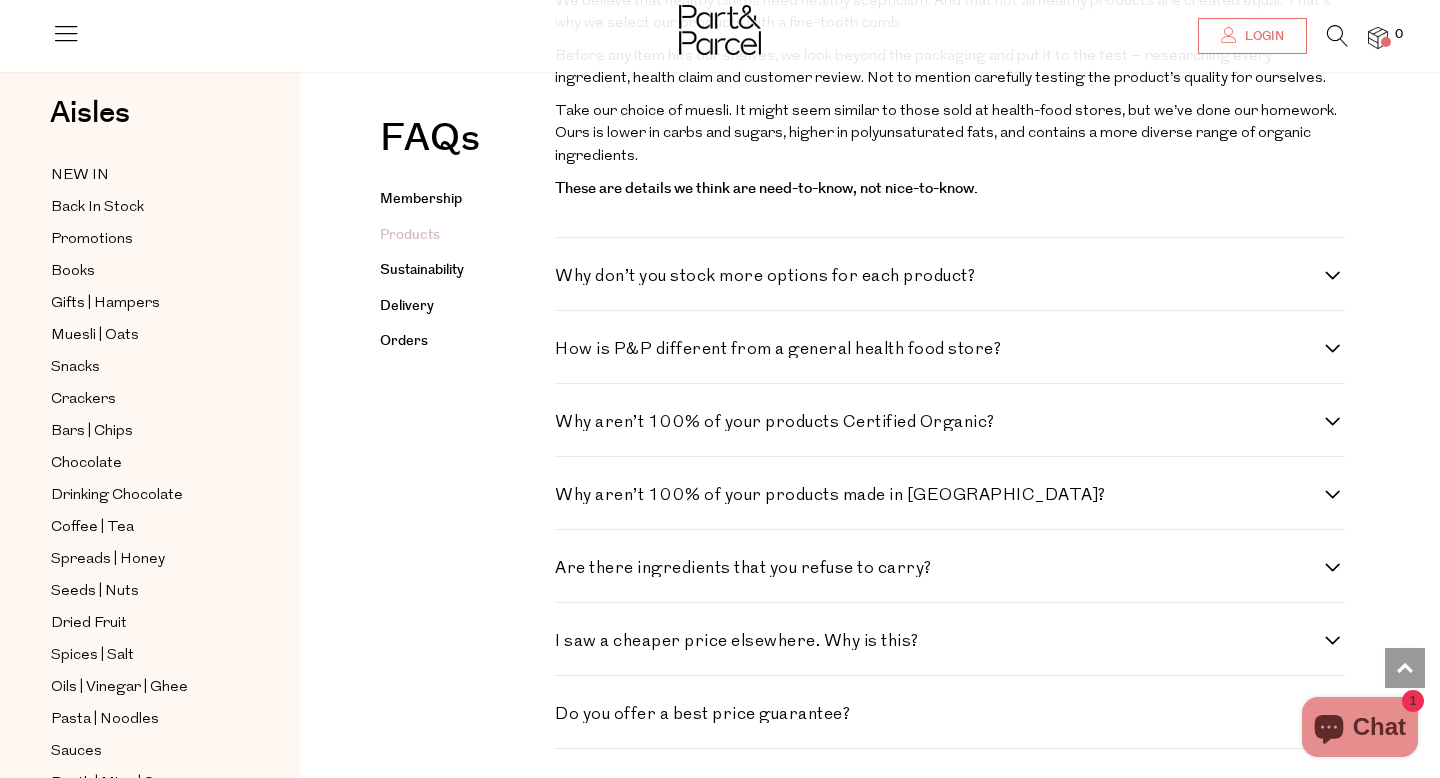 scroll, scrollTop: 2475, scrollLeft: 0, axis: vertical 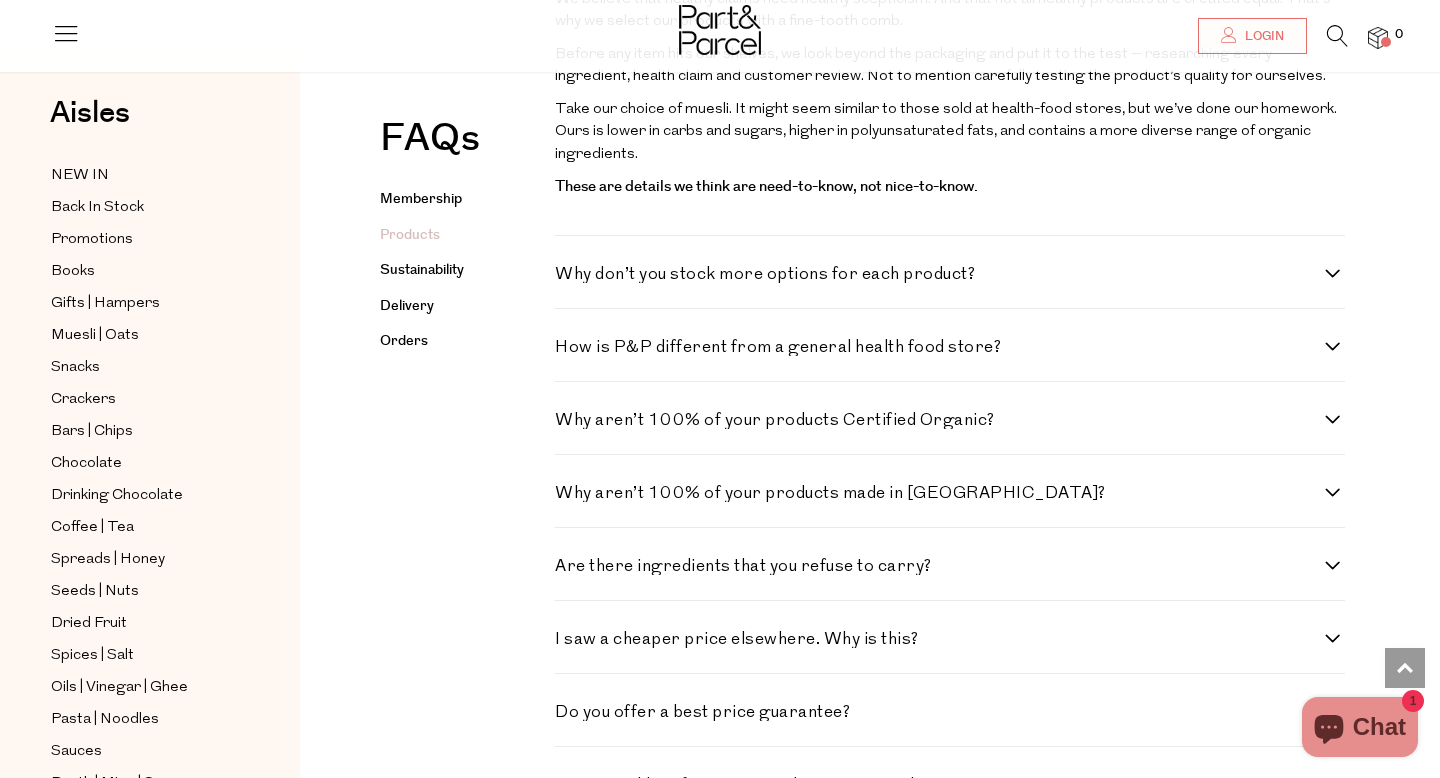 click on "Why don’t you stock more options for each product?" at bounding box center (950, 274) 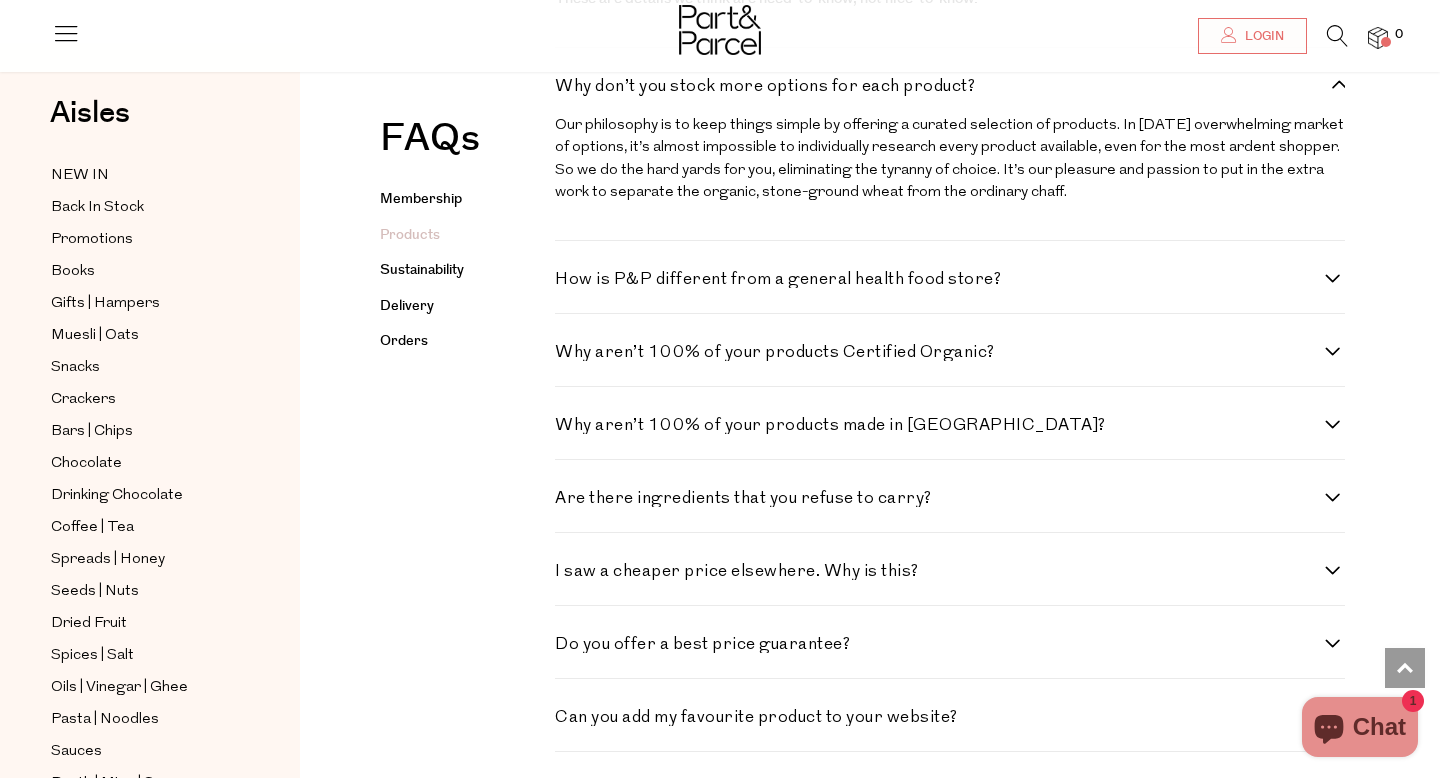 scroll, scrollTop: 2670, scrollLeft: 0, axis: vertical 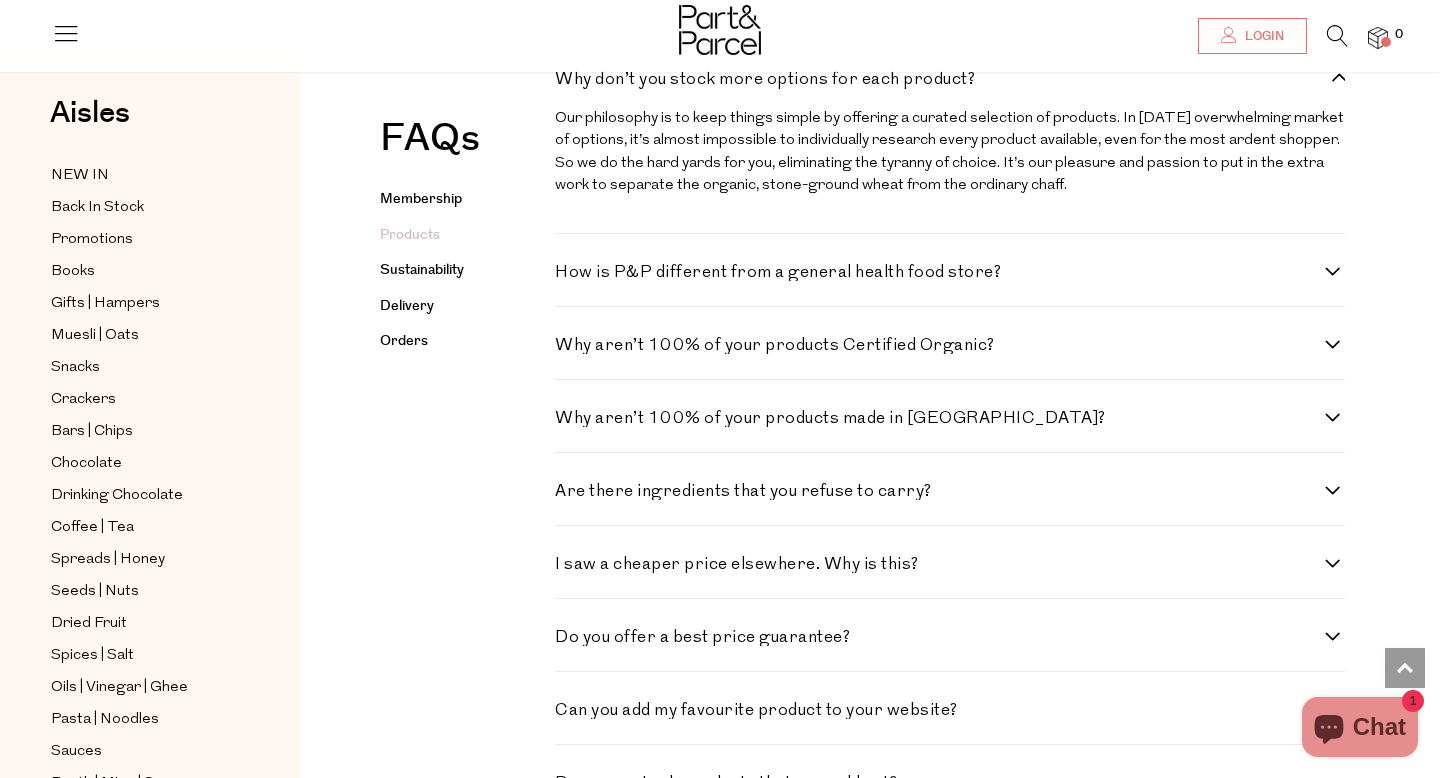 click on "How is P&P different from a general health food store?" at bounding box center (950, 272) 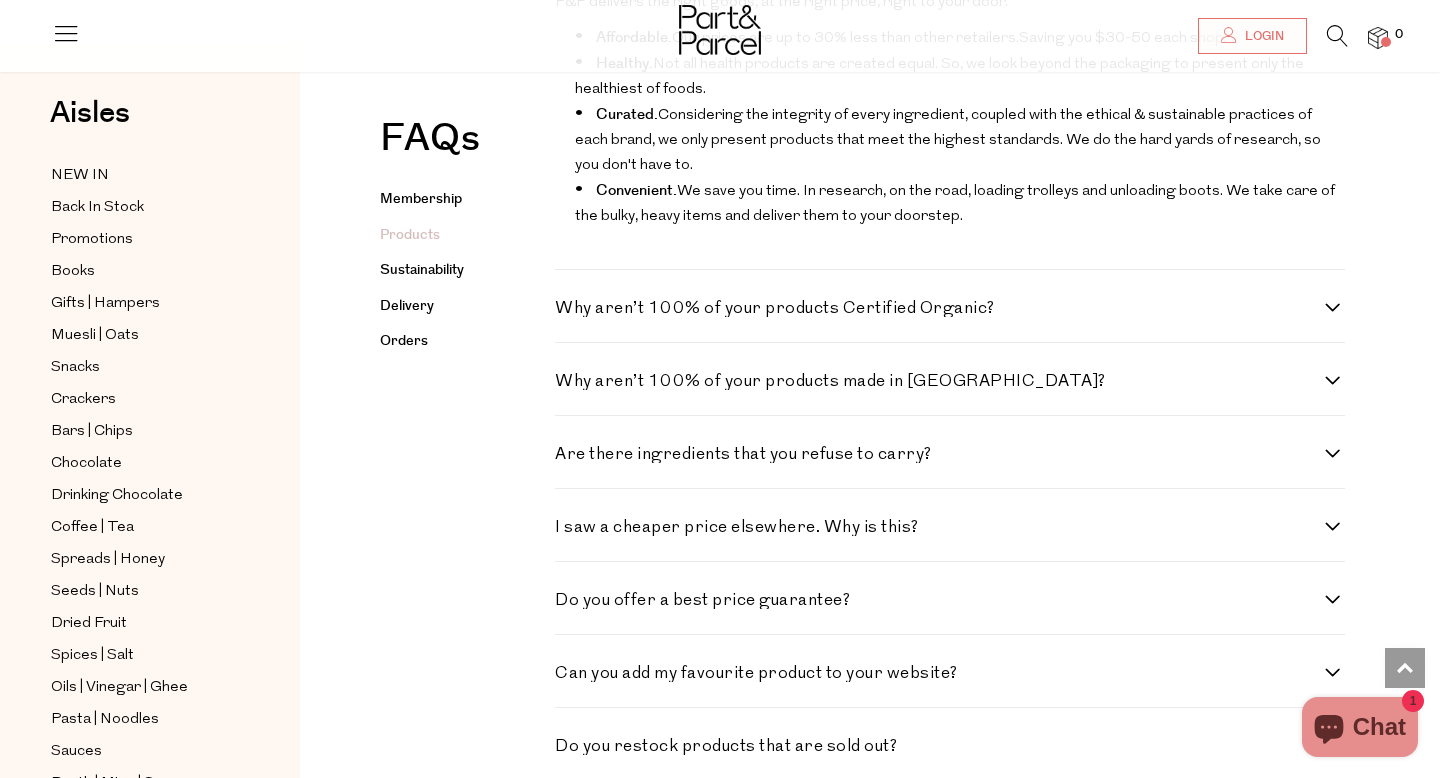 scroll, scrollTop: 2982, scrollLeft: 0, axis: vertical 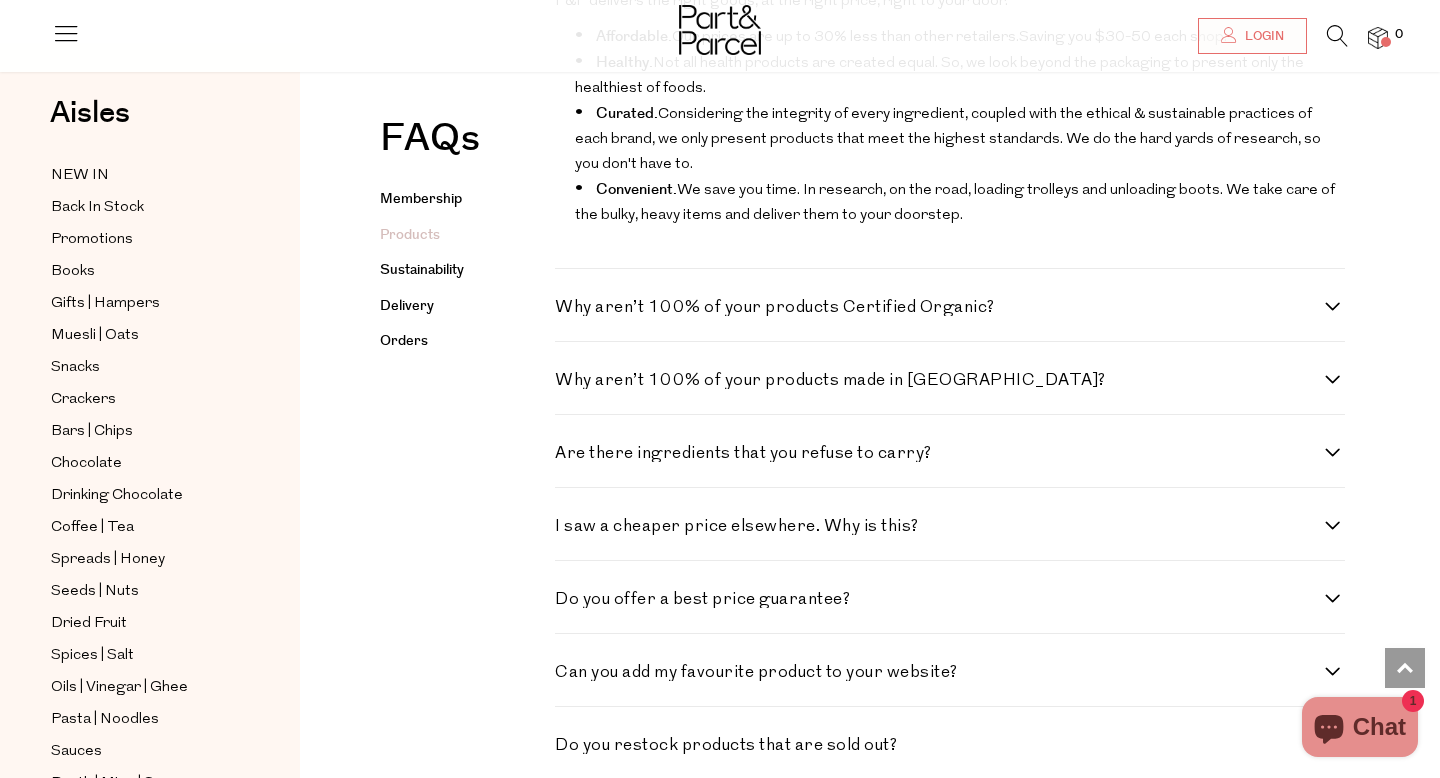 click on "Why aren’t 100% of your products Certified Organic?" at bounding box center [940, 307] 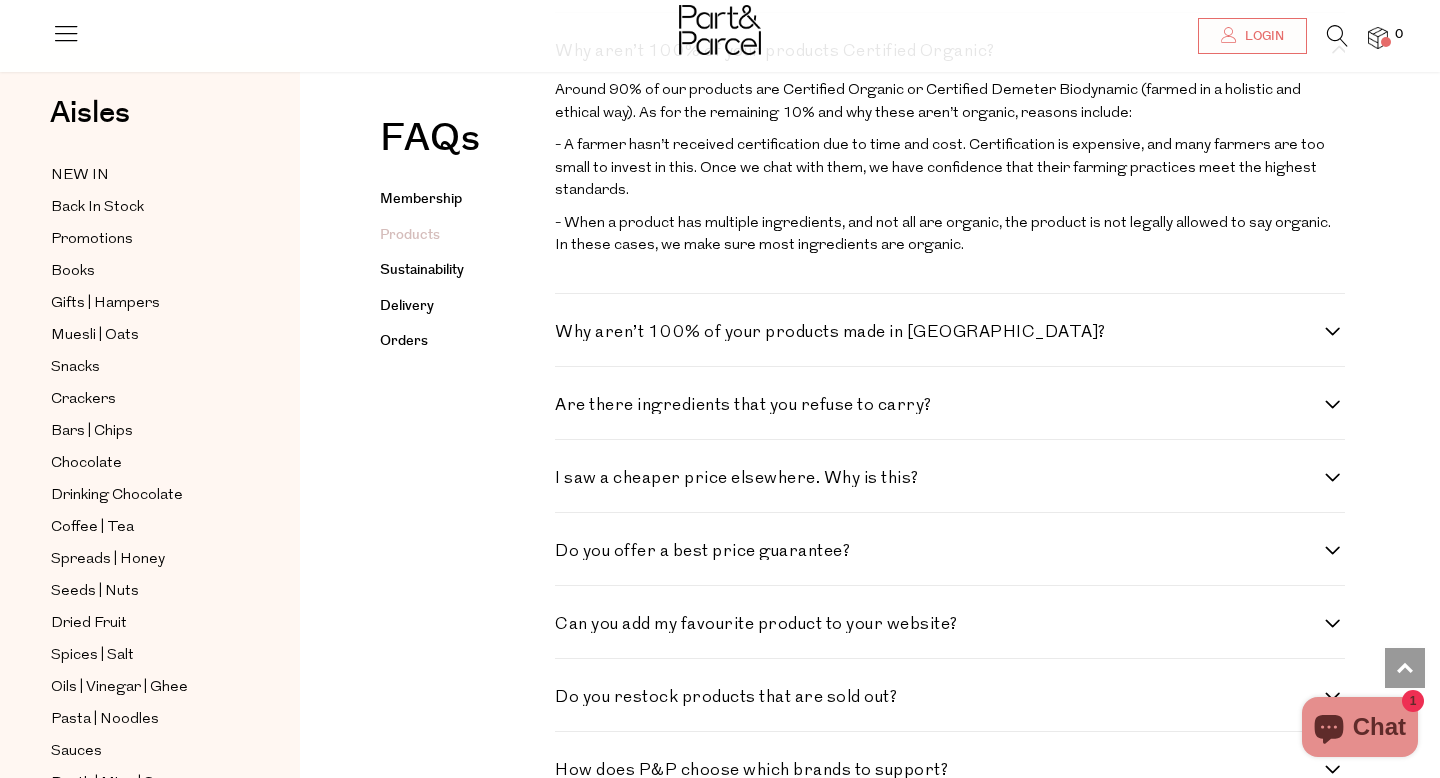 scroll, scrollTop: 3250, scrollLeft: 0, axis: vertical 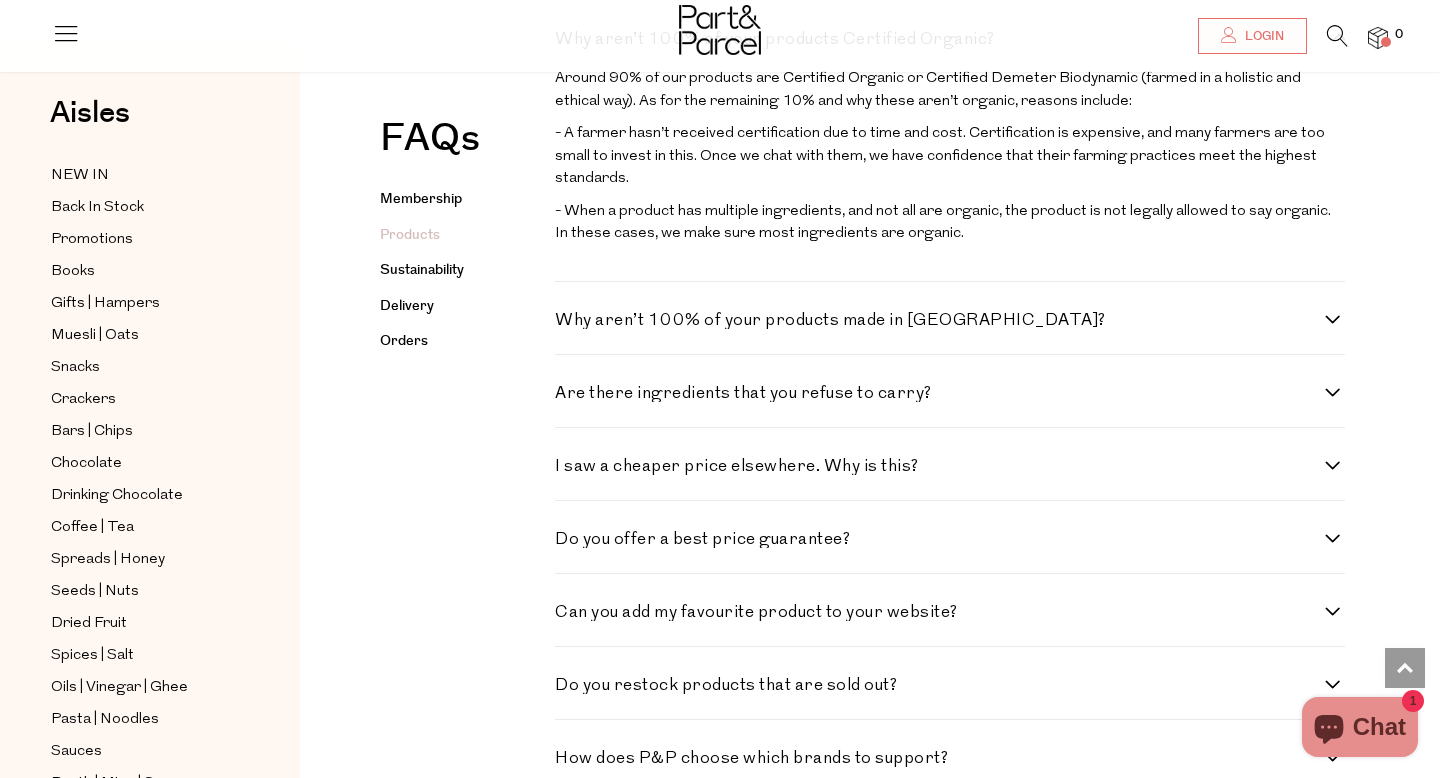 click on "Why aren’t 100% of your products made in Australia?" at bounding box center (950, 320) 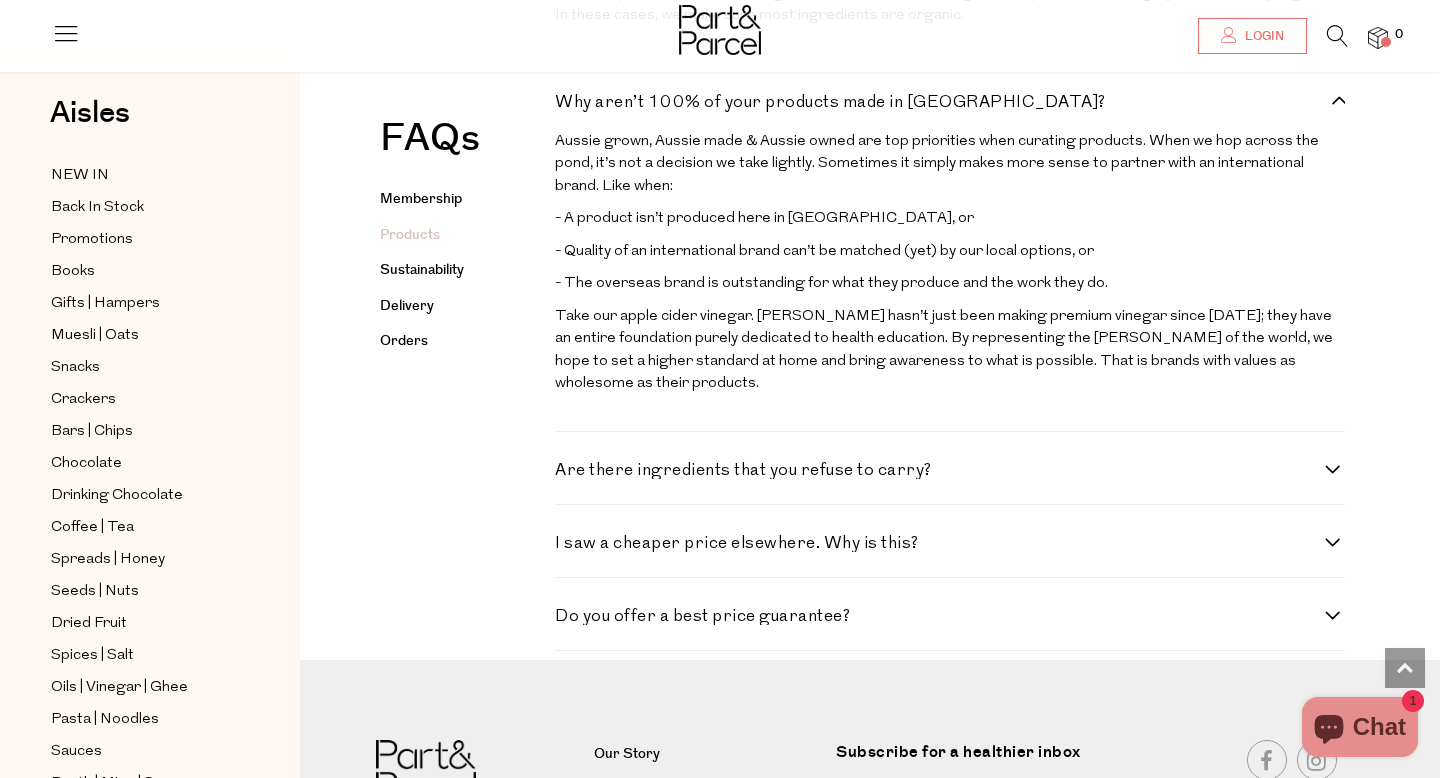 scroll, scrollTop: 3526, scrollLeft: 0, axis: vertical 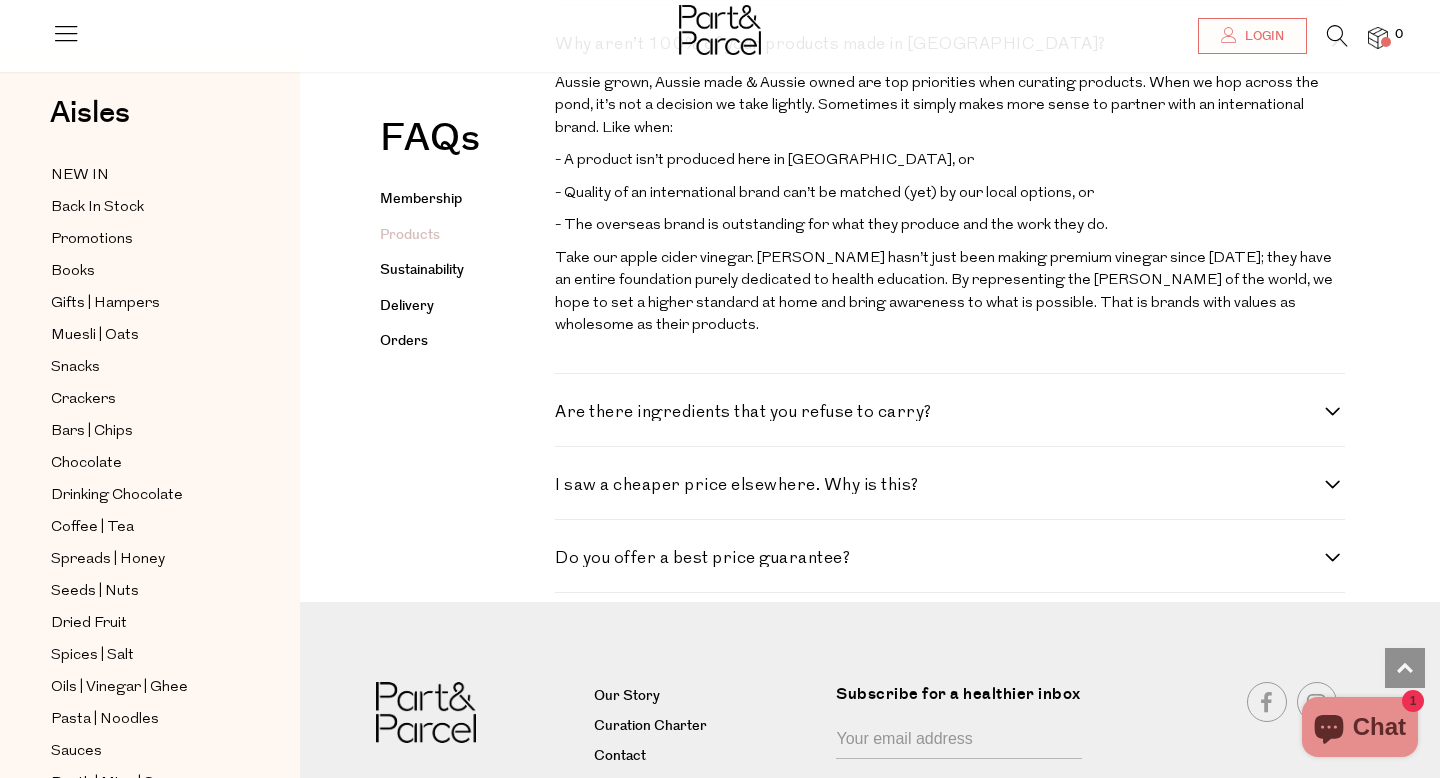 click on "Are there ingredients that you refuse to carry?" at bounding box center (950, 412) 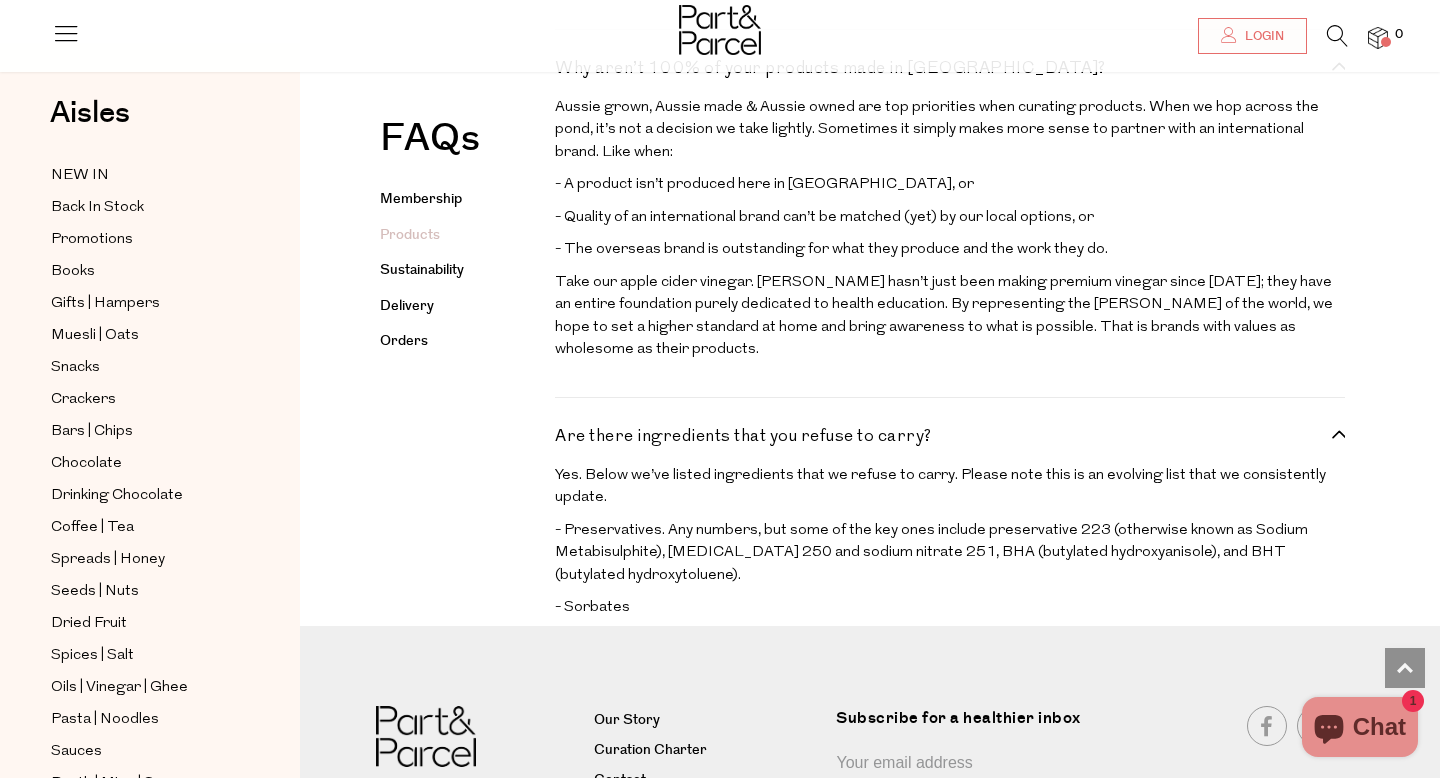 scroll, scrollTop: 3684, scrollLeft: 0, axis: vertical 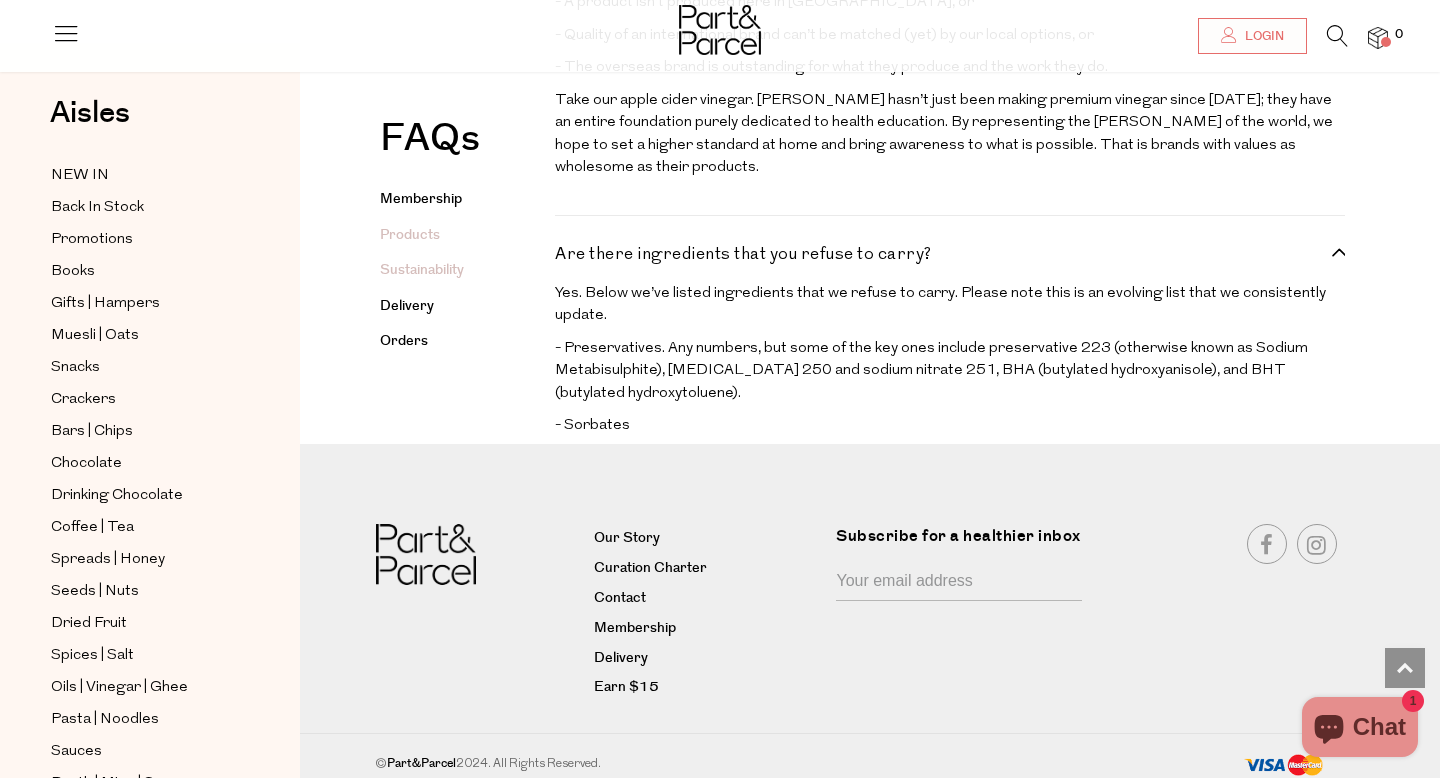 click on "Sustainability" at bounding box center [422, 270] 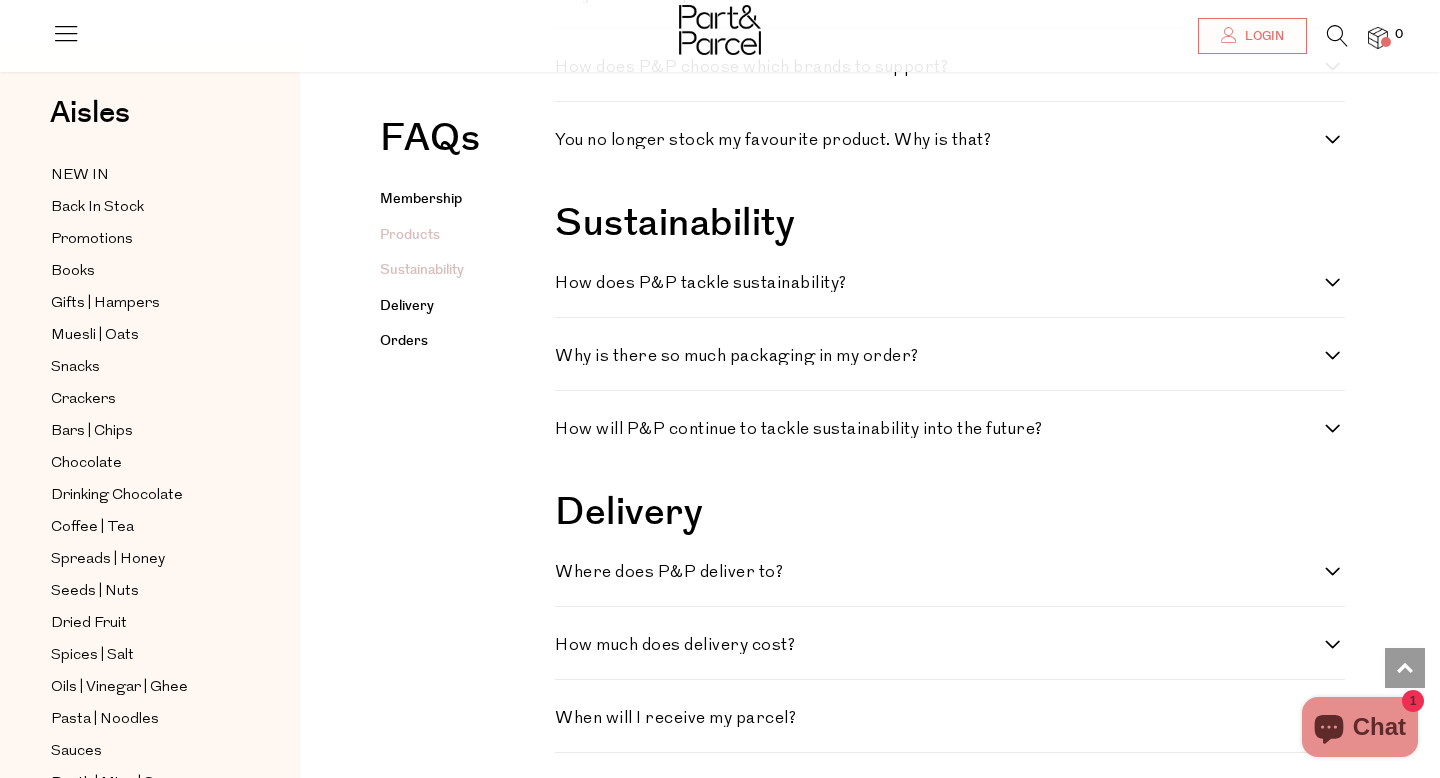 scroll, scrollTop: 4698, scrollLeft: 0, axis: vertical 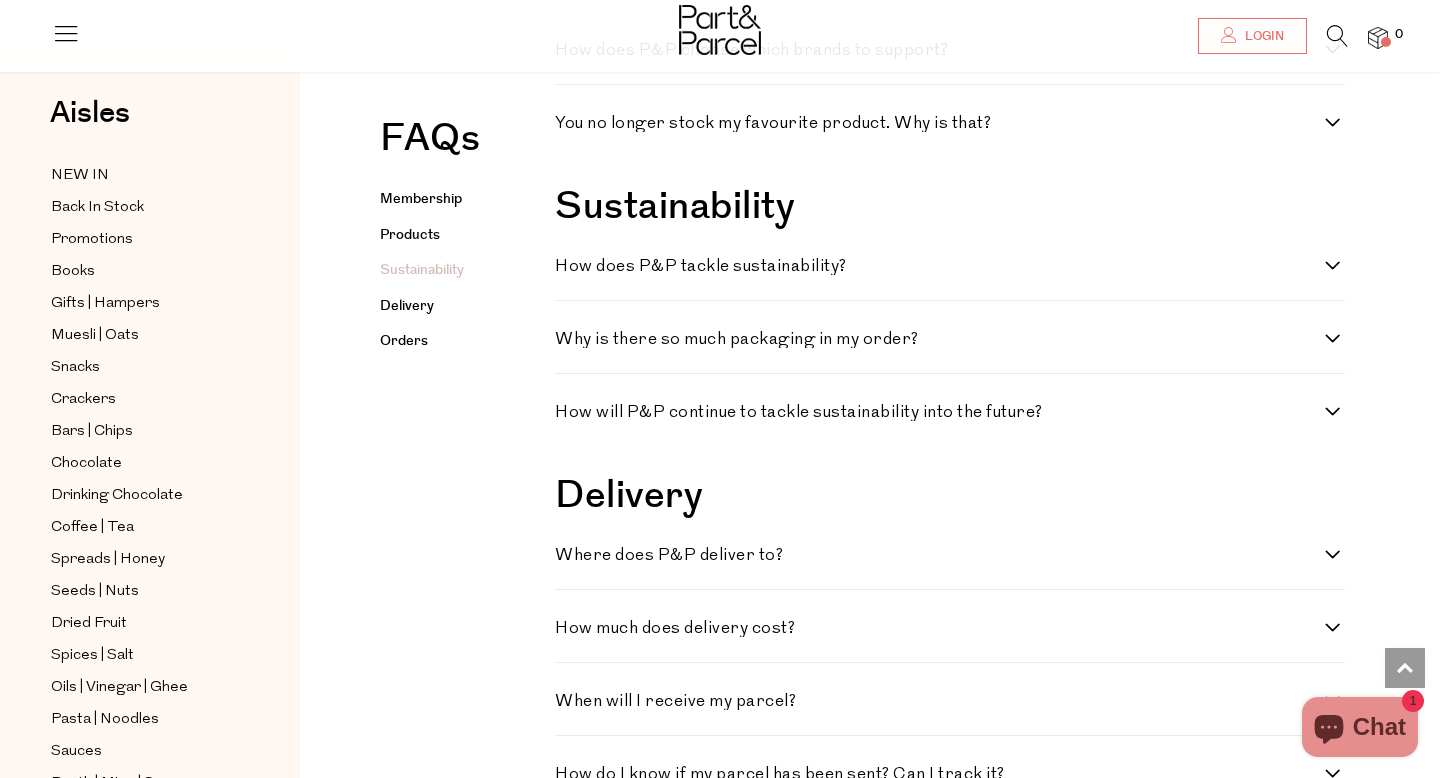 click on "How does P&P tackle sustainability?" at bounding box center [950, 266] 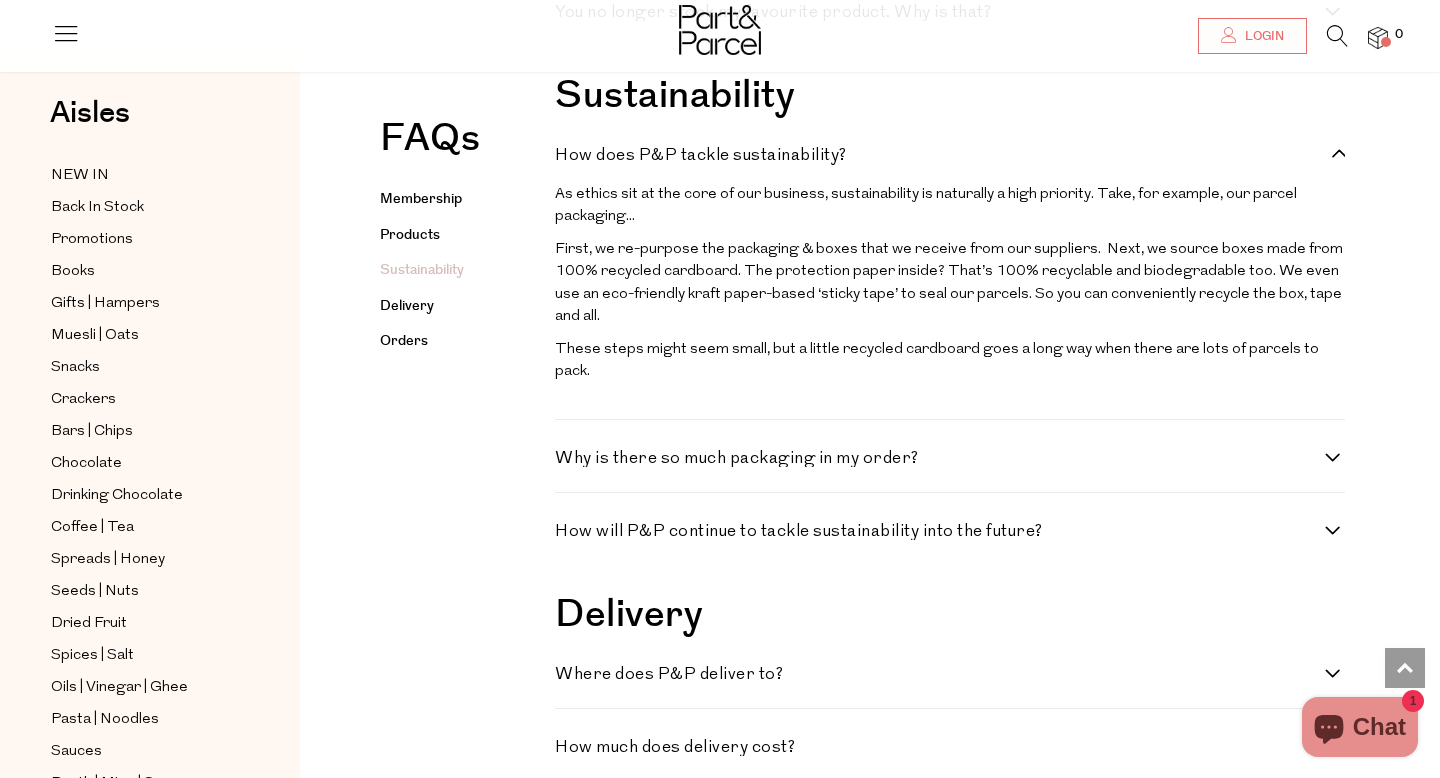 scroll, scrollTop: 4813, scrollLeft: 0, axis: vertical 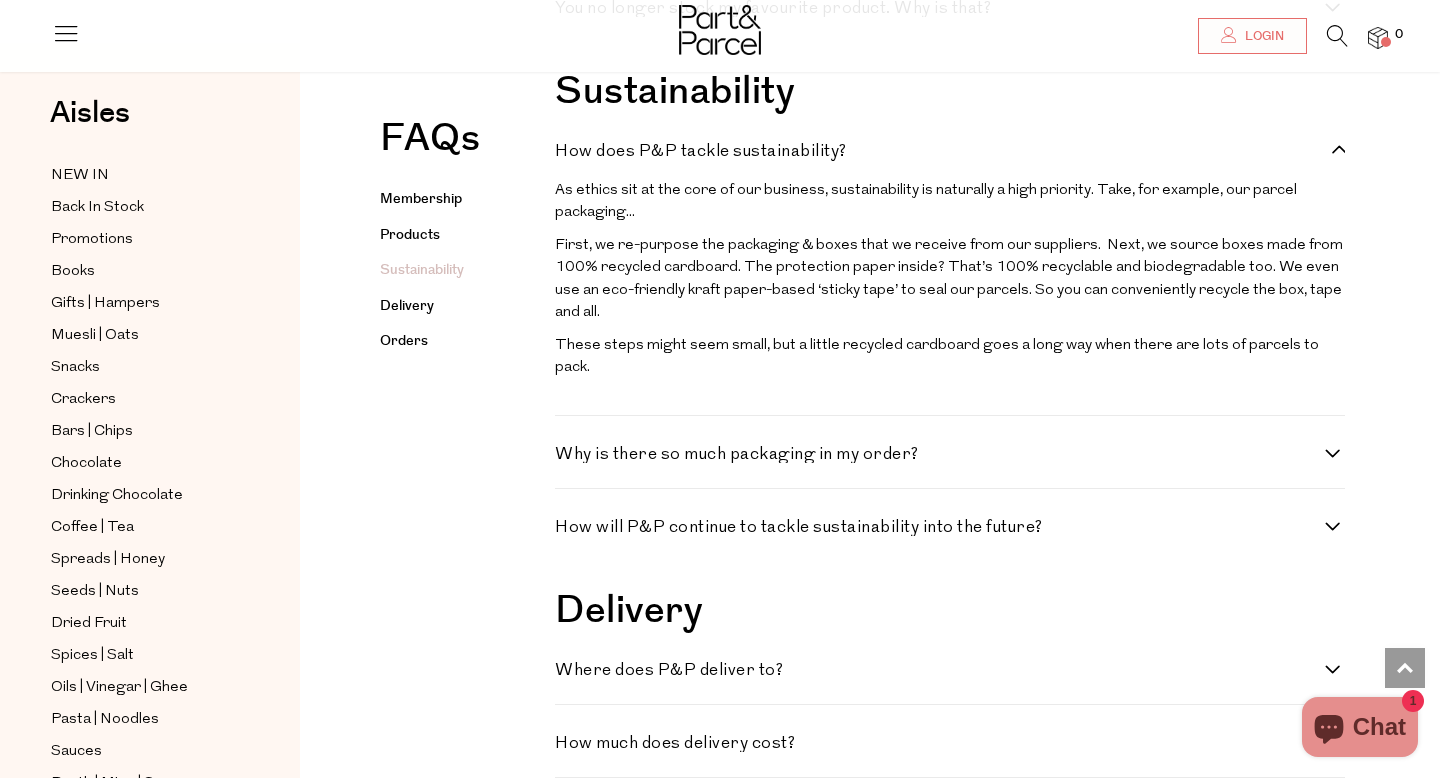 click on "Why is there so much packaging in my order?" at bounding box center (950, 454) 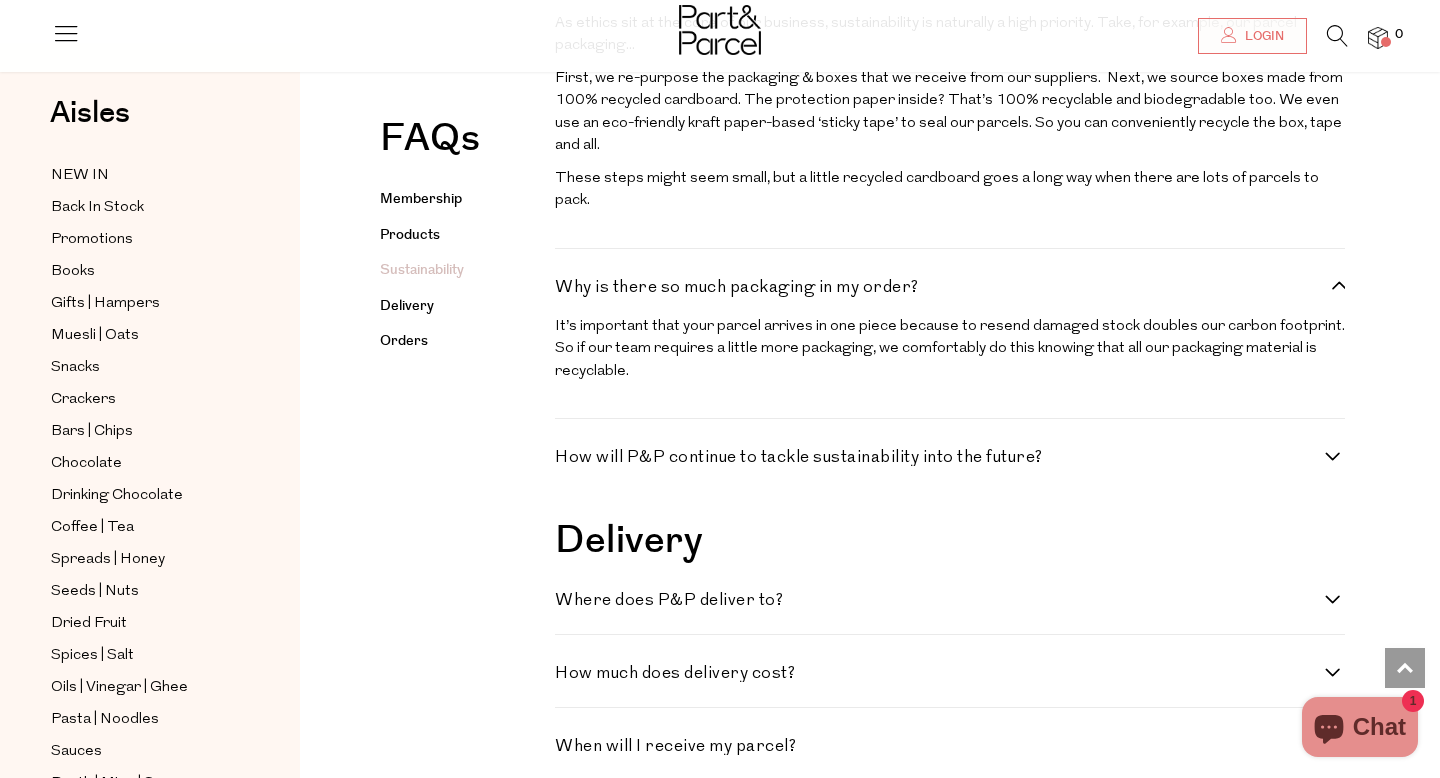 scroll, scrollTop: 4983, scrollLeft: 0, axis: vertical 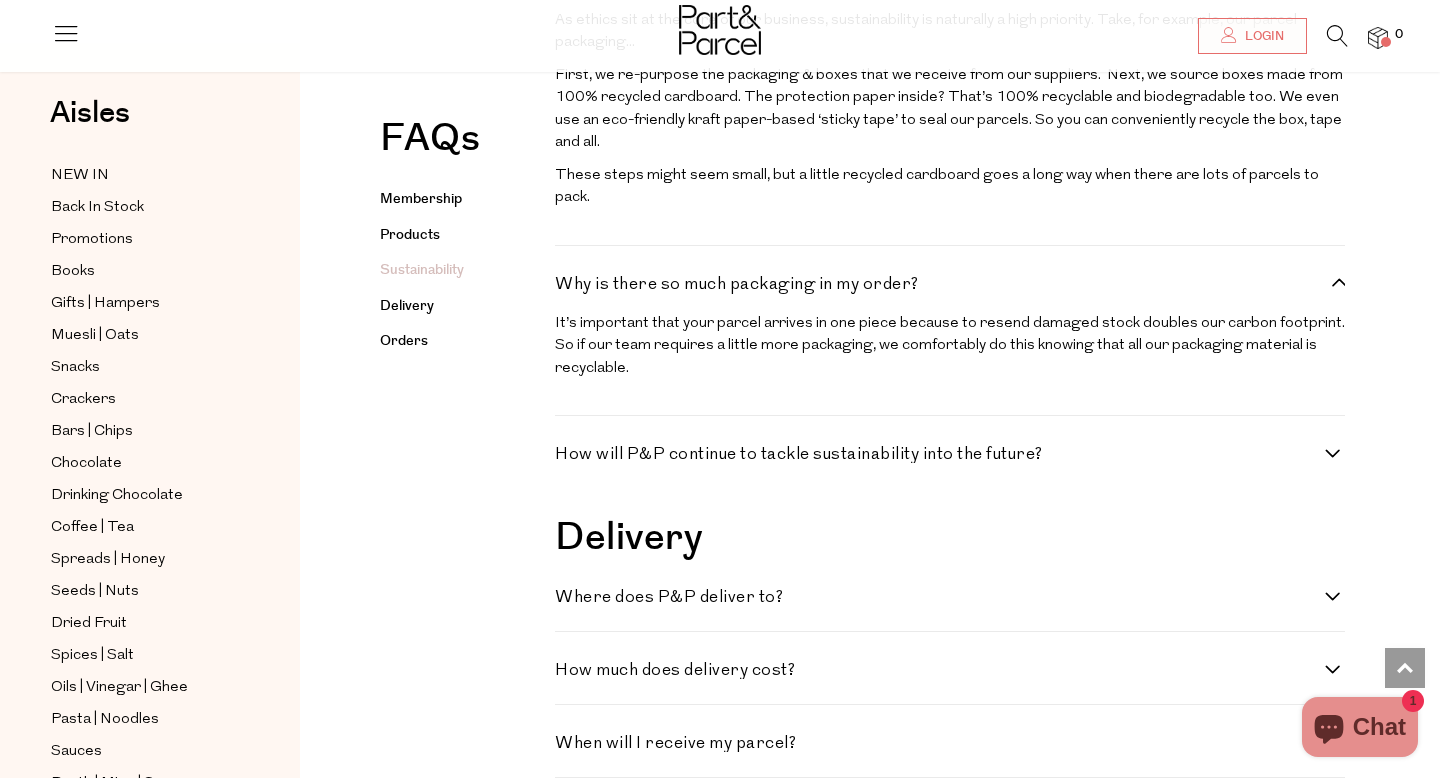 click on "How will P&P continue to tackle sustainability into the future?" at bounding box center (950, 454) 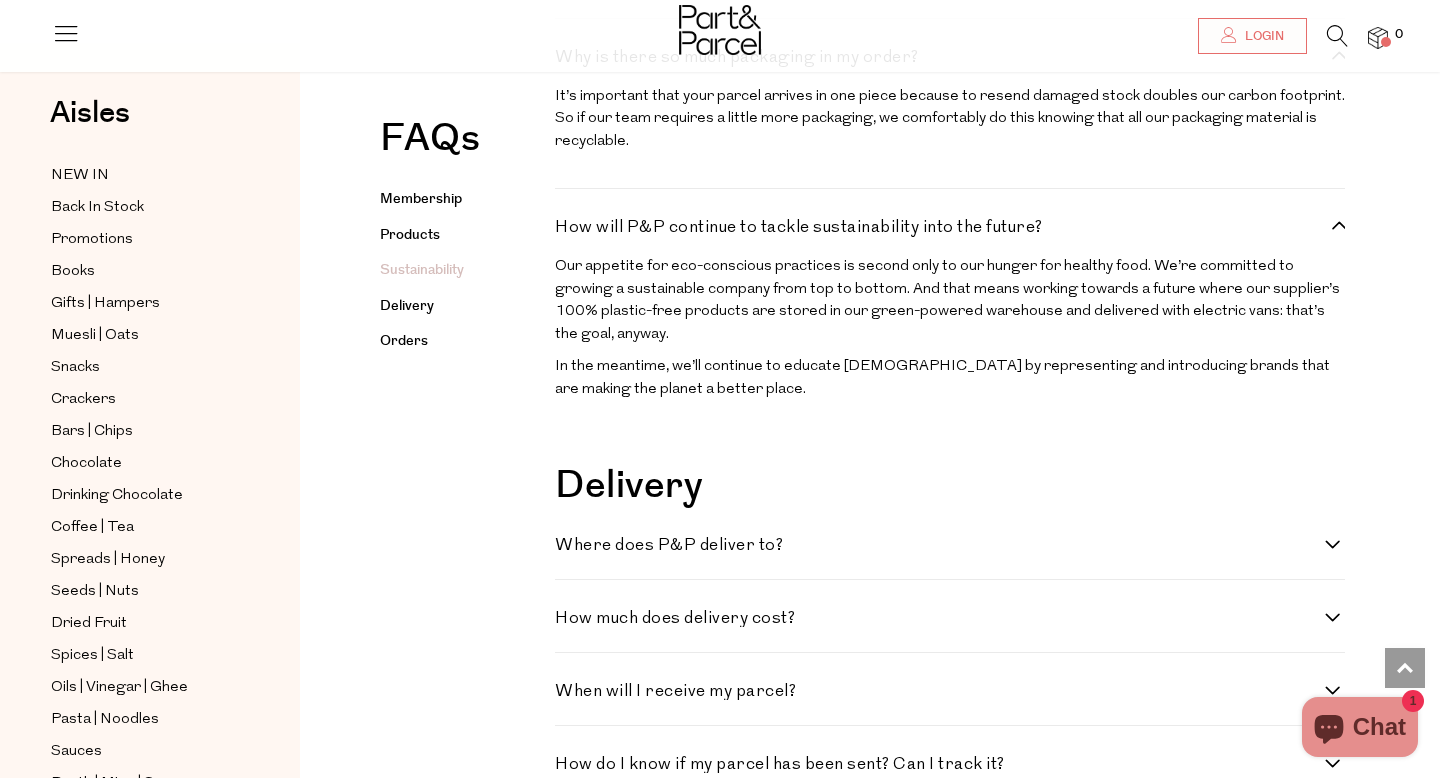 scroll, scrollTop: 5211, scrollLeft: 0, axis: vertical 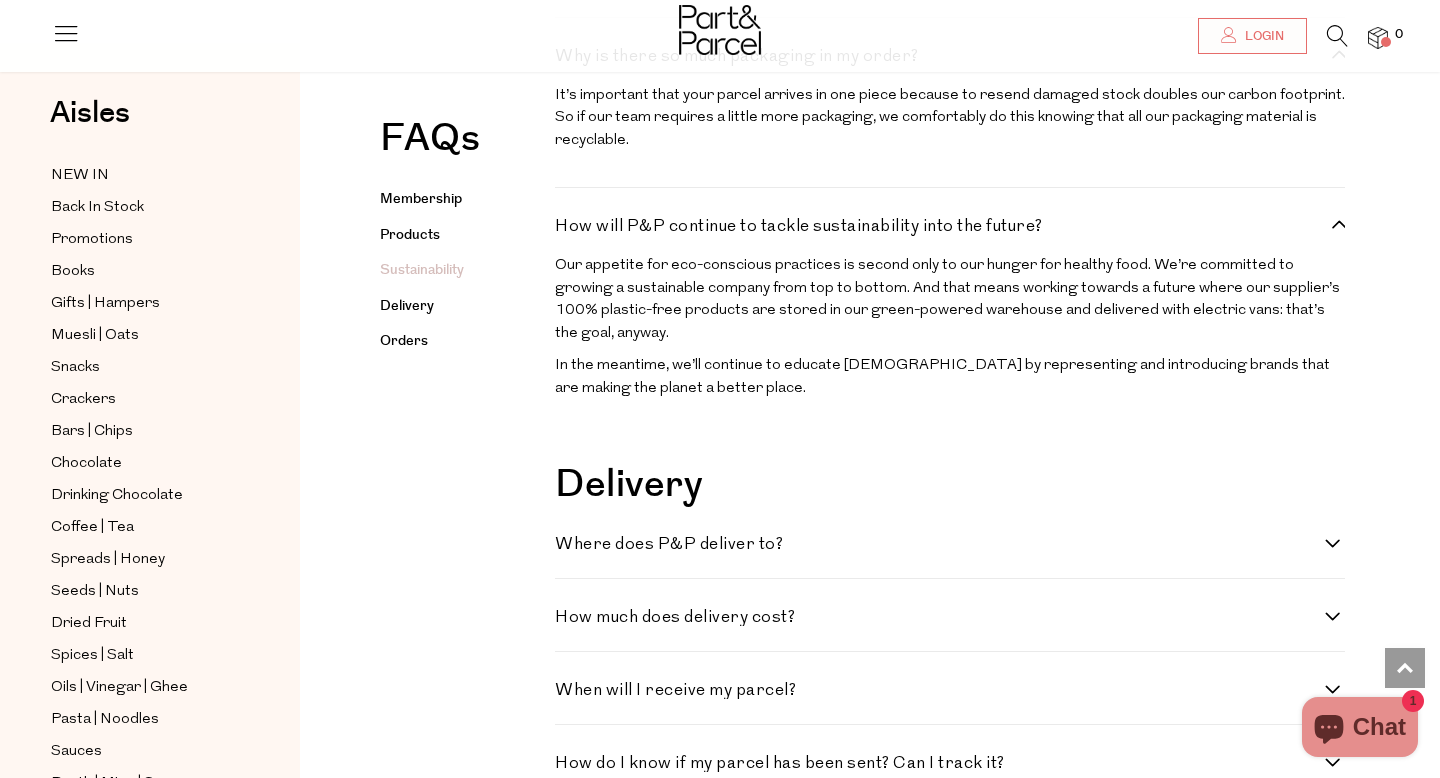 click on "Where does P&P deliver to?" at bounding box center (950, 544) 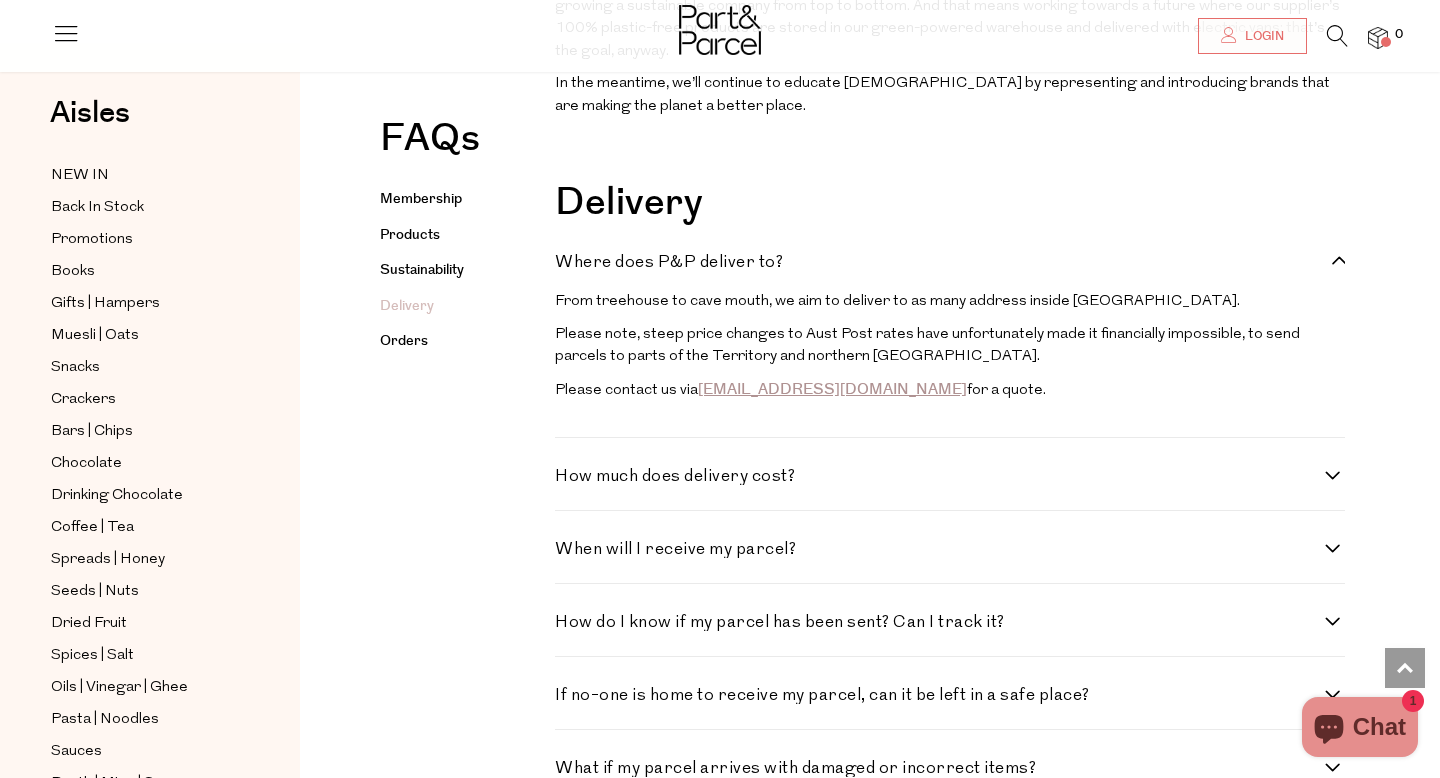 scroll, scrollTop: 5494, scrollLeft: 0, axis: vertical 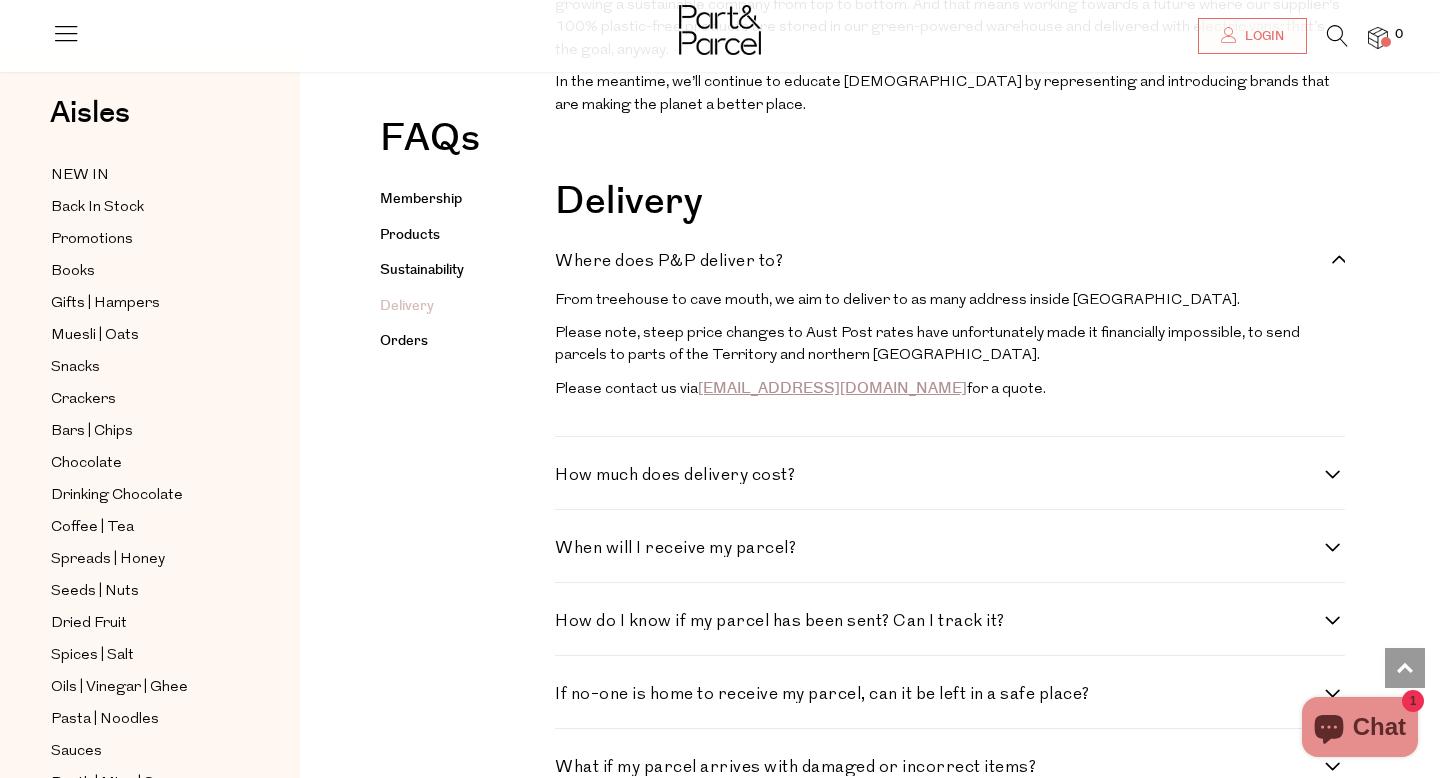 click on "How much does delivery cost?" at bounding box center [950, 475] 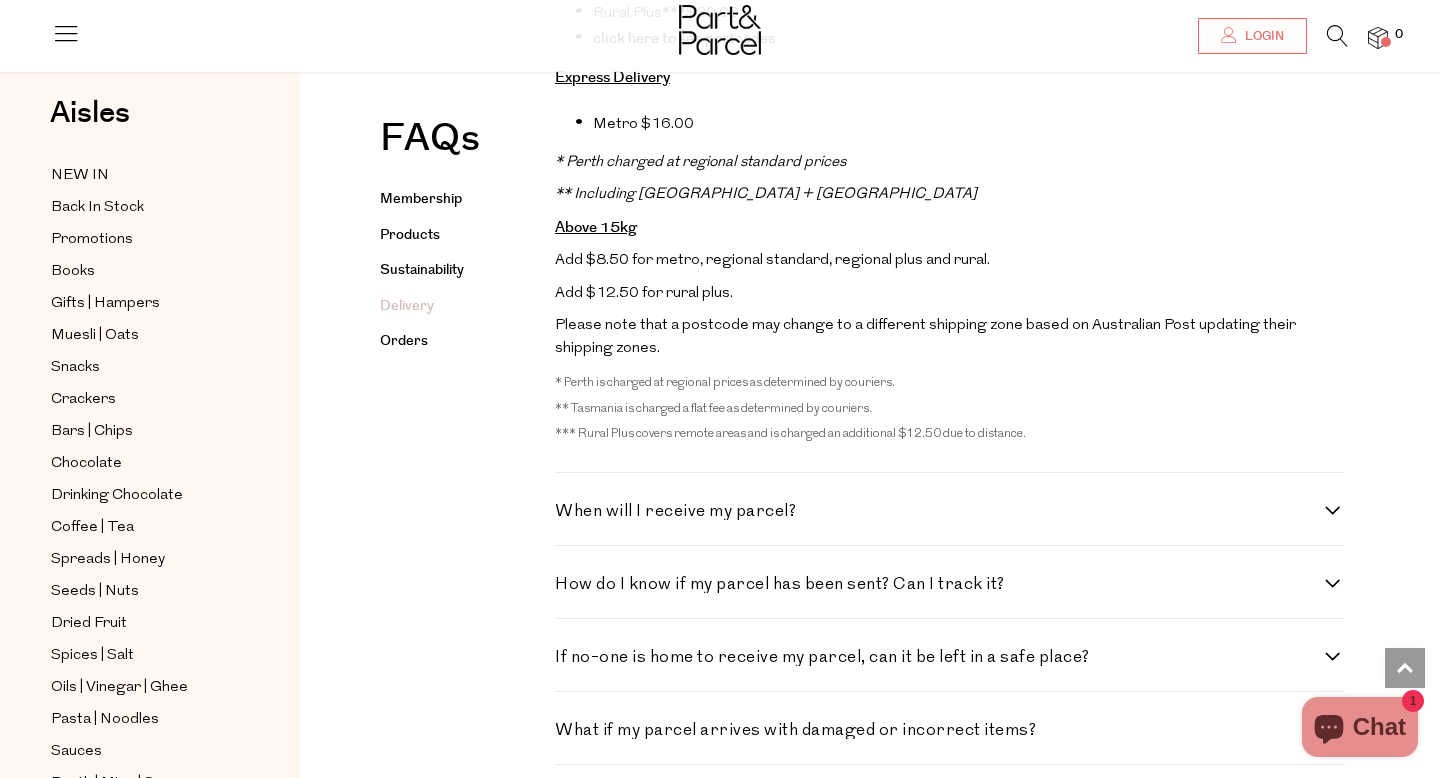 scroll, scrollTop: 6708, scrollLeft: 0, axis: vertical 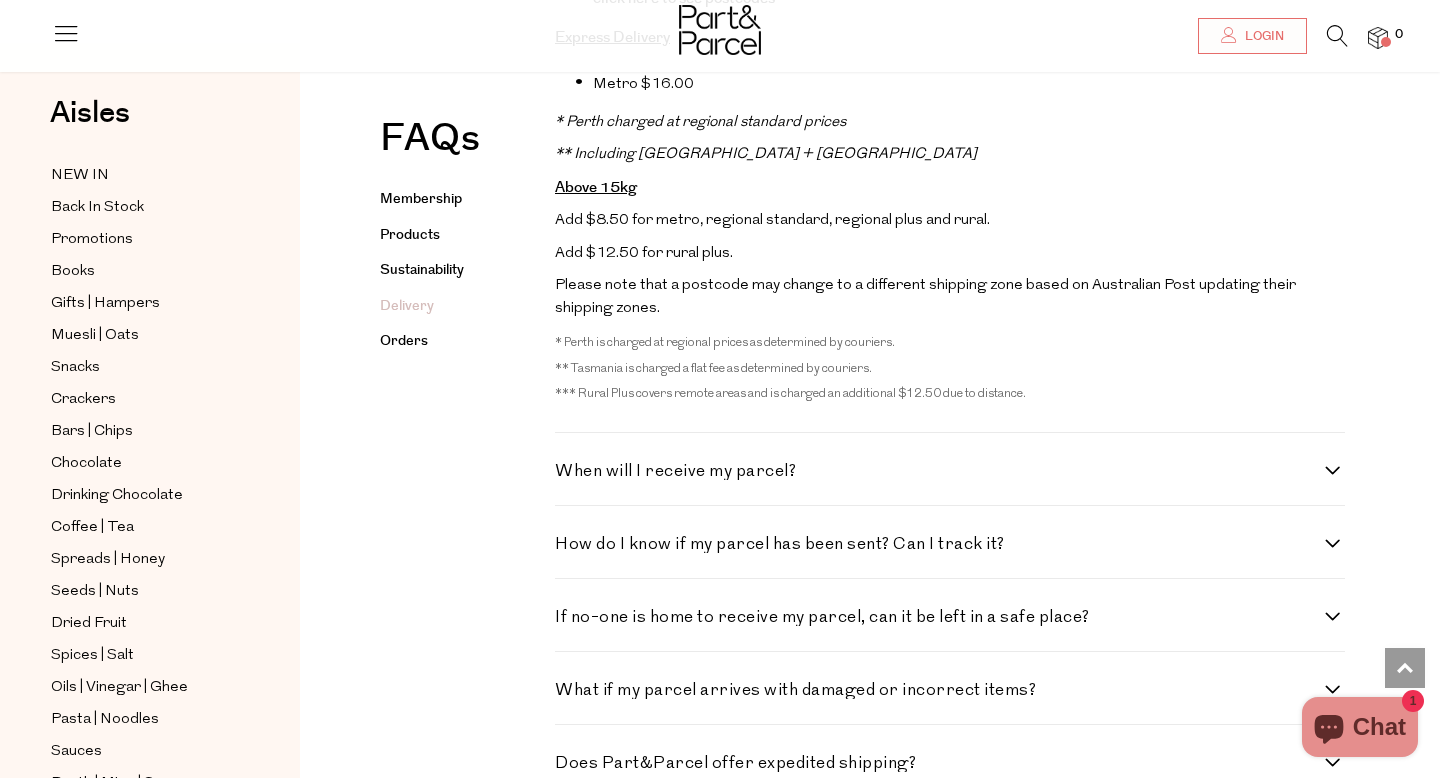click on "When will I receive my parcel?" at bounding box center [950, 471] 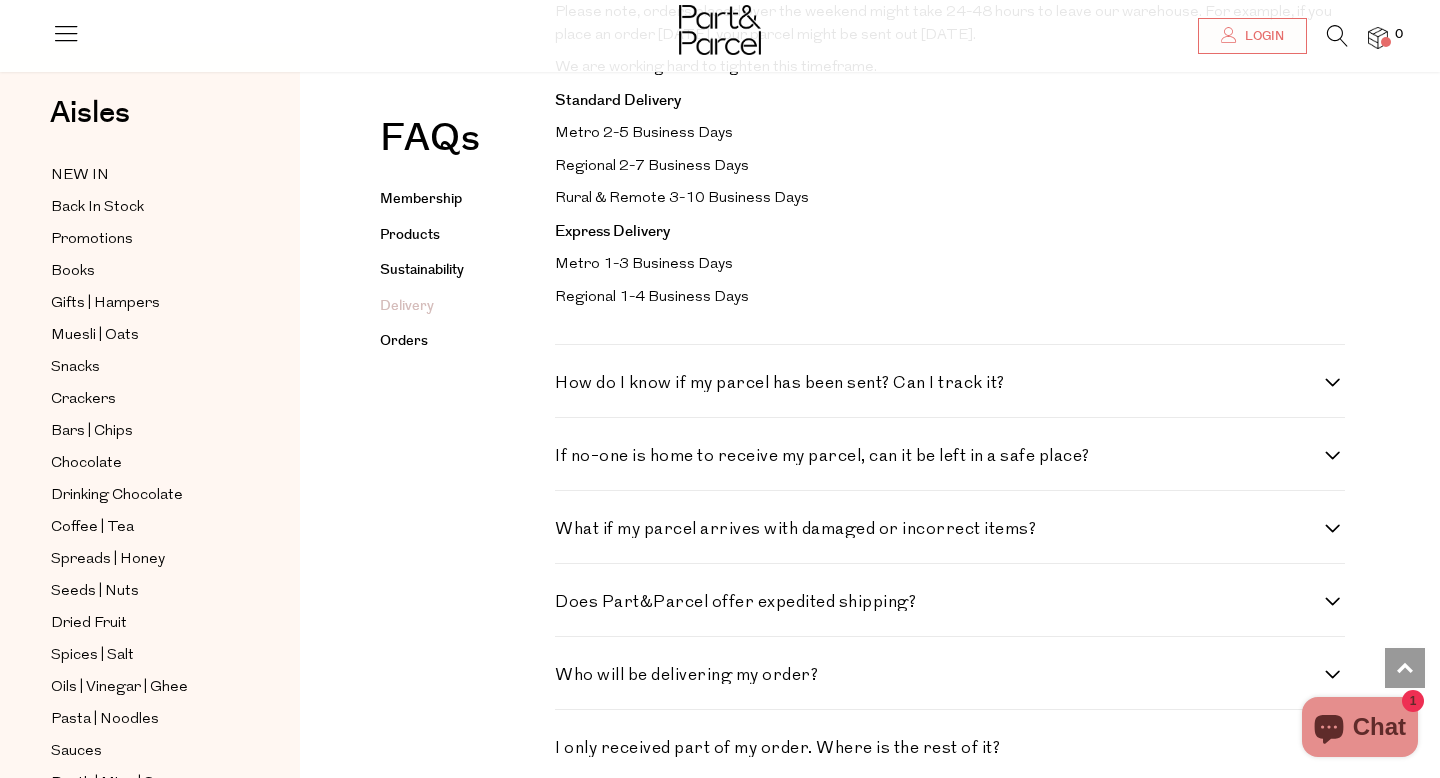 scroll, scrollTop: 7244, scrollLeft: 0, axis: vertical 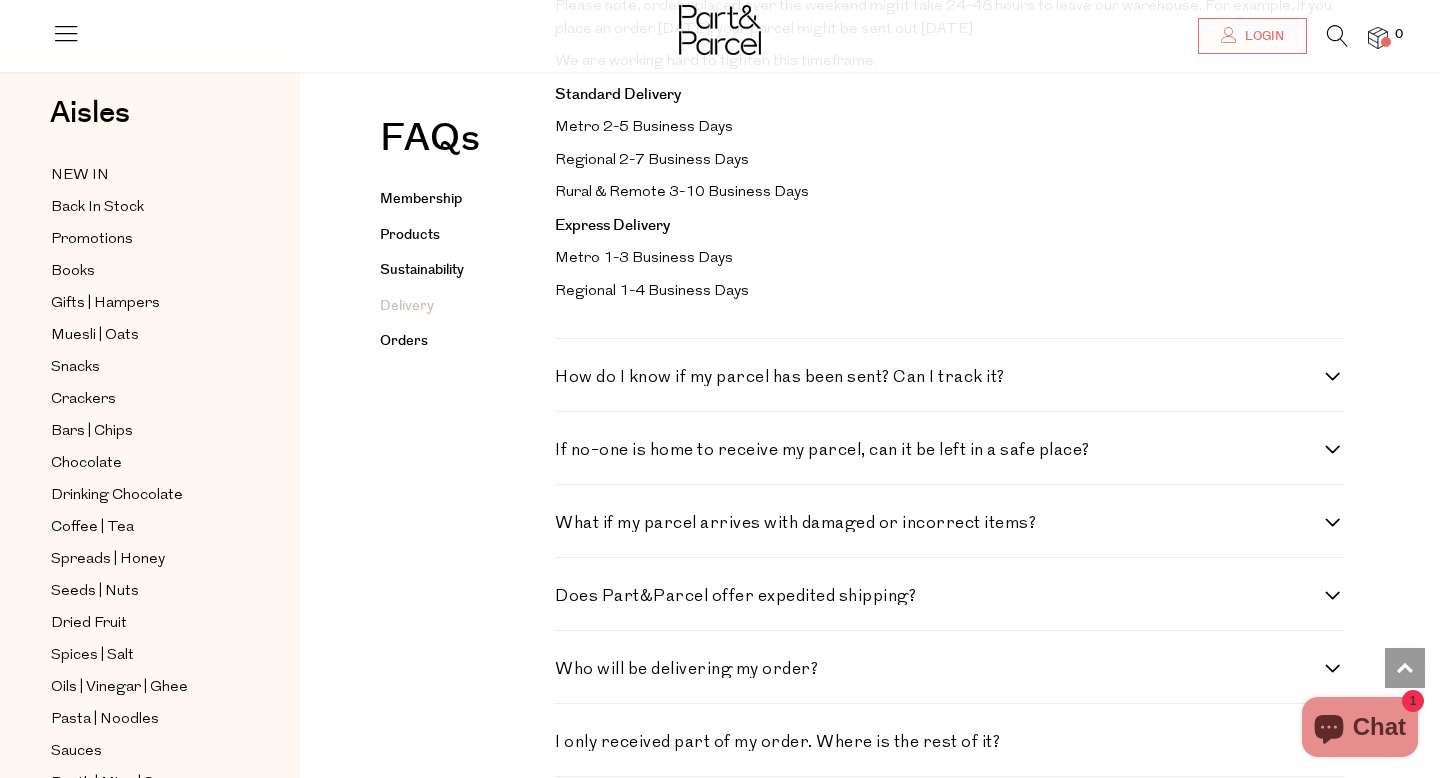 click on "If no-one is home to receive my parcel, can it be left in a safe place?" at bounding box center (950, 450) 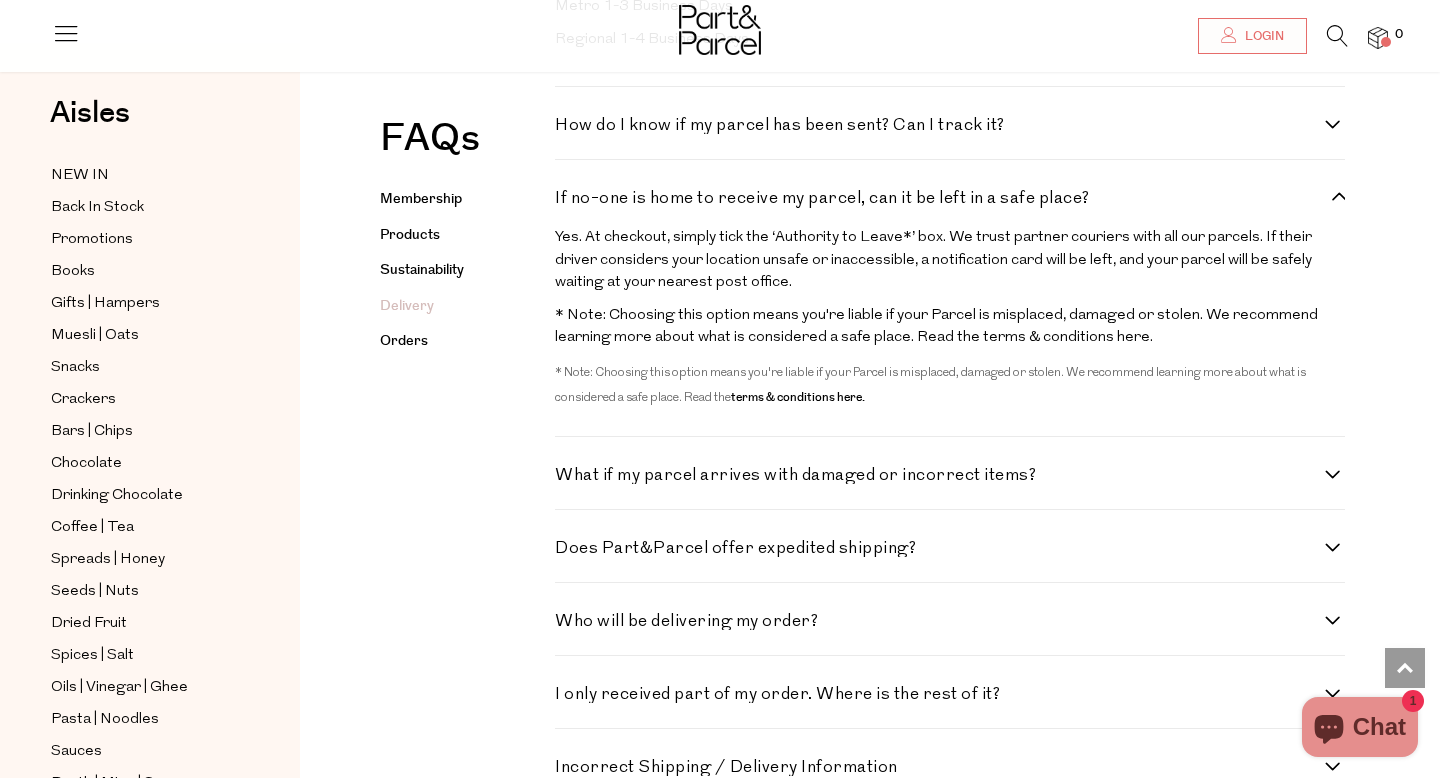 scroll, scrollTop: 7502, scrollLeft: 0, axis: vertical 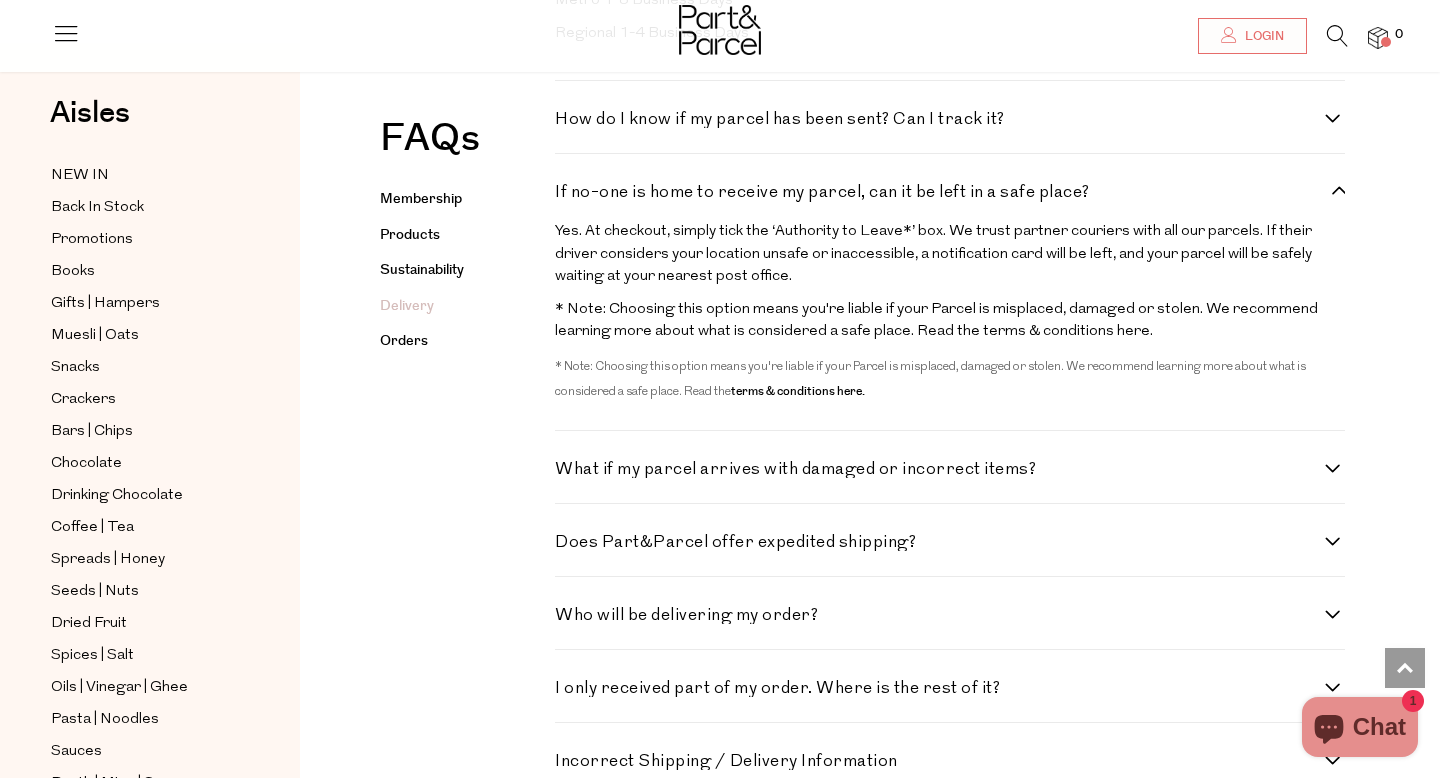 click on "What if my parcel arrives with damaged or incorrect items?" at bounding box center (950, 469) 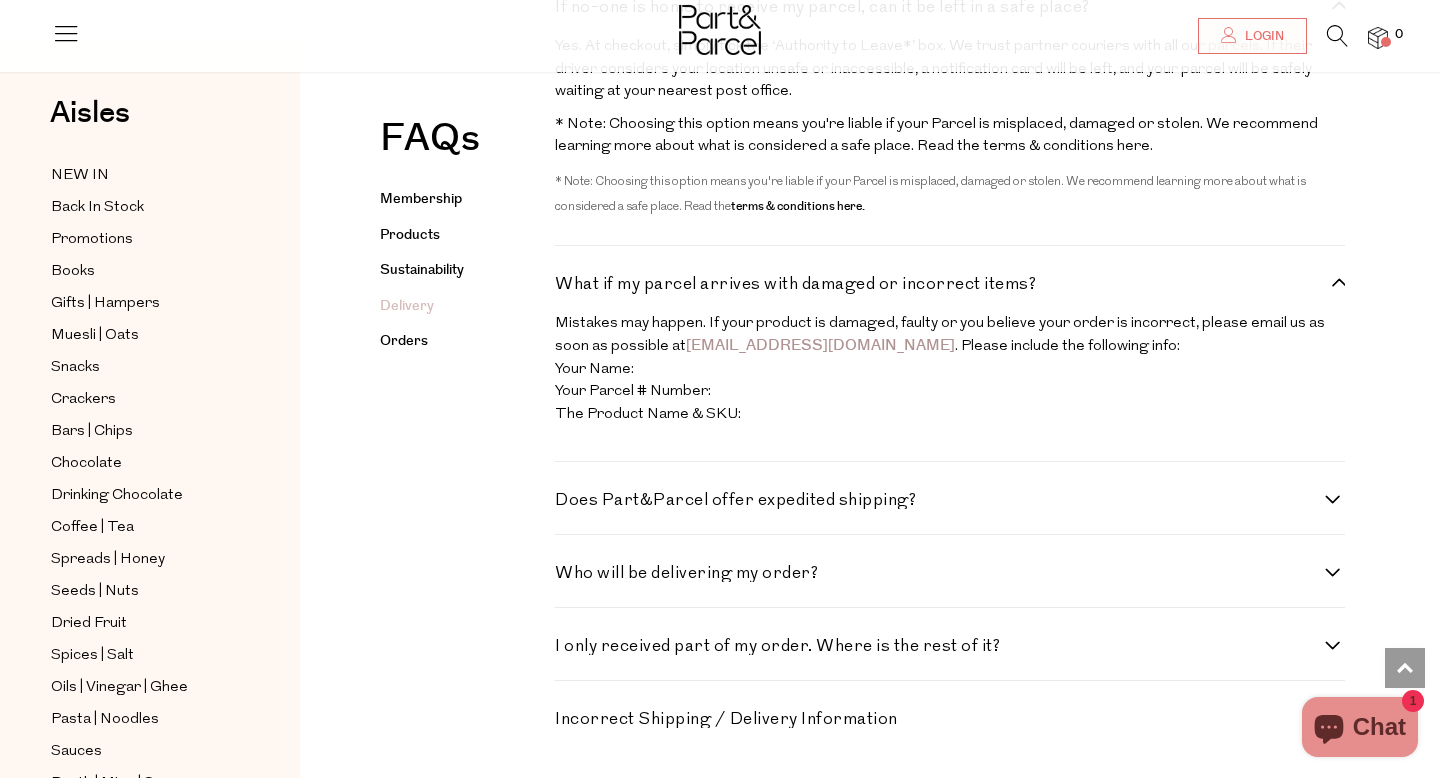 scroll, scrollTop: 7709, scrollLeft: 0, axis: vertical 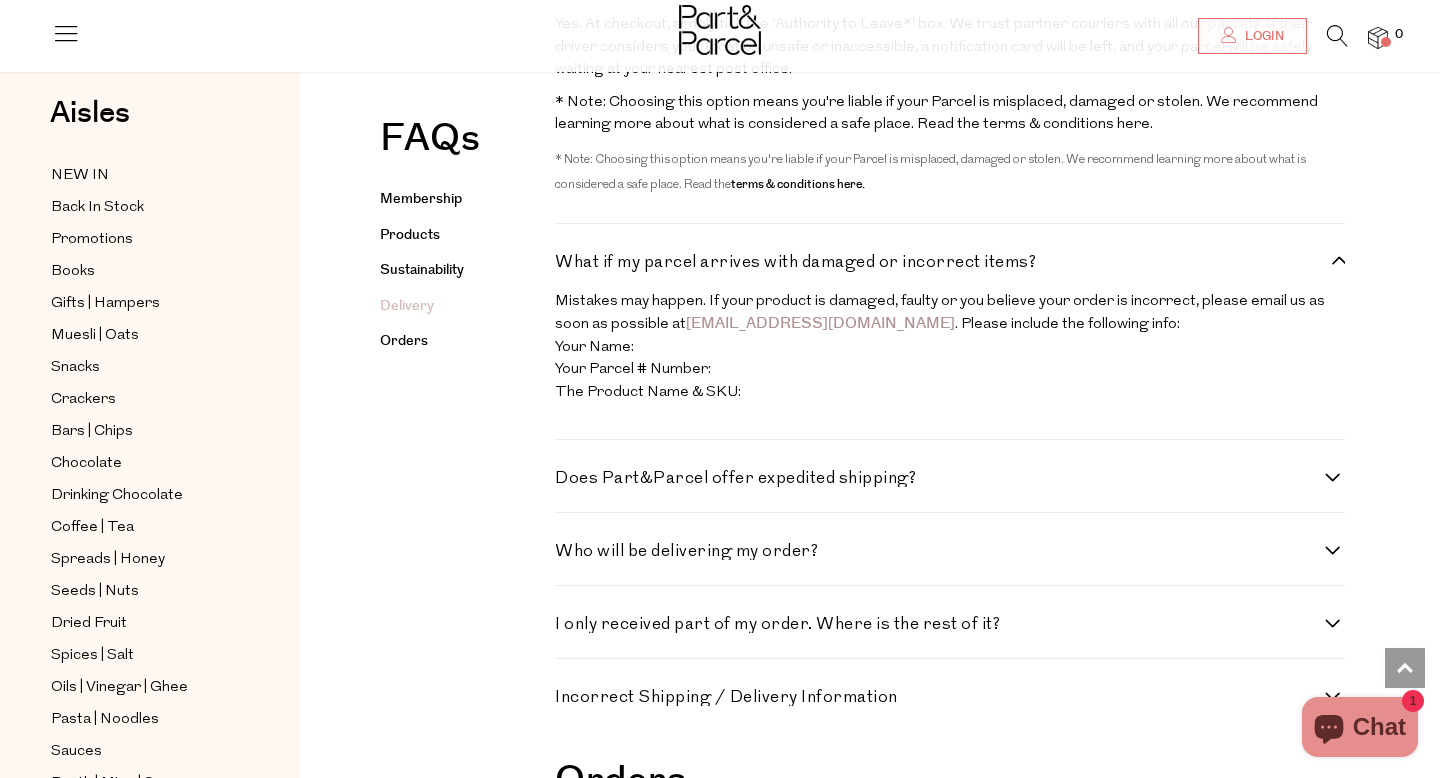 click on "Does Part&Parcel offer expedited shipping?" at bounding box center (950, 478) 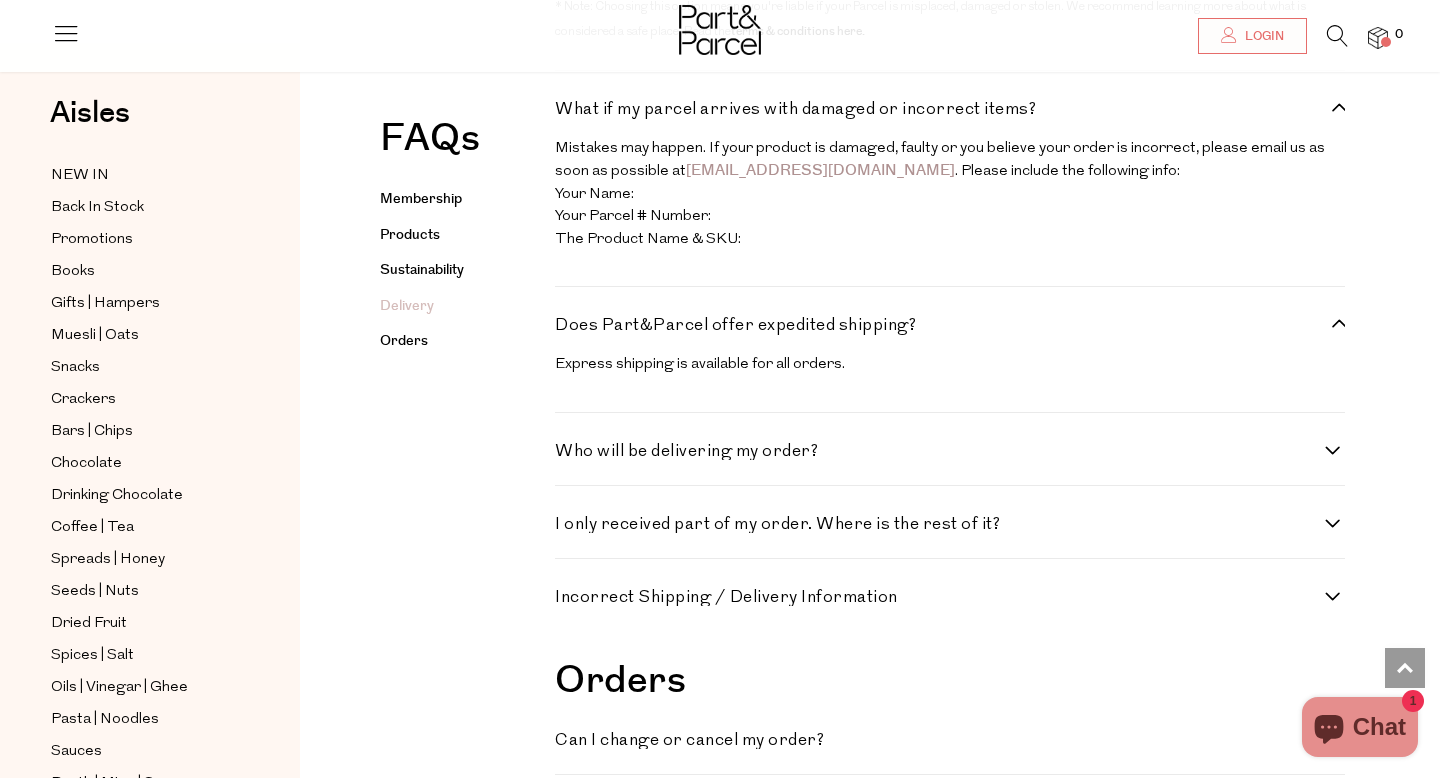 scroll, scrollTop: 7901, scrollLeft: 0, axis: vertical 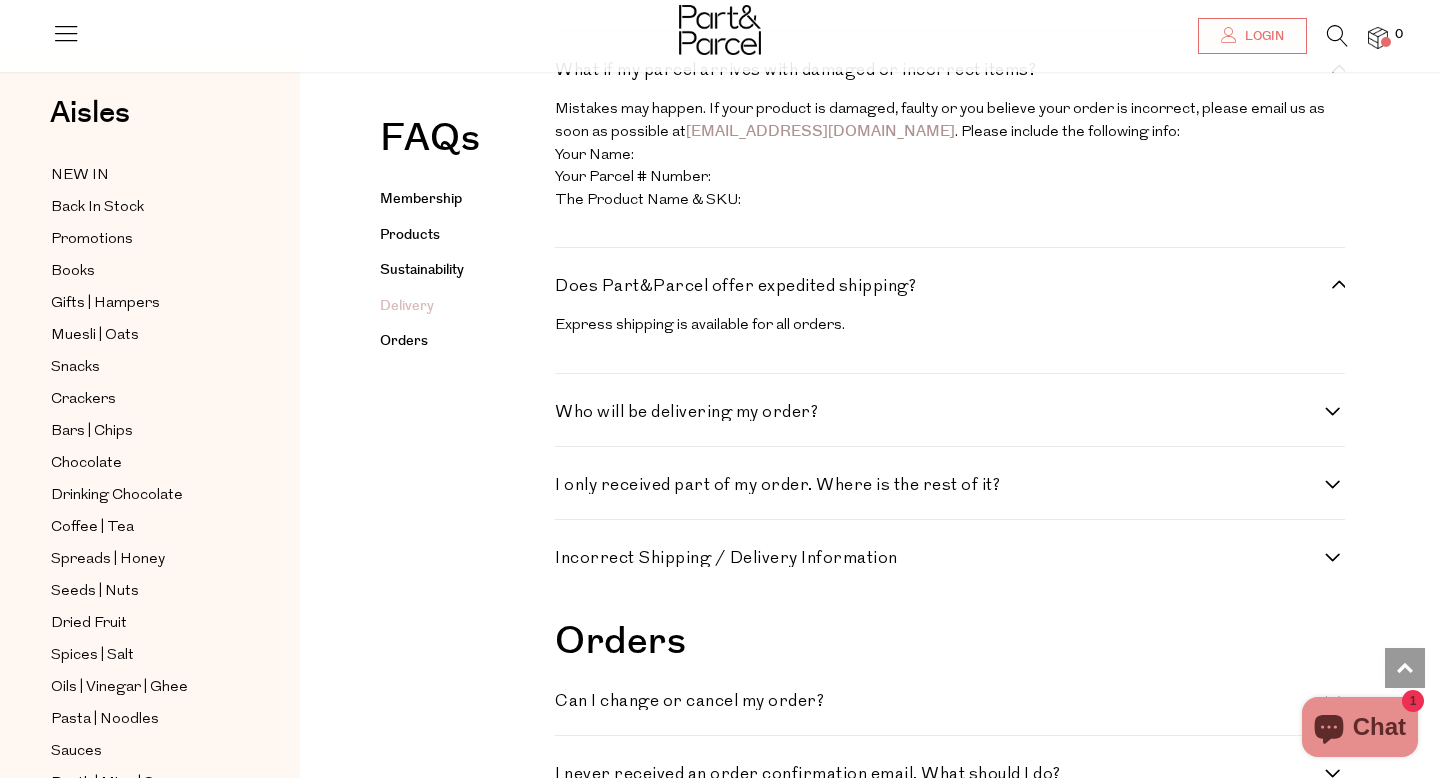 click on "Who will be delivering my order?" at bounding box center [950, 412] 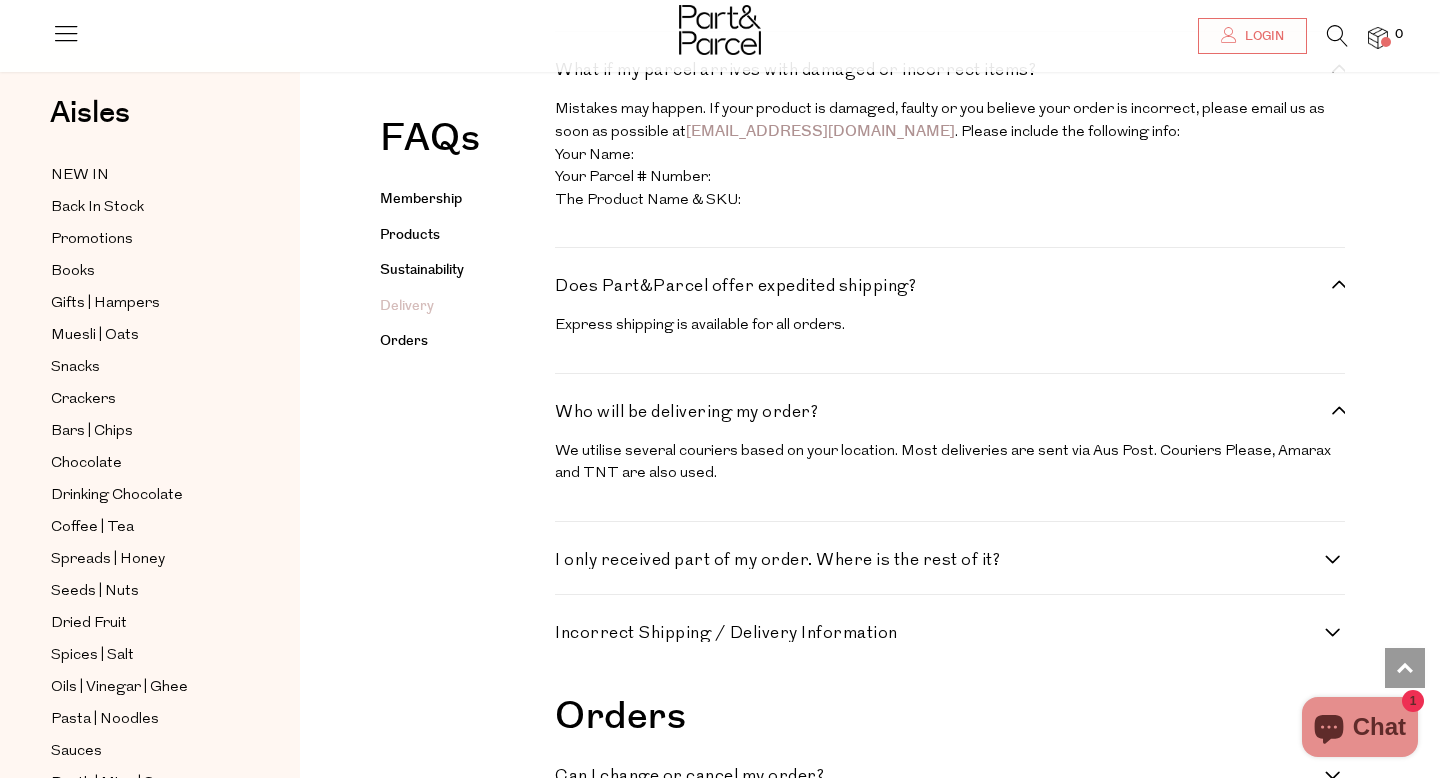 click on "I only received part of my order. Where is the rest of it?" at bounding box center (950, 560) 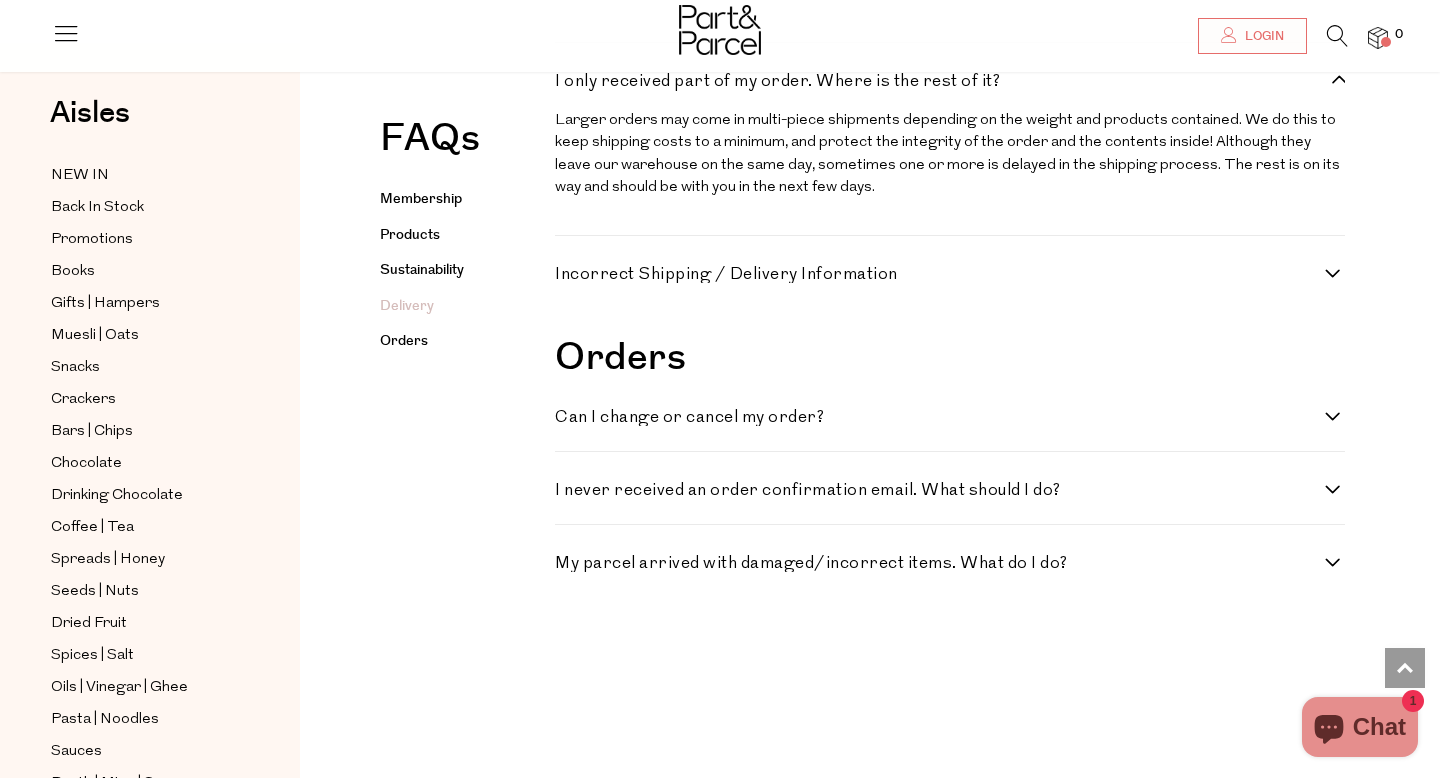 scroll, scrollTop: 8383, scrollLeft: 0, axis: vertical 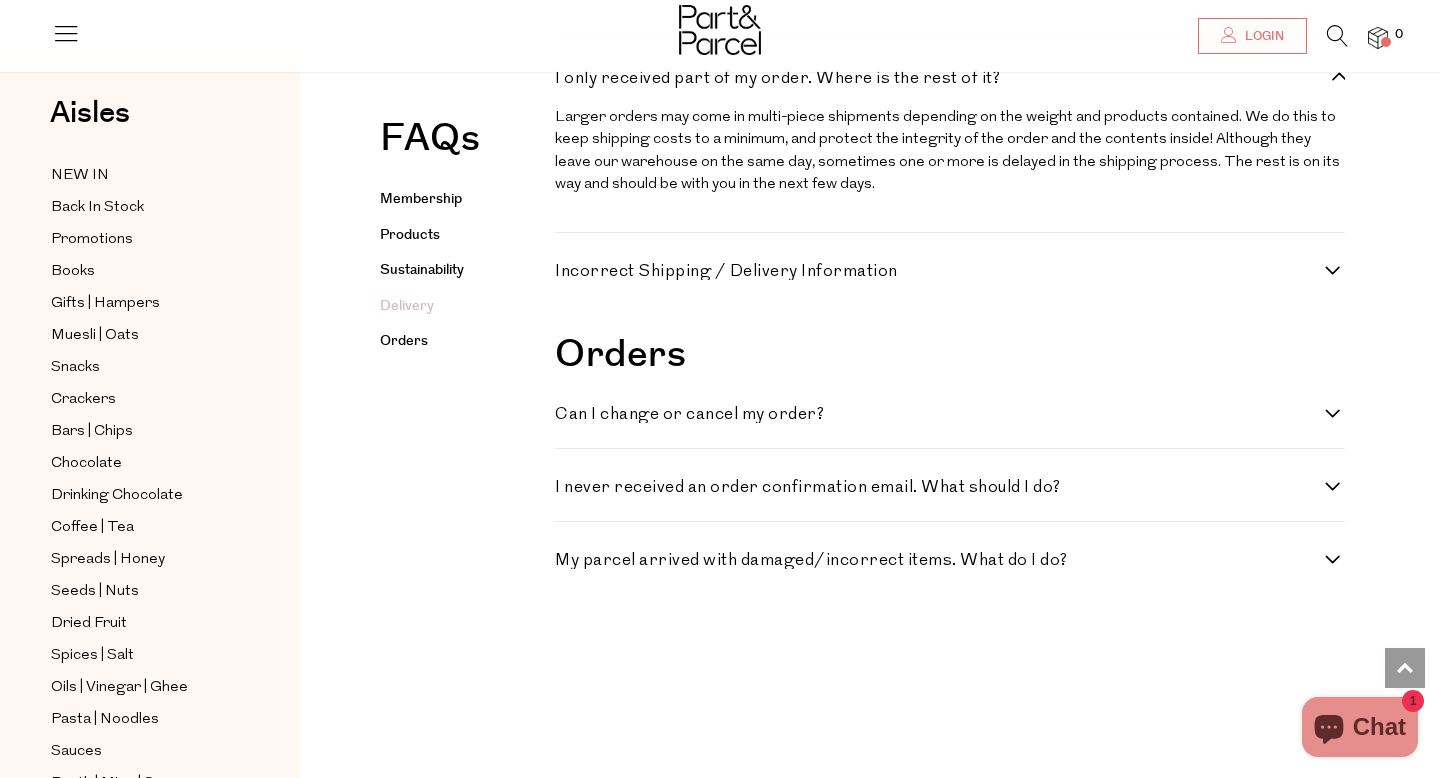 click on "Can I change or cancel my order?" at bounding box center (950, 414) 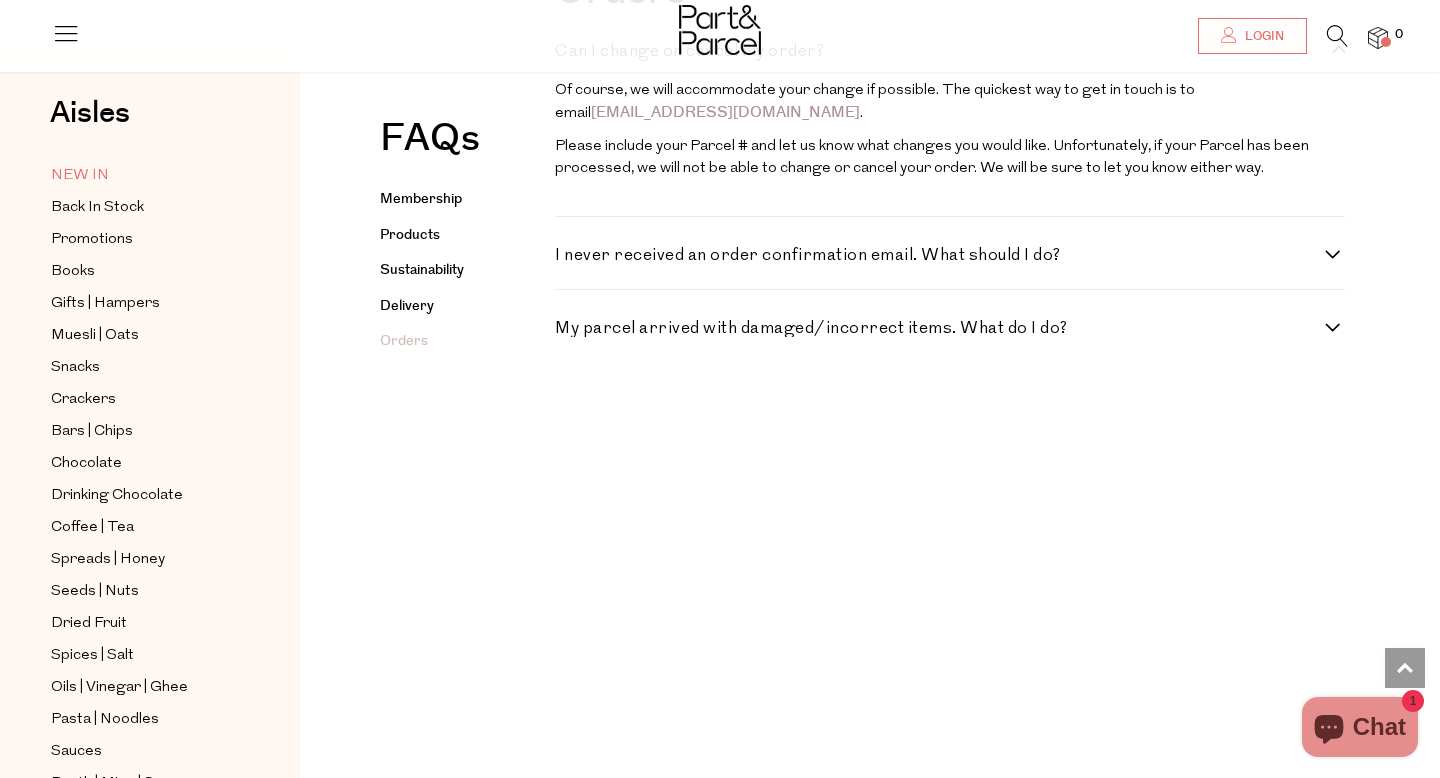 scroll, scrollTop: 8732, scrollLeft: 0, axis: vertical 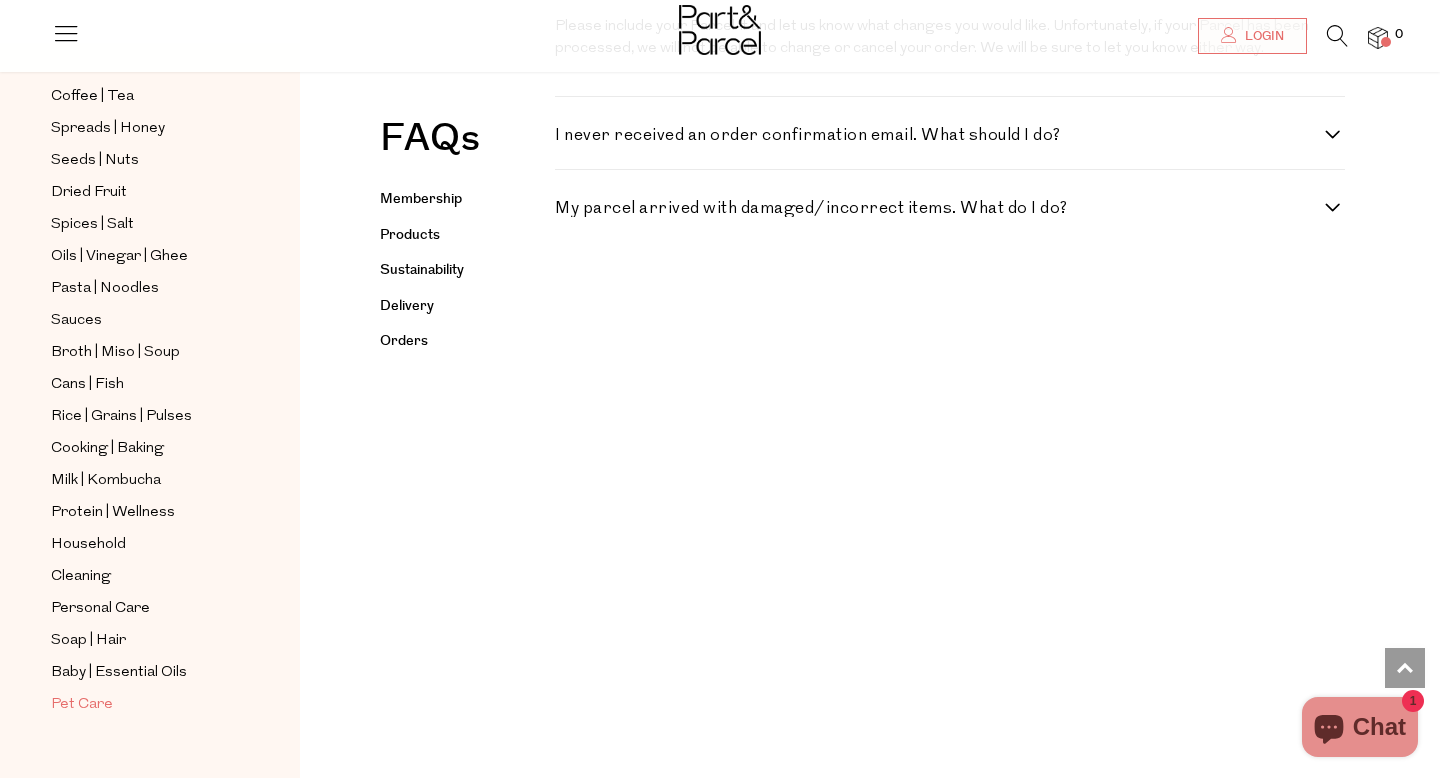click on "Pet Care" at bounding box center [82, 705] 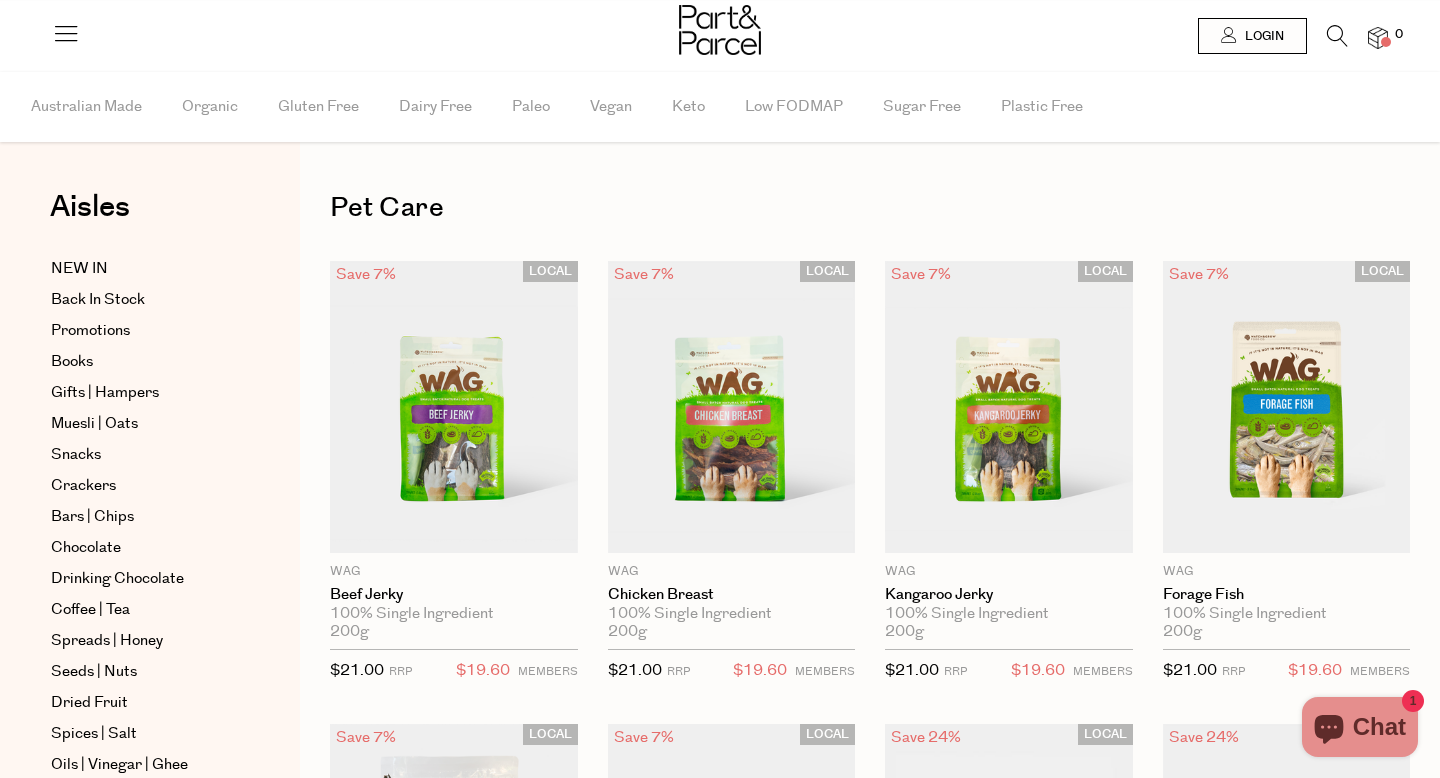scroll, scrollTop: 0, scrollLeft: 0, axis: both 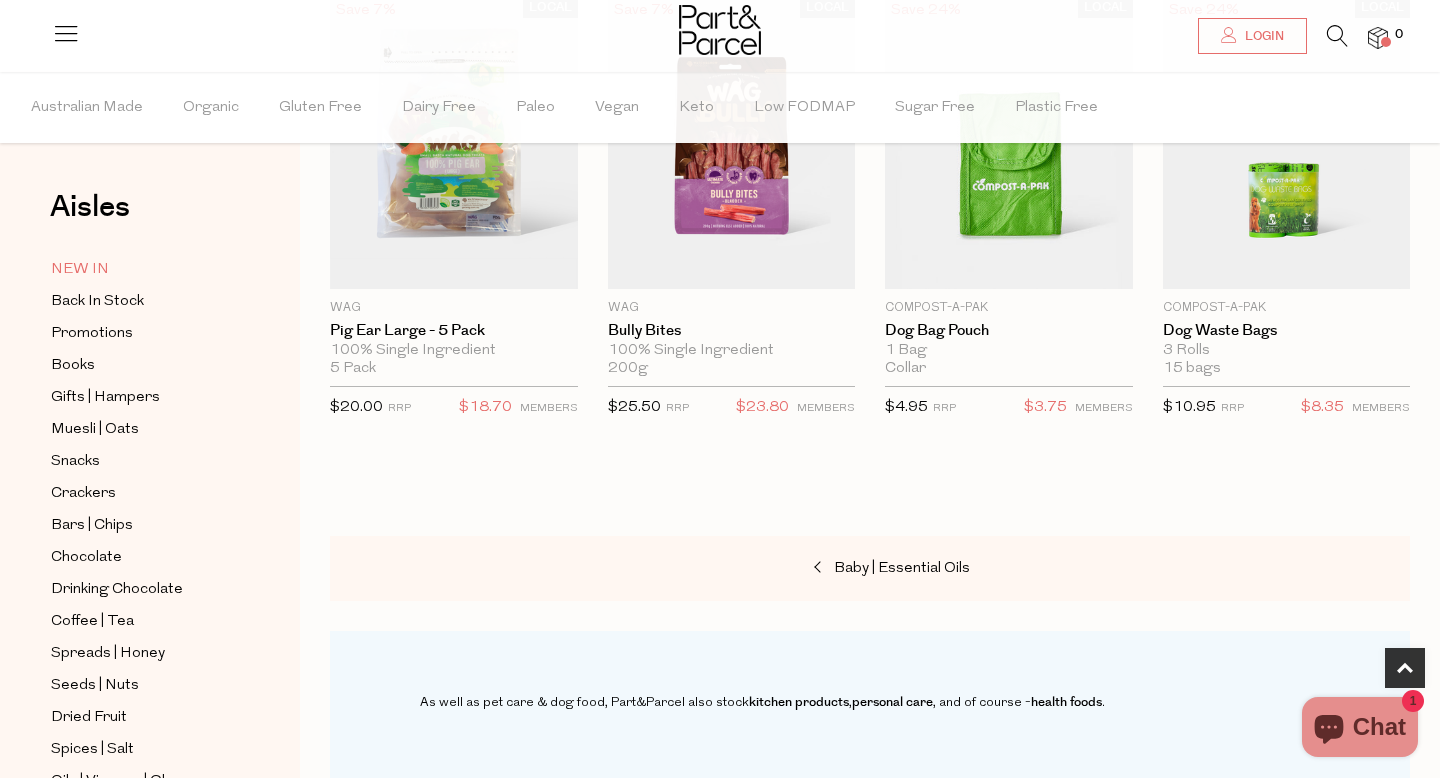 click on "NEW IN" at bounding box center (80, 270) 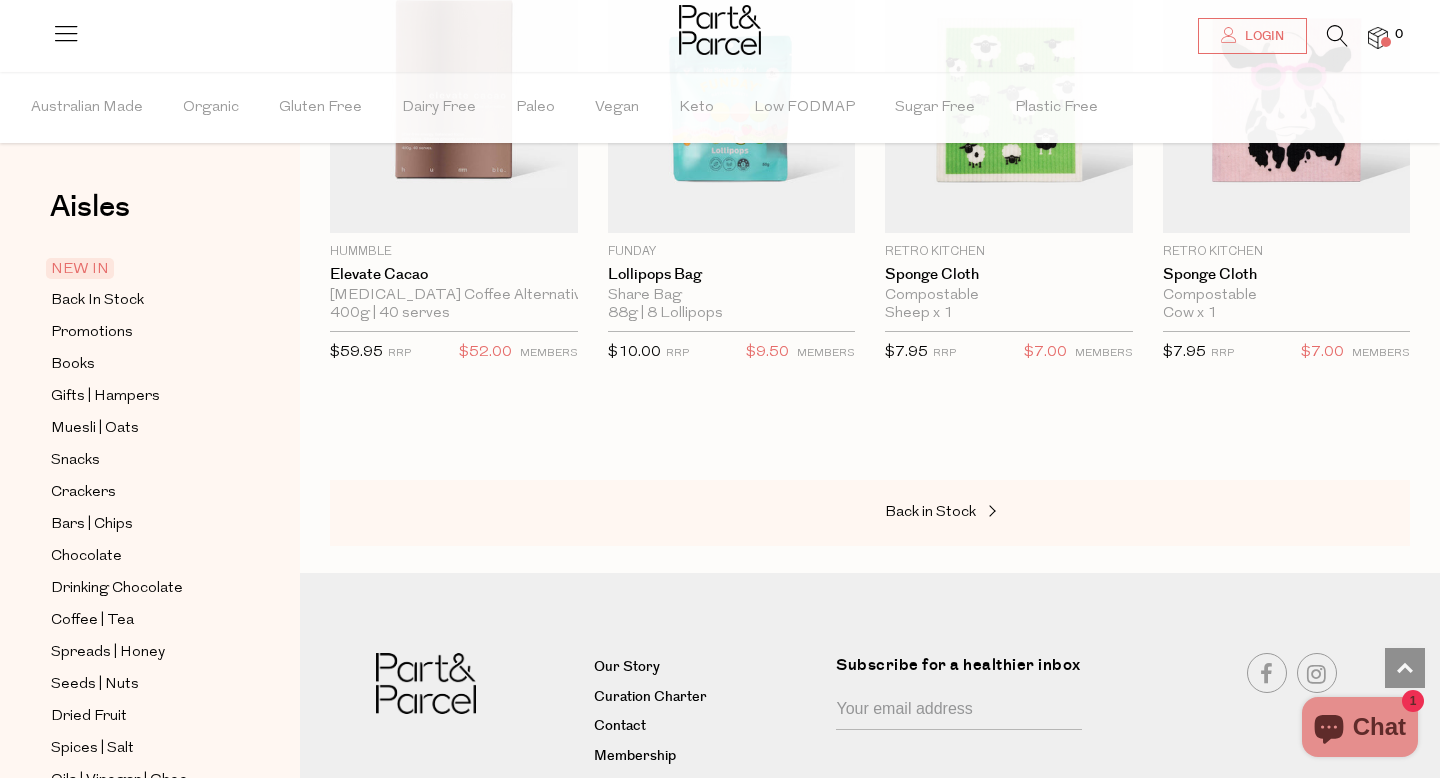 scroll, scrollTop: 1386, scrollLeft: 0, axis: vertical 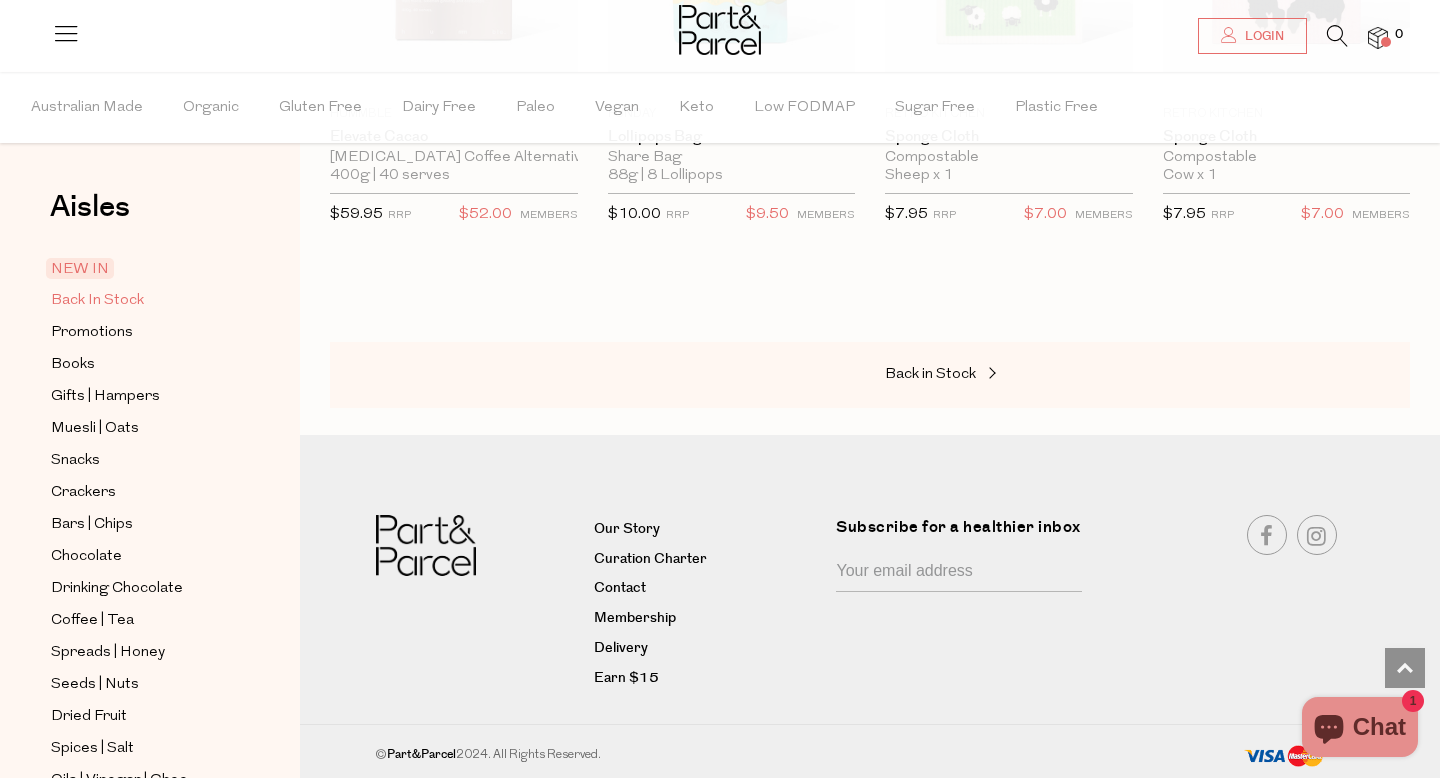 click on "Back In Stock" at bounding box center [97, 301] 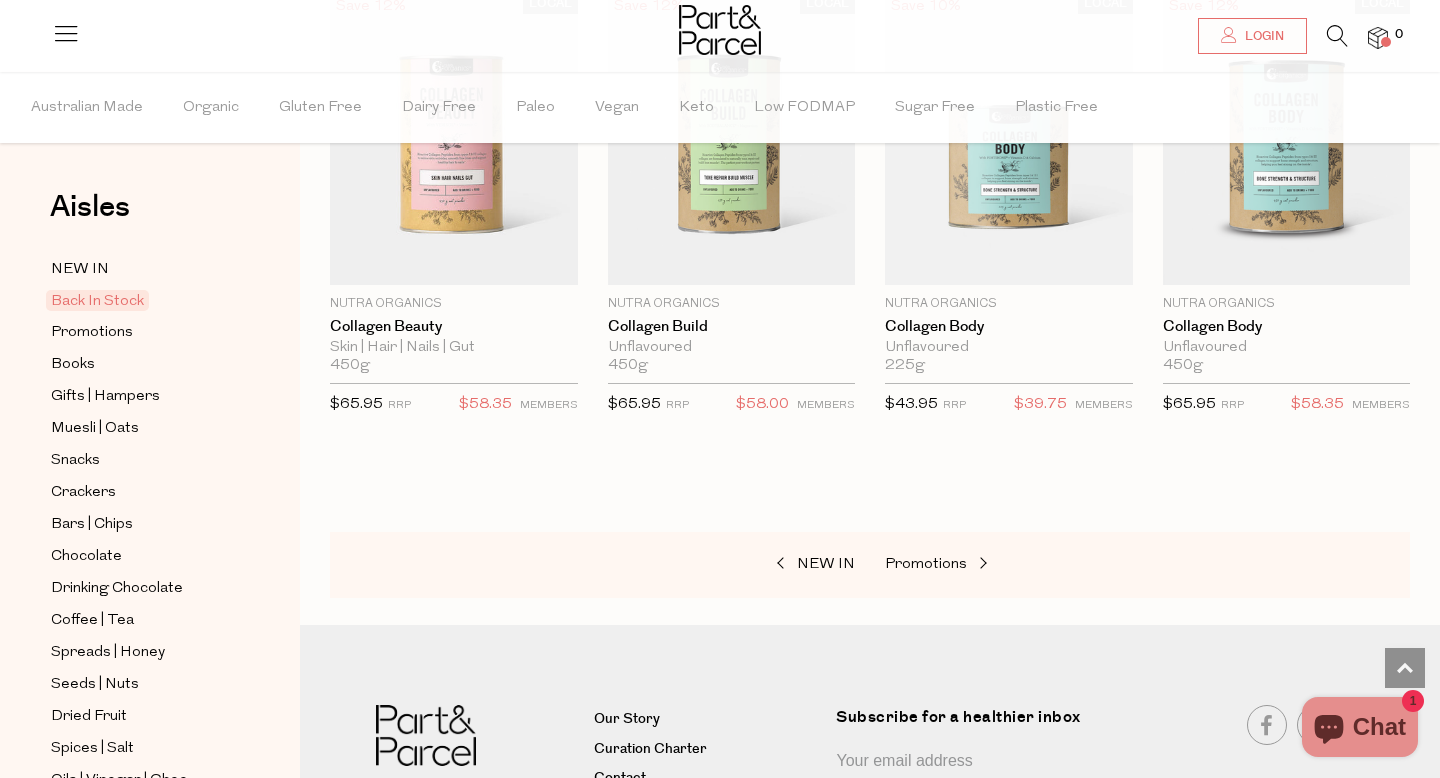 scroll, scrollTop: 1356, scrollLeft: 0, axis: vertical 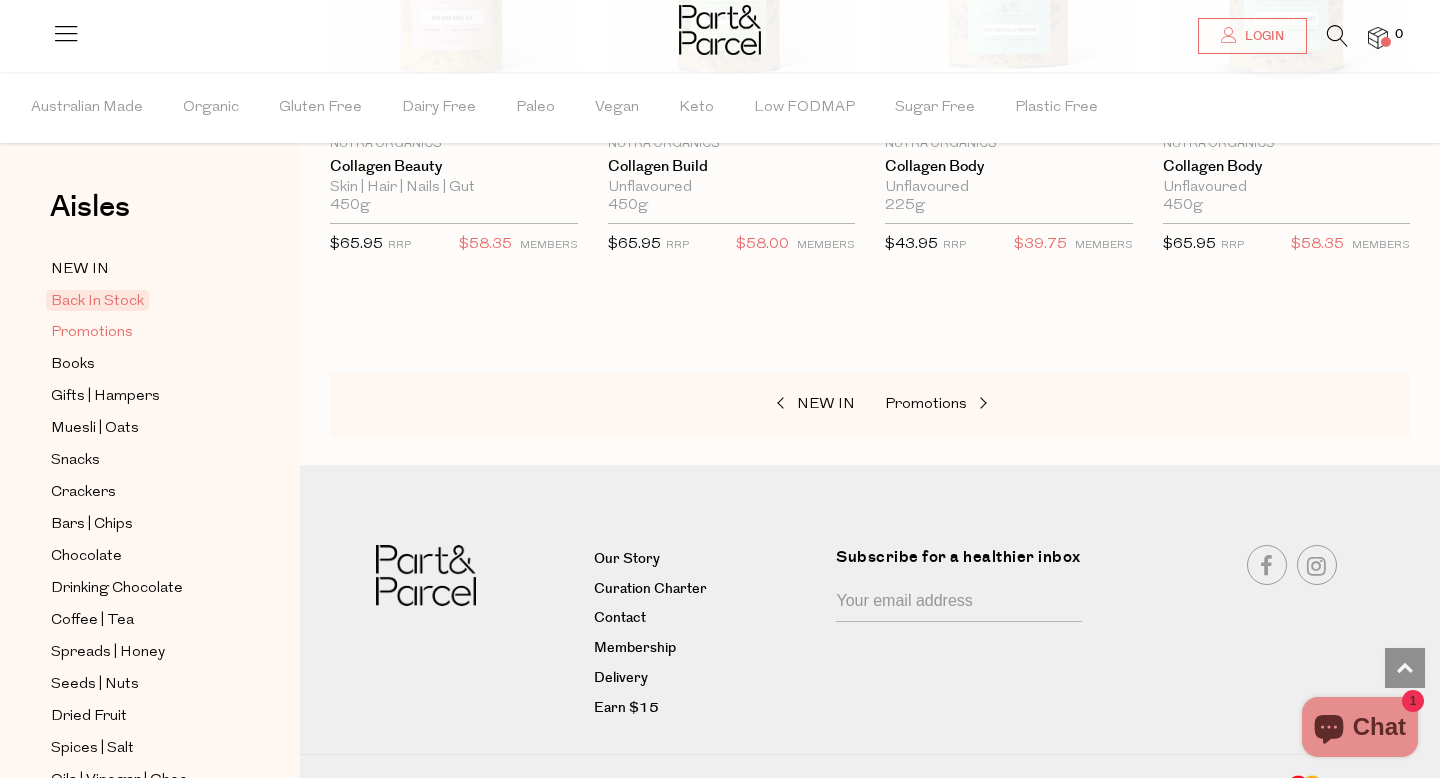click on "Promotions" at bounding box center [92, 333] 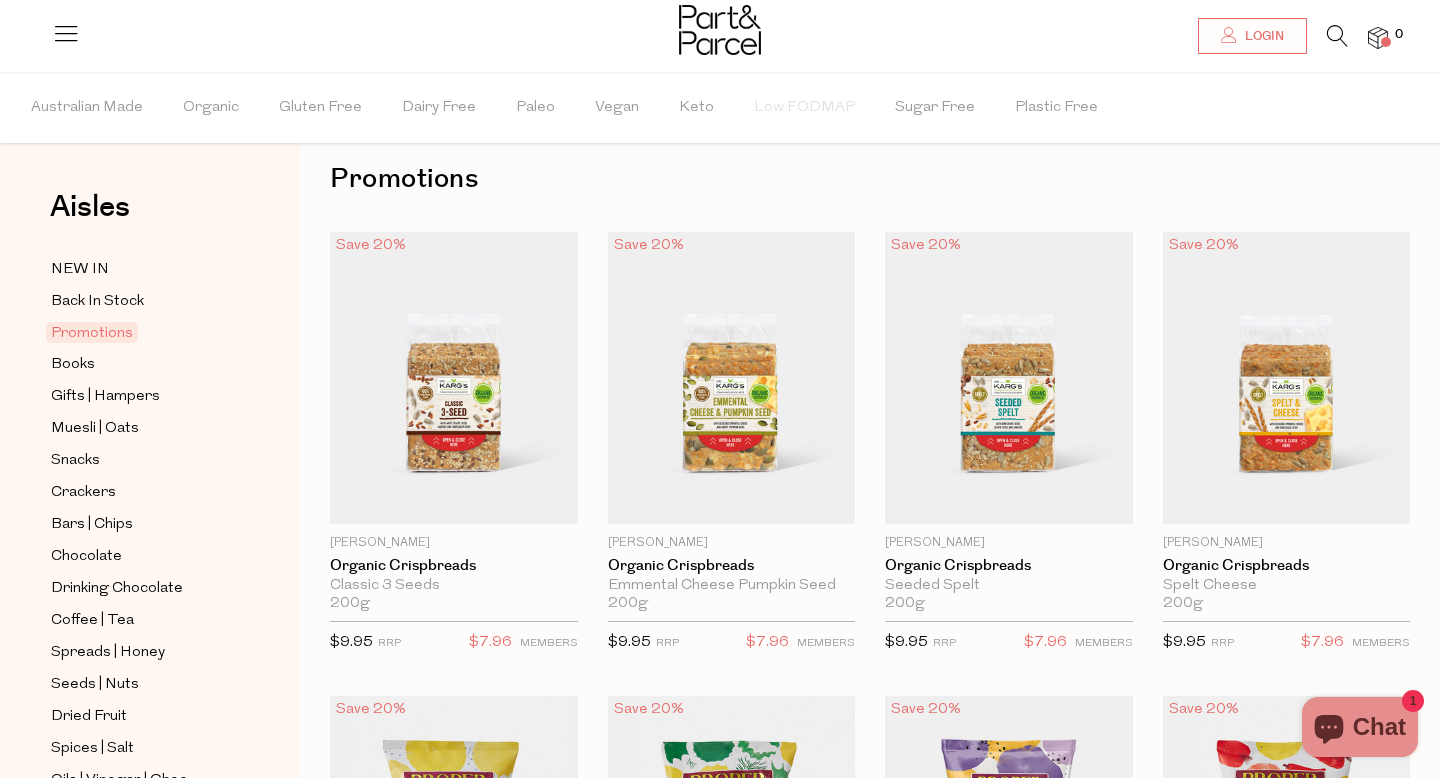 scroll, scrollTop: 0, scrollLeft: 0, axis: both 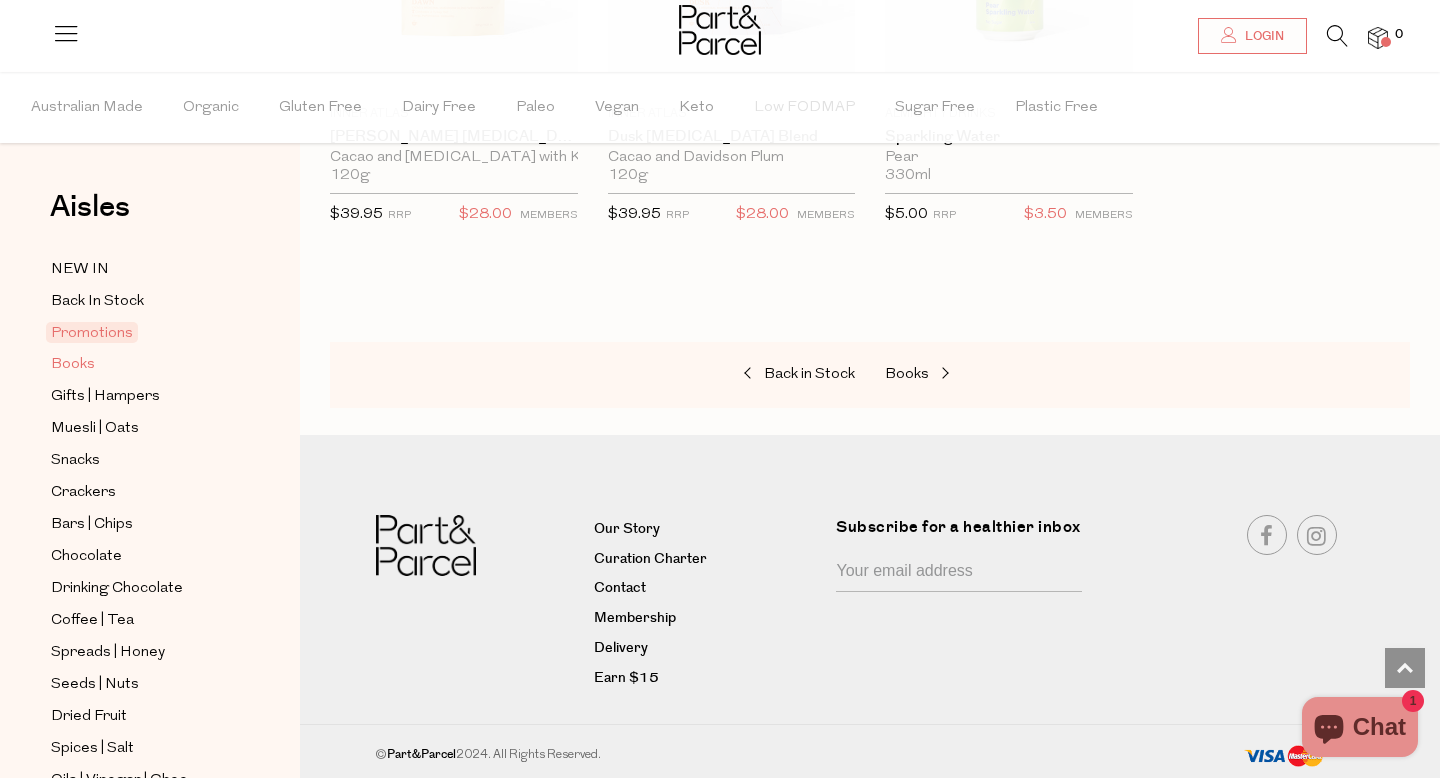 click on "Books" at bounding box center [73, 365] 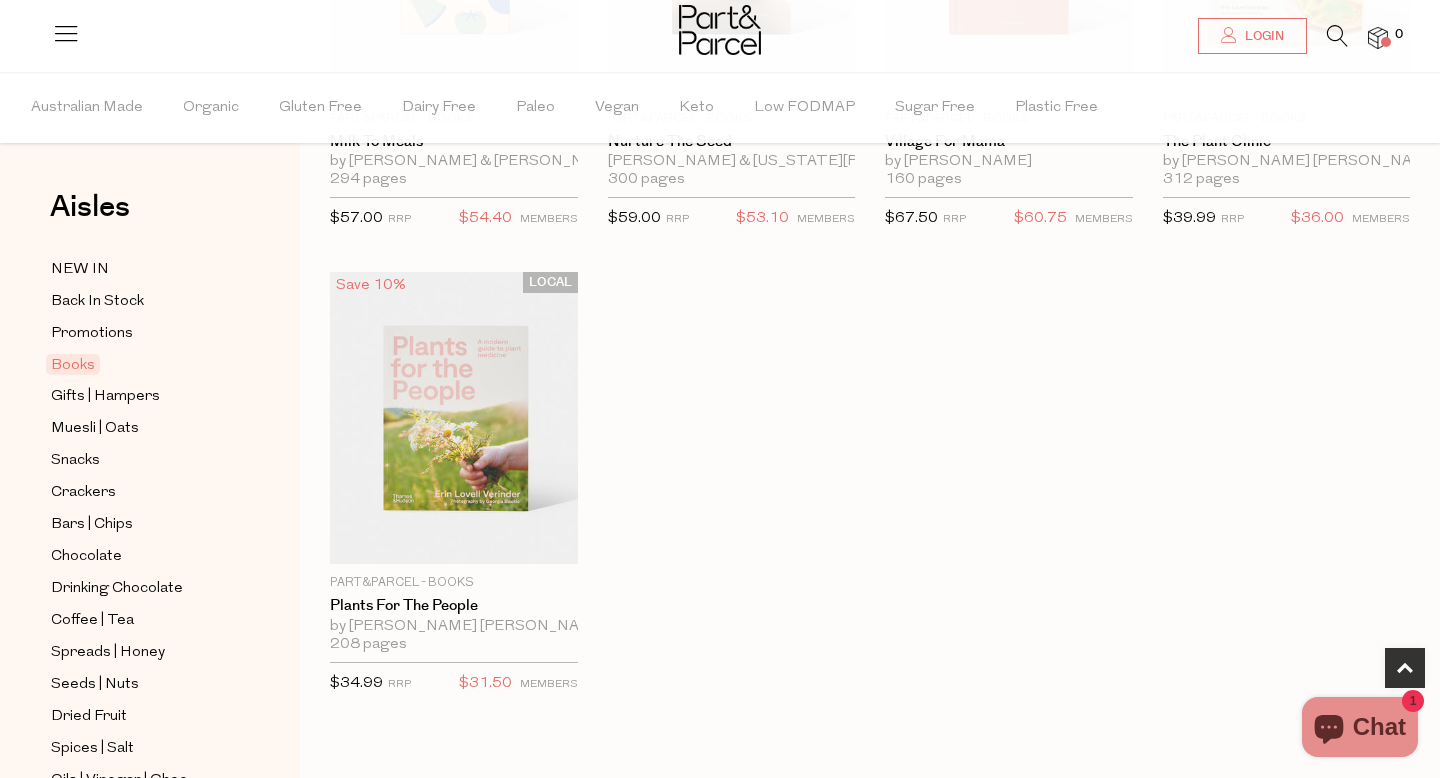 scroll, scrollTop: 927, scrollLeft: 0, axis: vertical 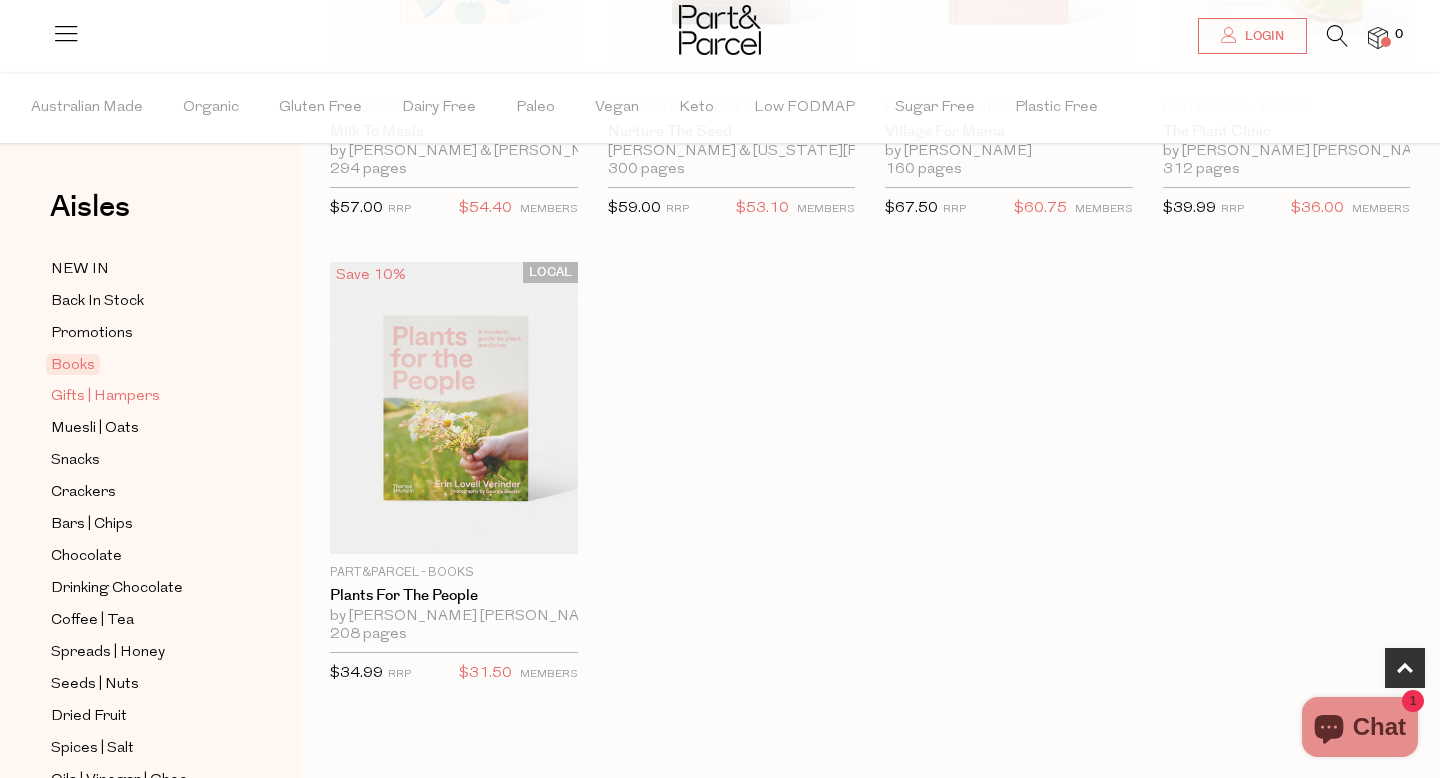click on "Gifts | Hampers" at bounding box center [105, 397] 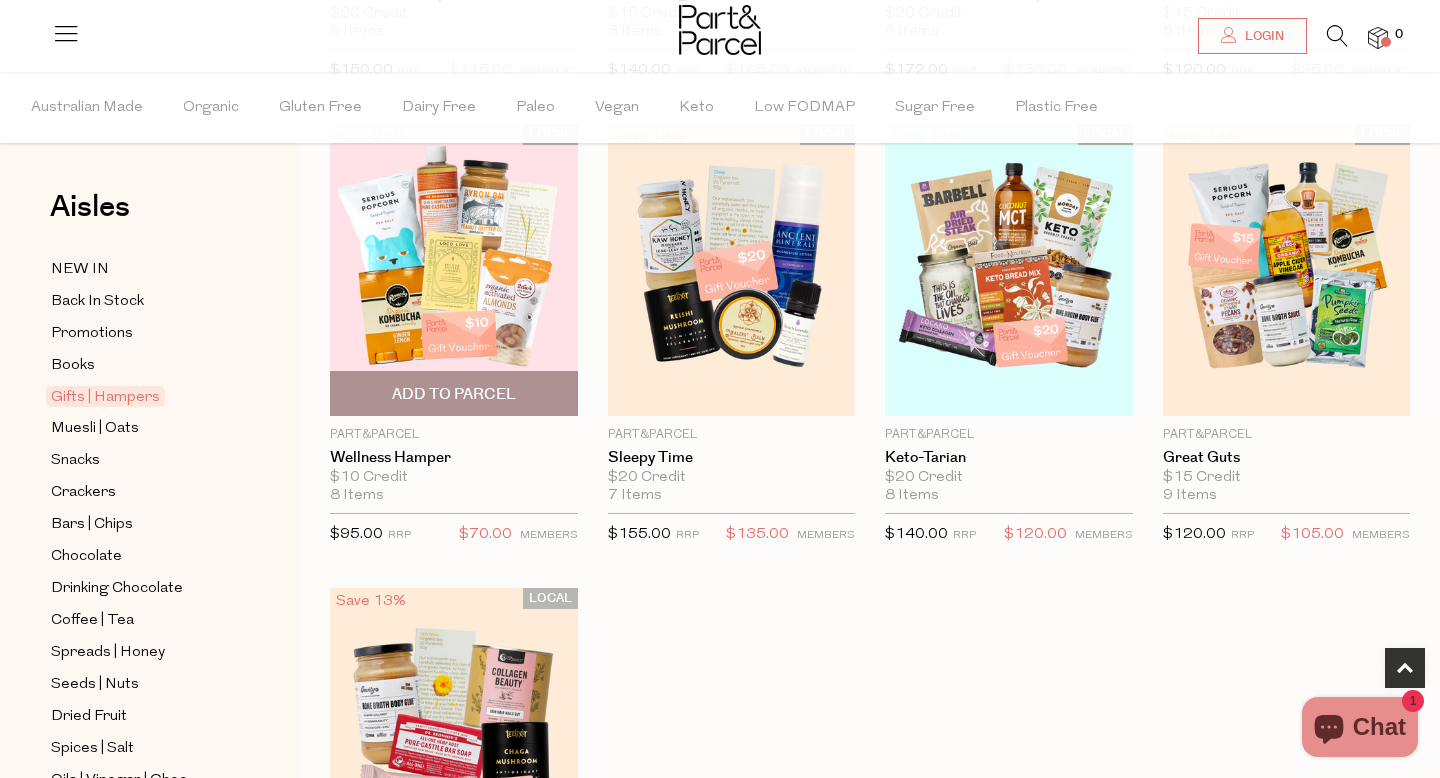 scroll, scrollTop: 608, scrollLeft: 0, axis: vertical 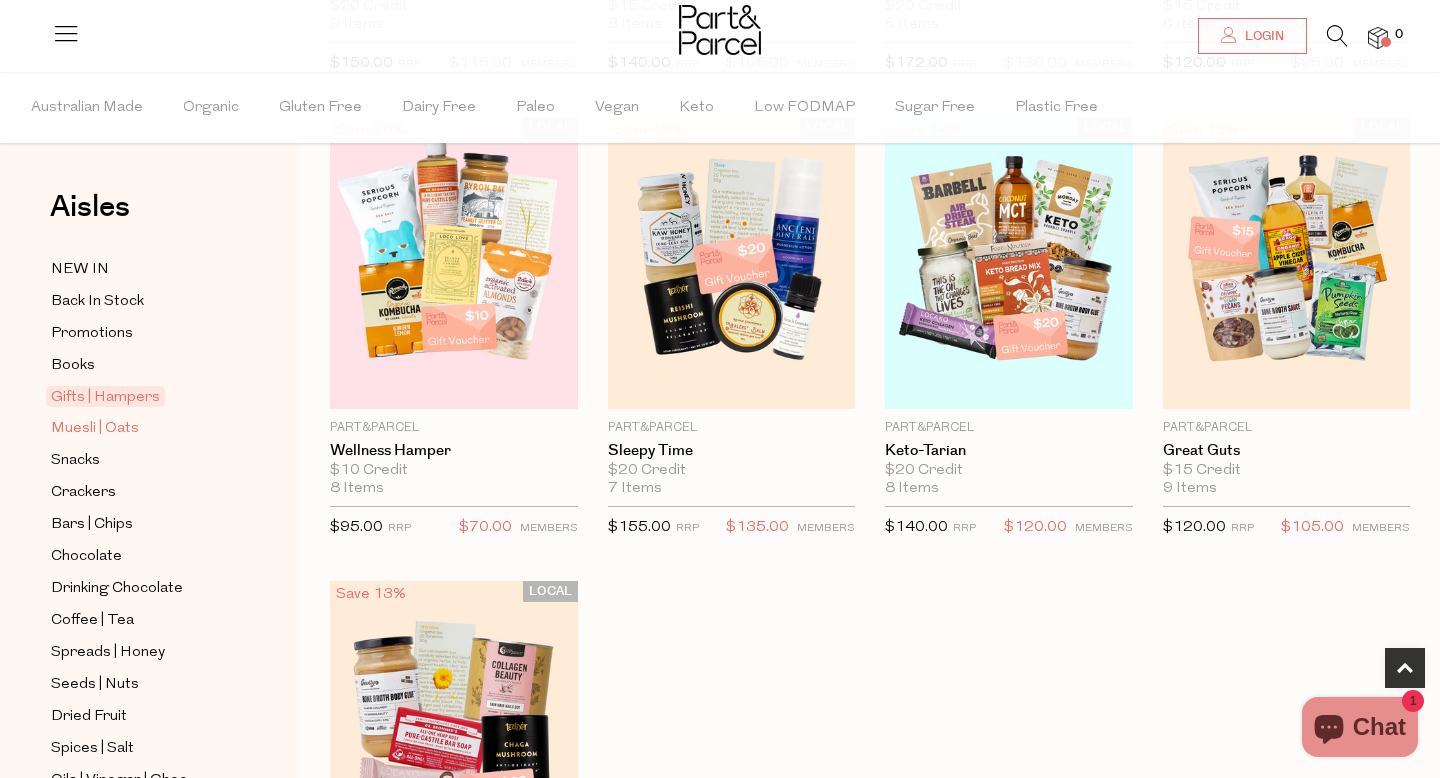 click on "Muesli | Oats" at bounding box center (95, 429) 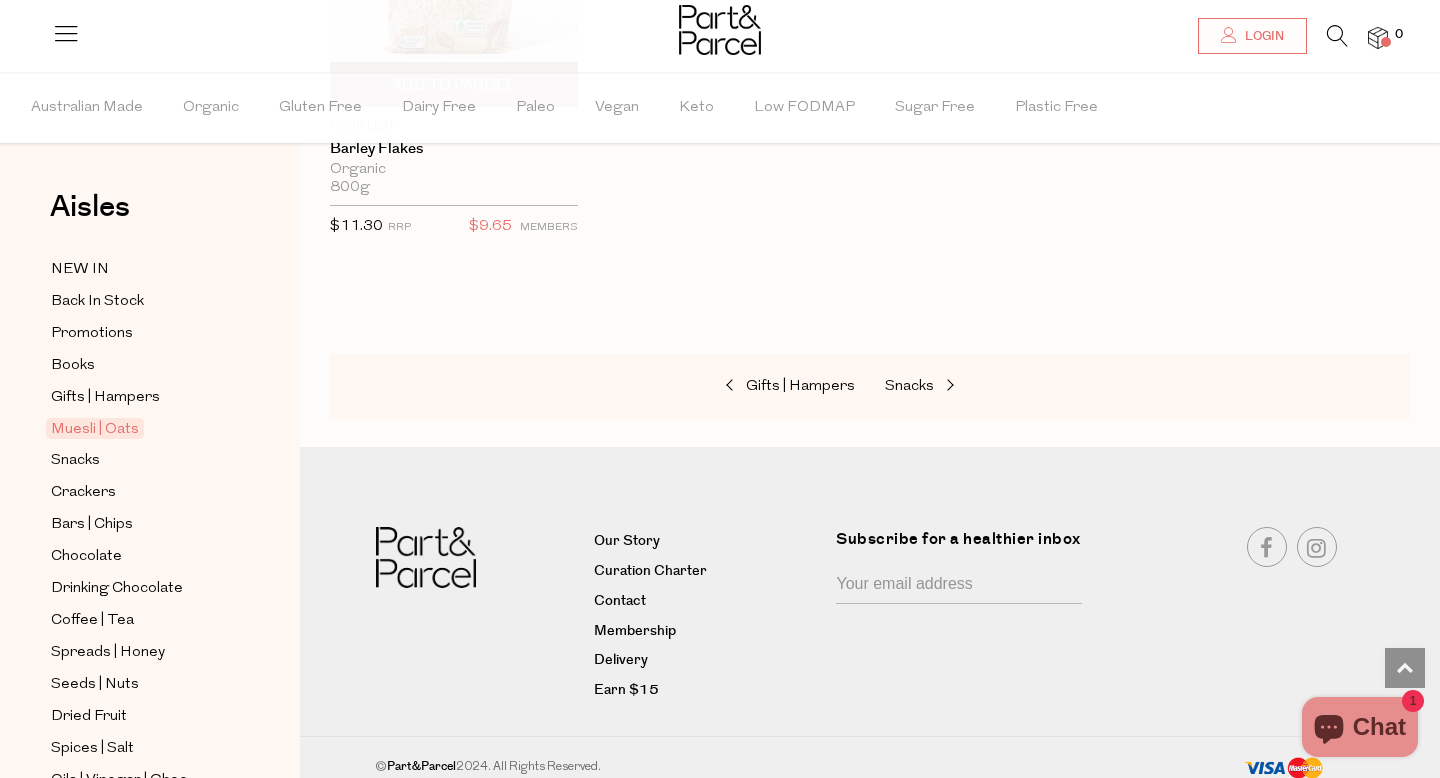 scroll, scrollTop: 5098, scrollLeft: 0, axis: vertical 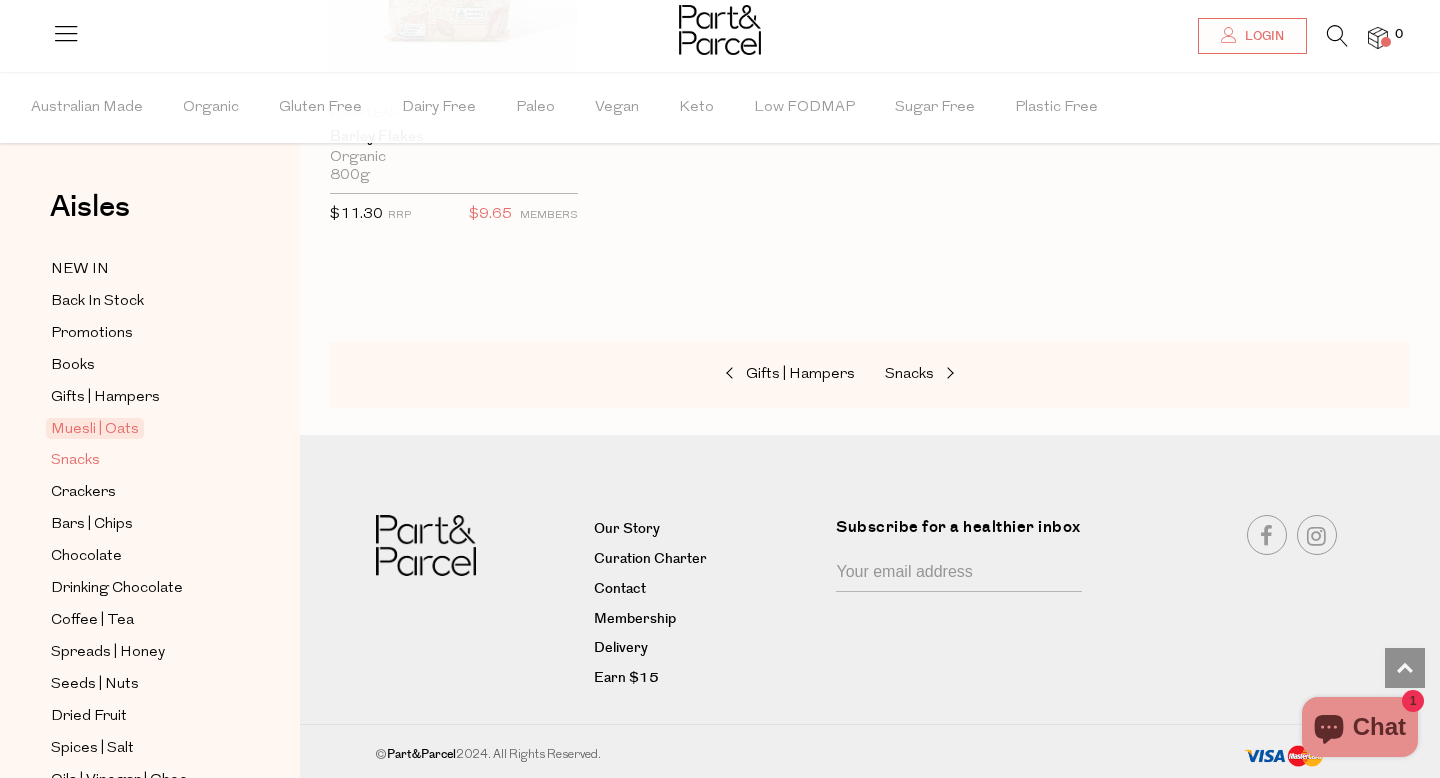 click on "Snacks" at bounding box center [75, 461] 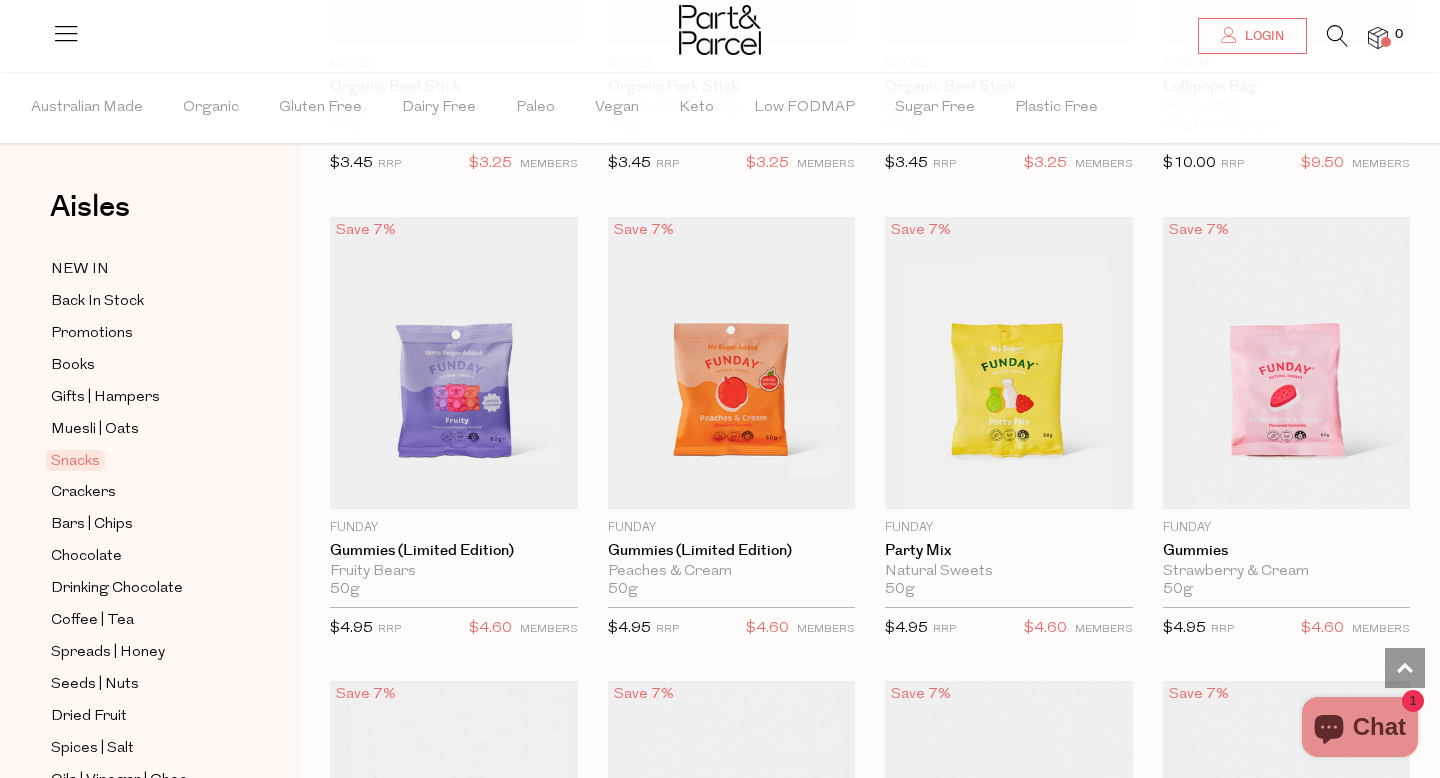 scroll, scrollTop: 1586, scrollLeft: 0, axis: vertical 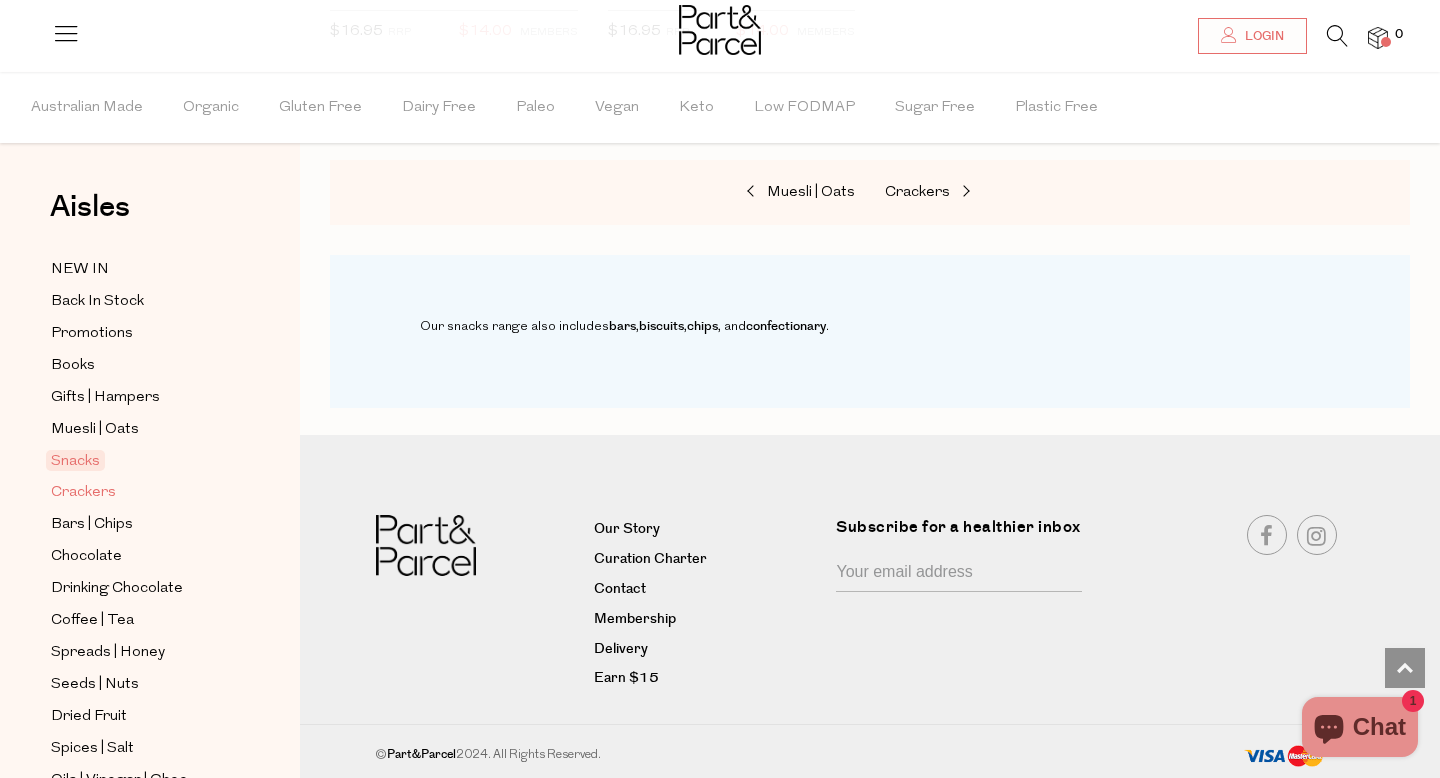 click on "Crackers" at bounding box center (83, 493) 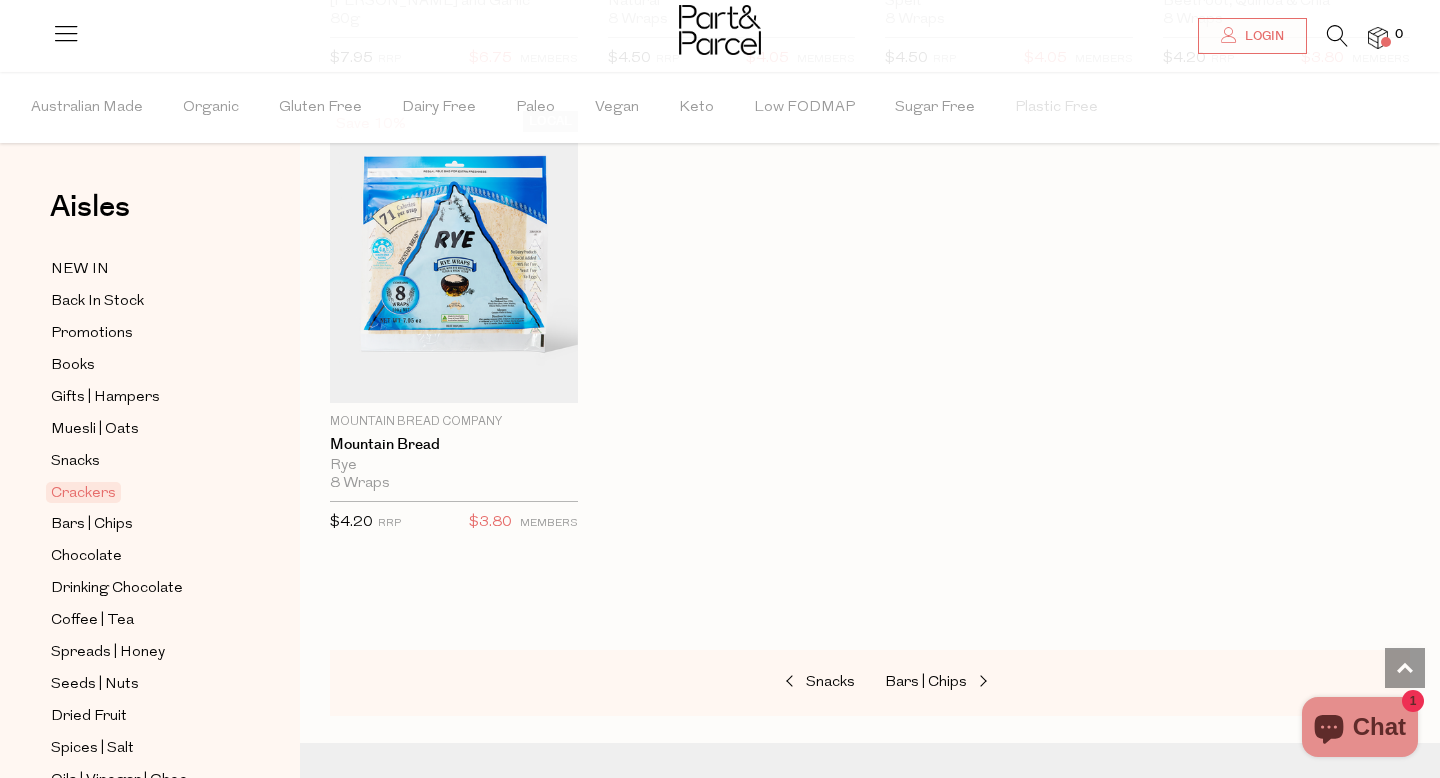 scroll, scrollTop: 4356, scrollLeft: 0, axis: vertical 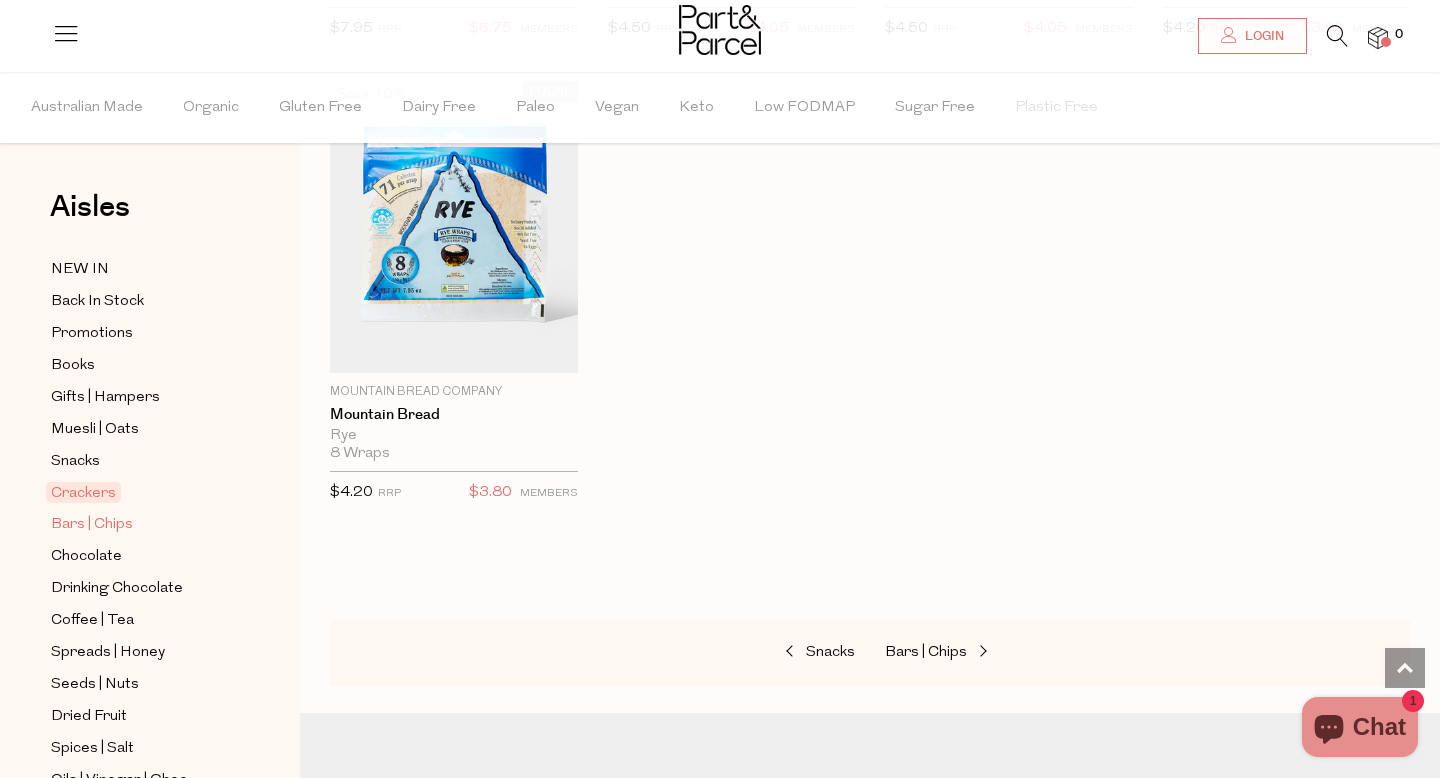 click on "Bars | Chips" at bounding box center (92, 525) 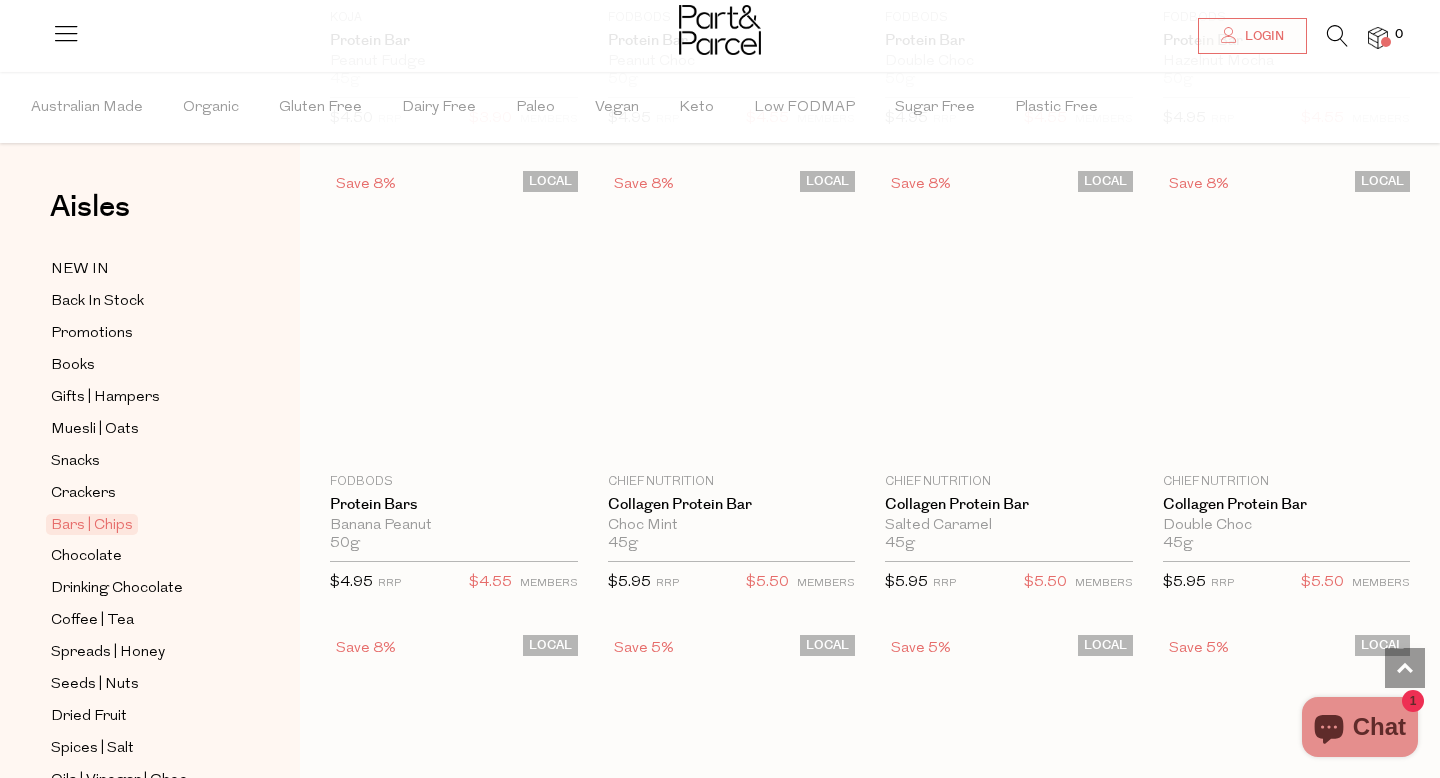 scroll, scrollTop: 0, scrollLeft: 0, axis: both 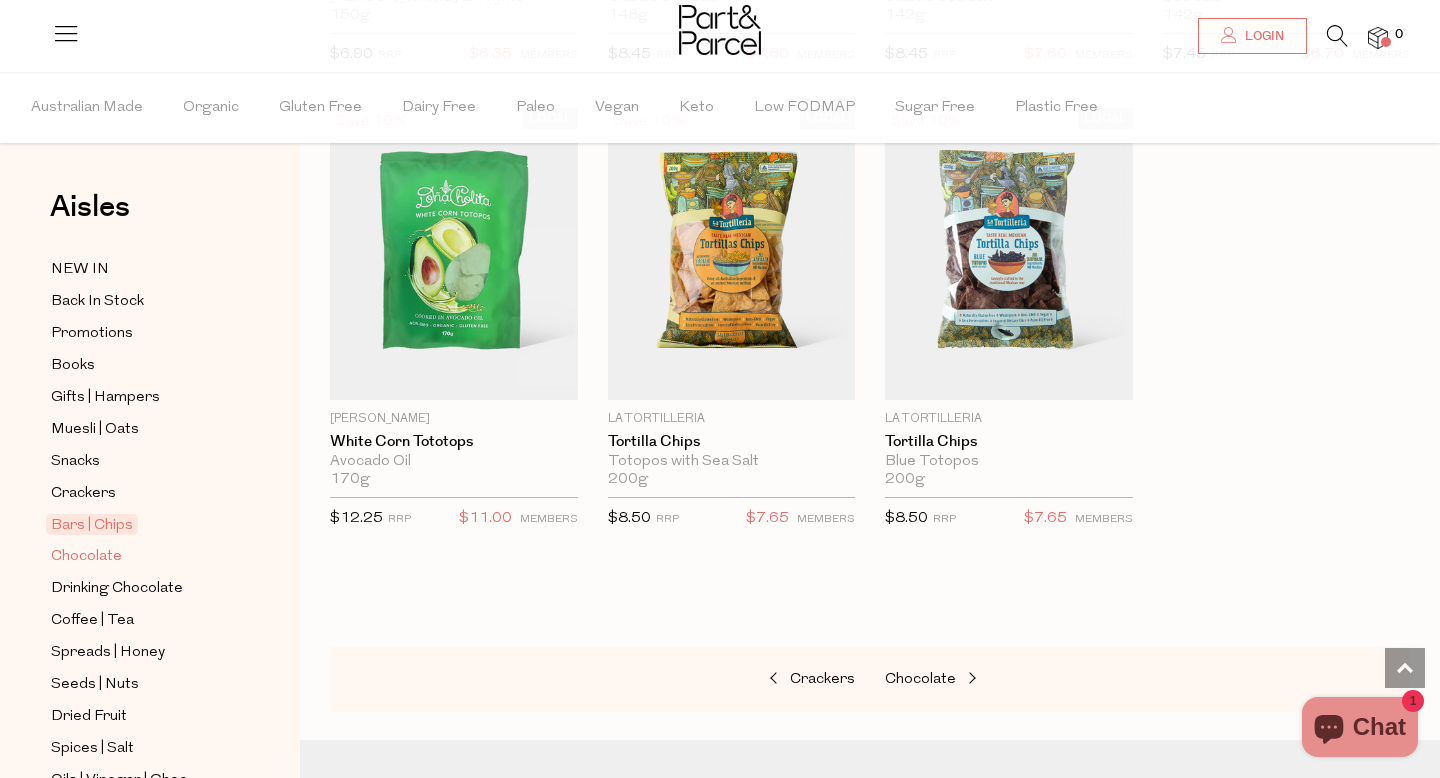 click on "Chocolate" at bounding box center [86, 557] 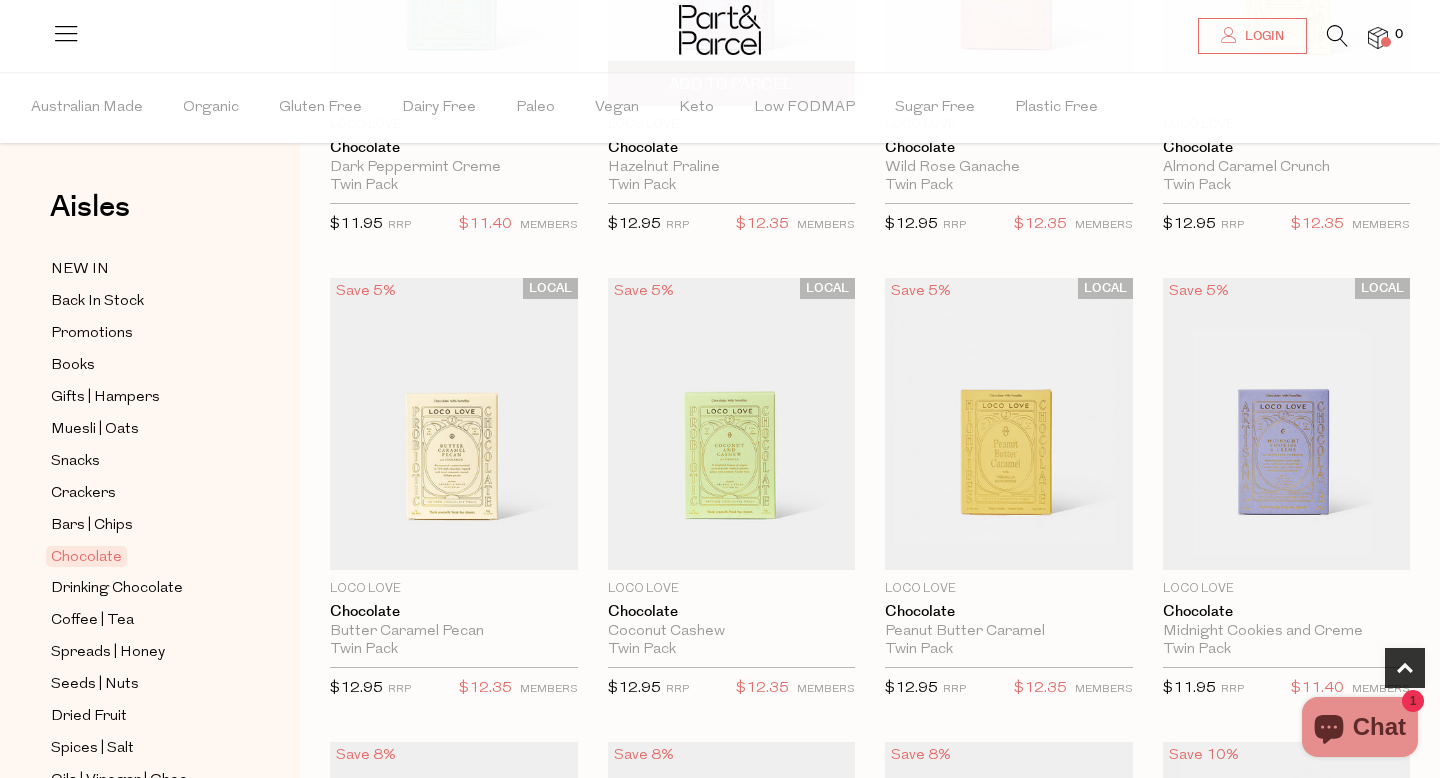 scroll, scrollTop: 913, scrollLeft: 0, axis: vertical 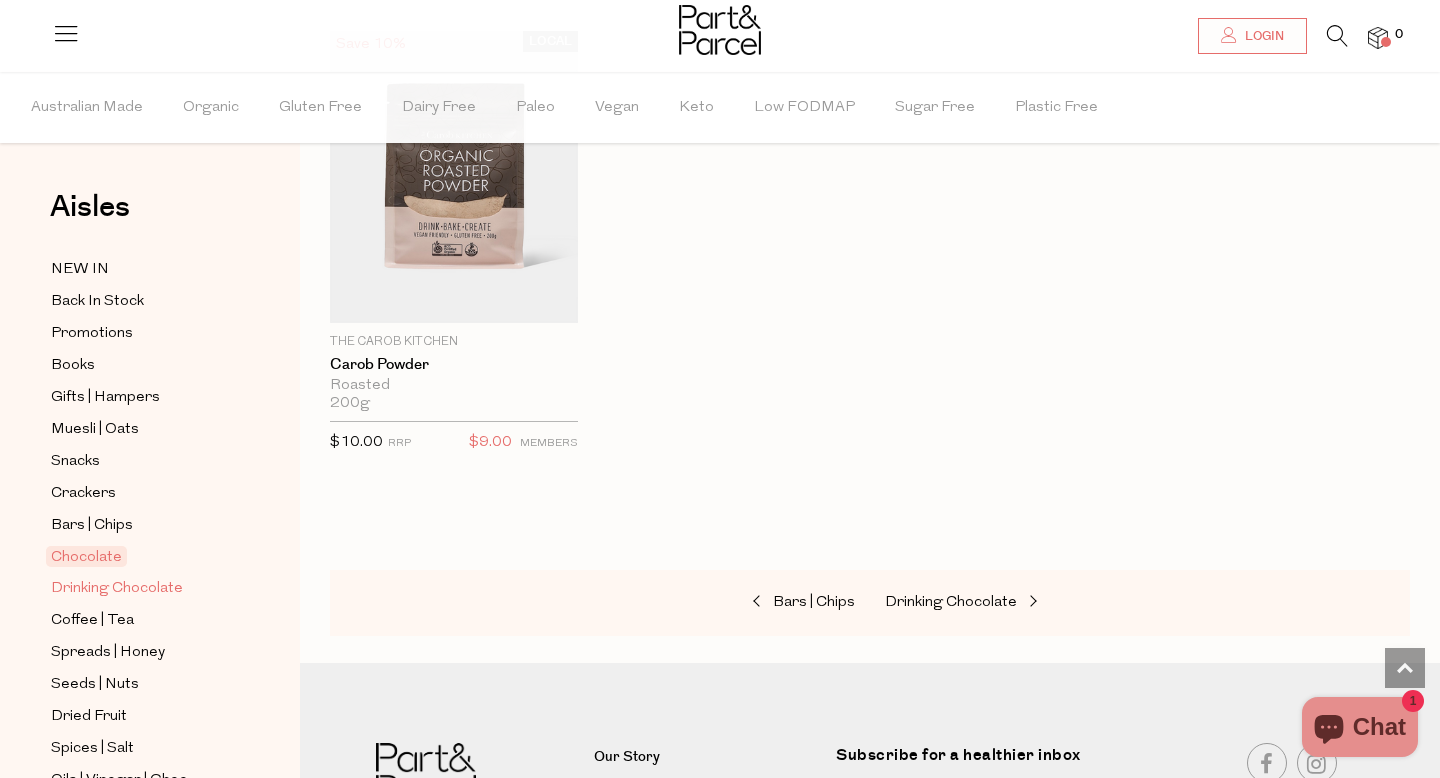 click on "Drinking Chocolate" at bounding box center [117, 589] 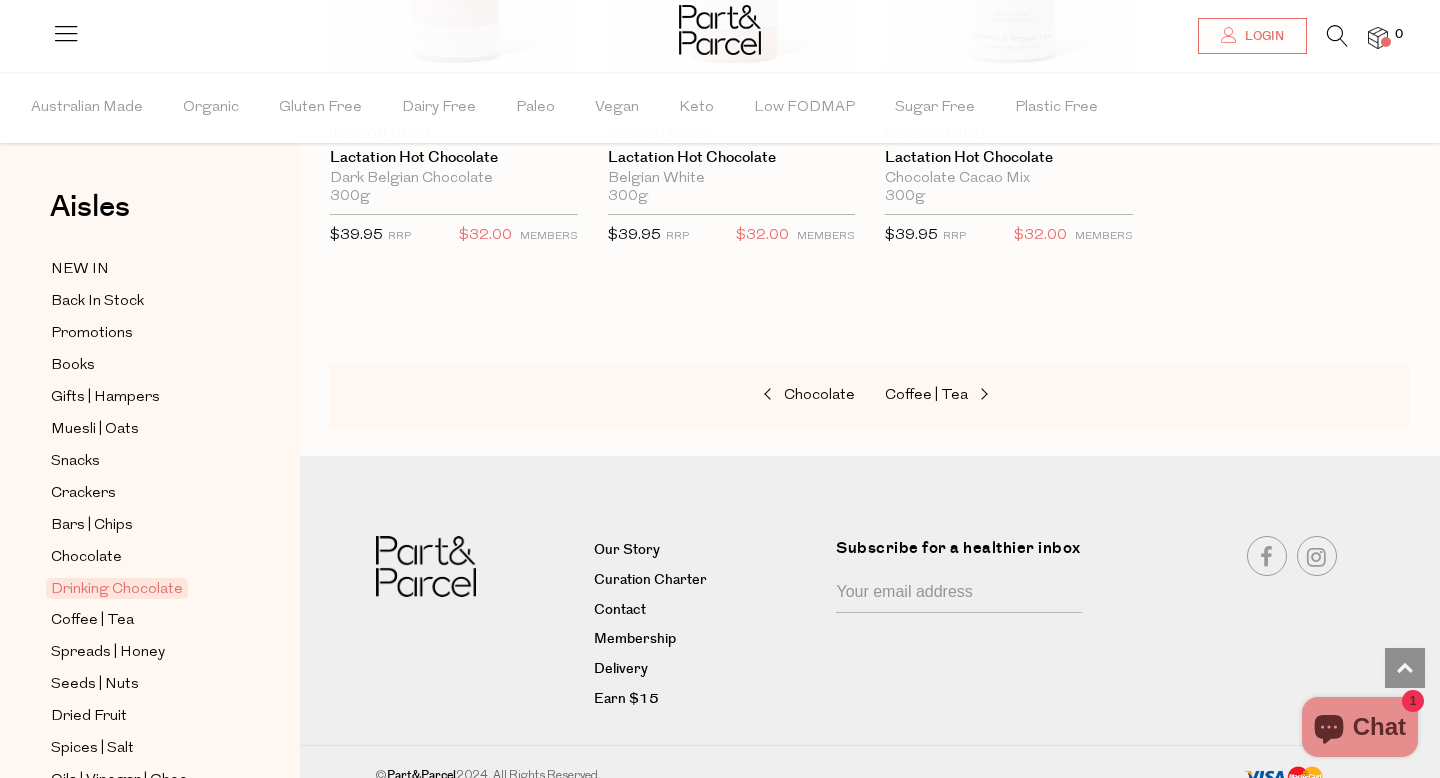 scroll, scrollTop: 2314, scrollLeft: 0, axis: vertical 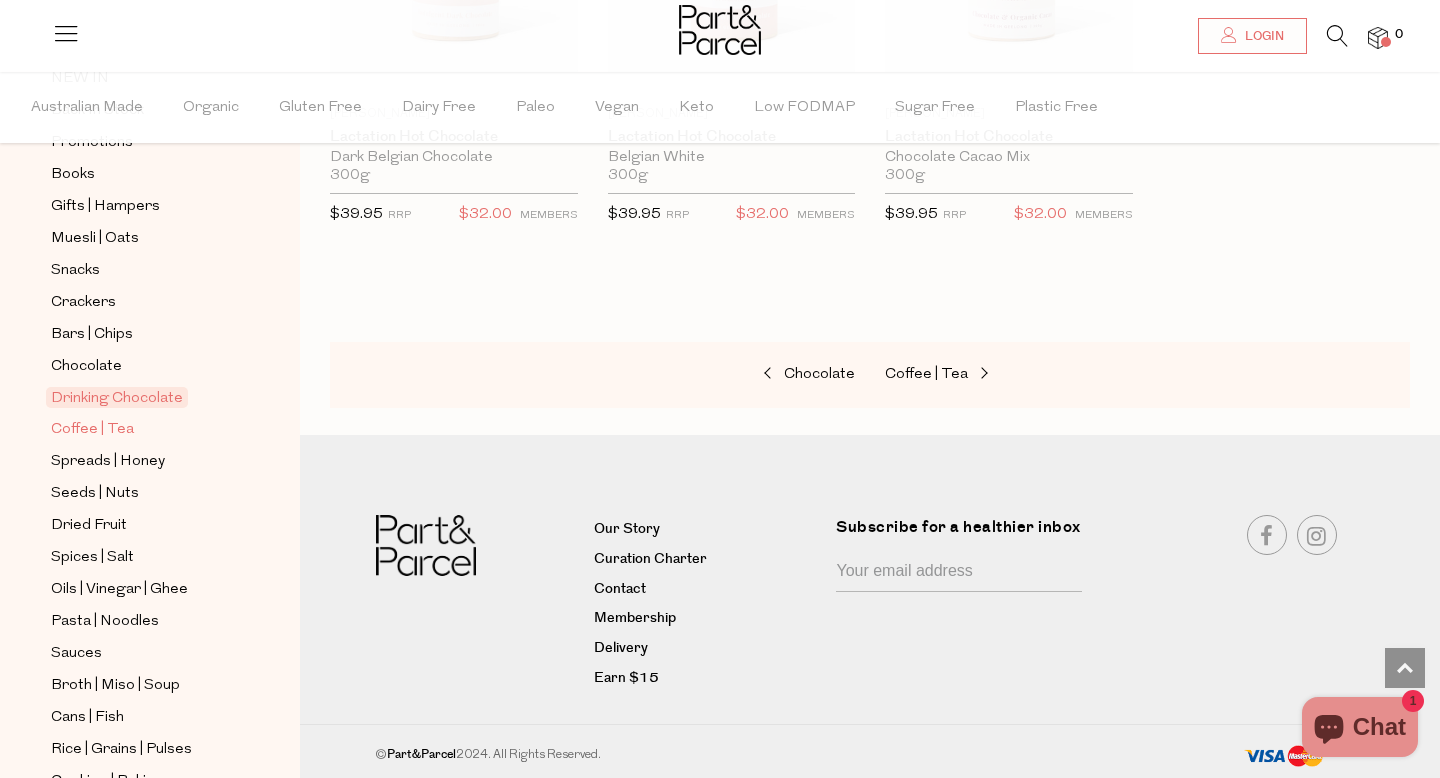 click on "Coffee | Tea" at bounding box center [92, 430] 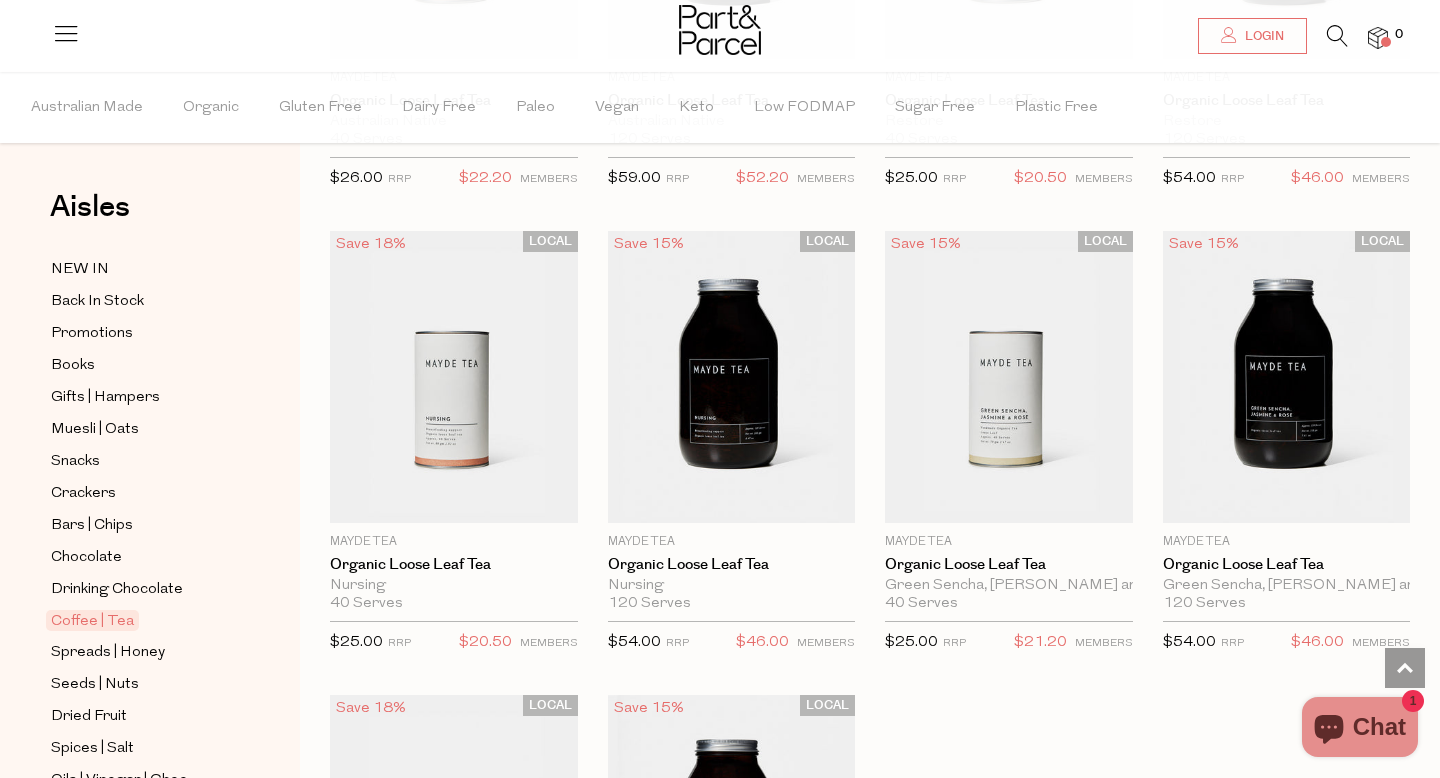 scroll, scrollTop: 5167, scrollLeft: 0, axis: vertical 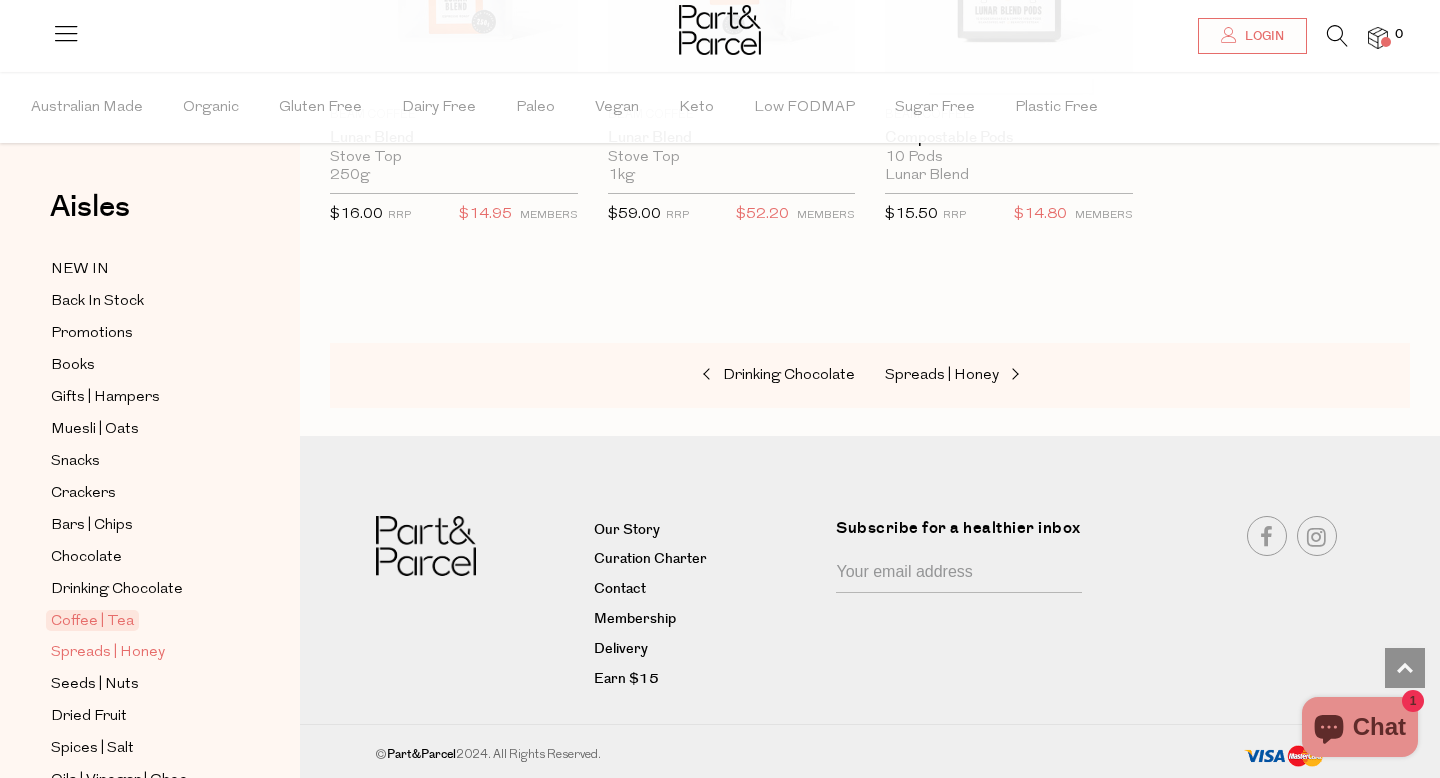click on "Spreads | Honey" at bounding box center (108, 653) 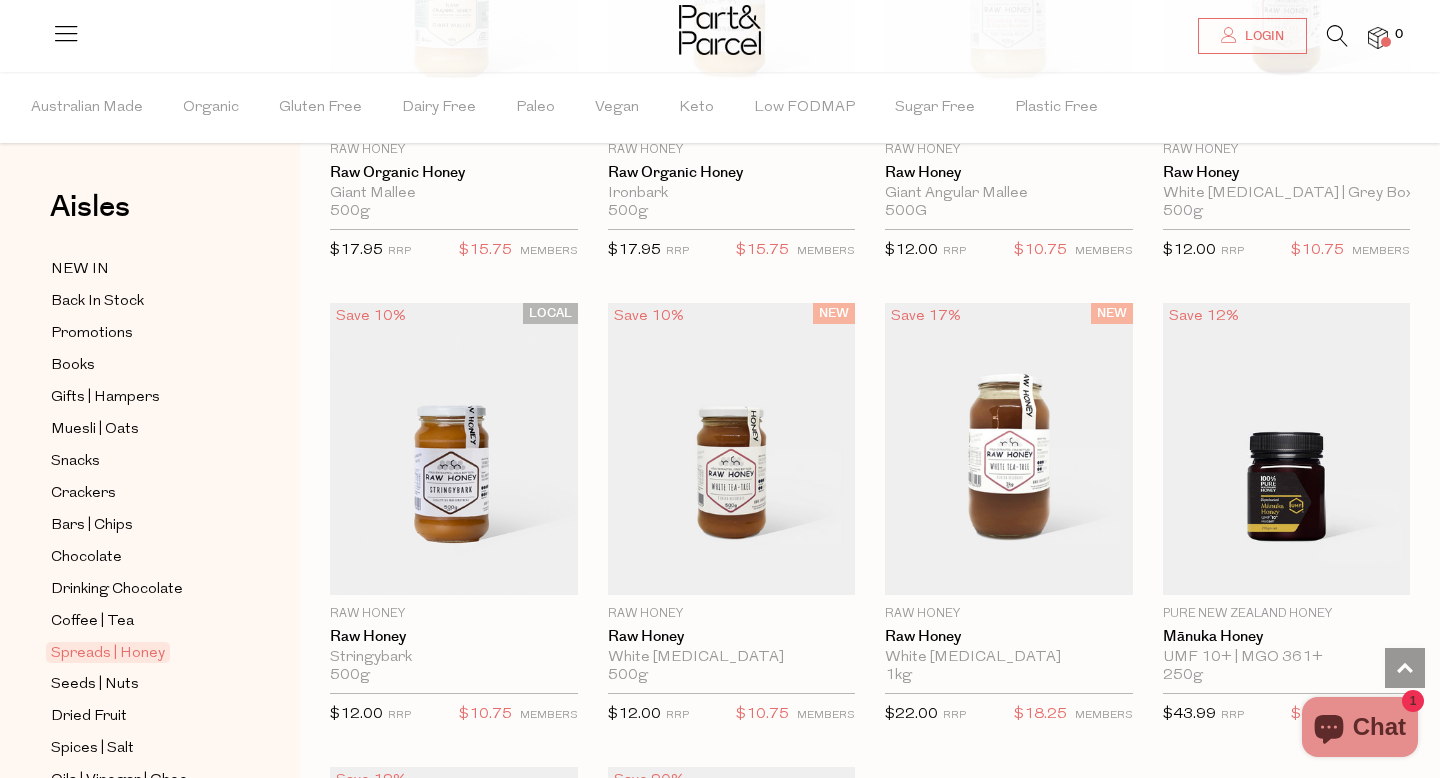 scroll, scrollTop: 5095, scrollLeft: 0, axis: vertical 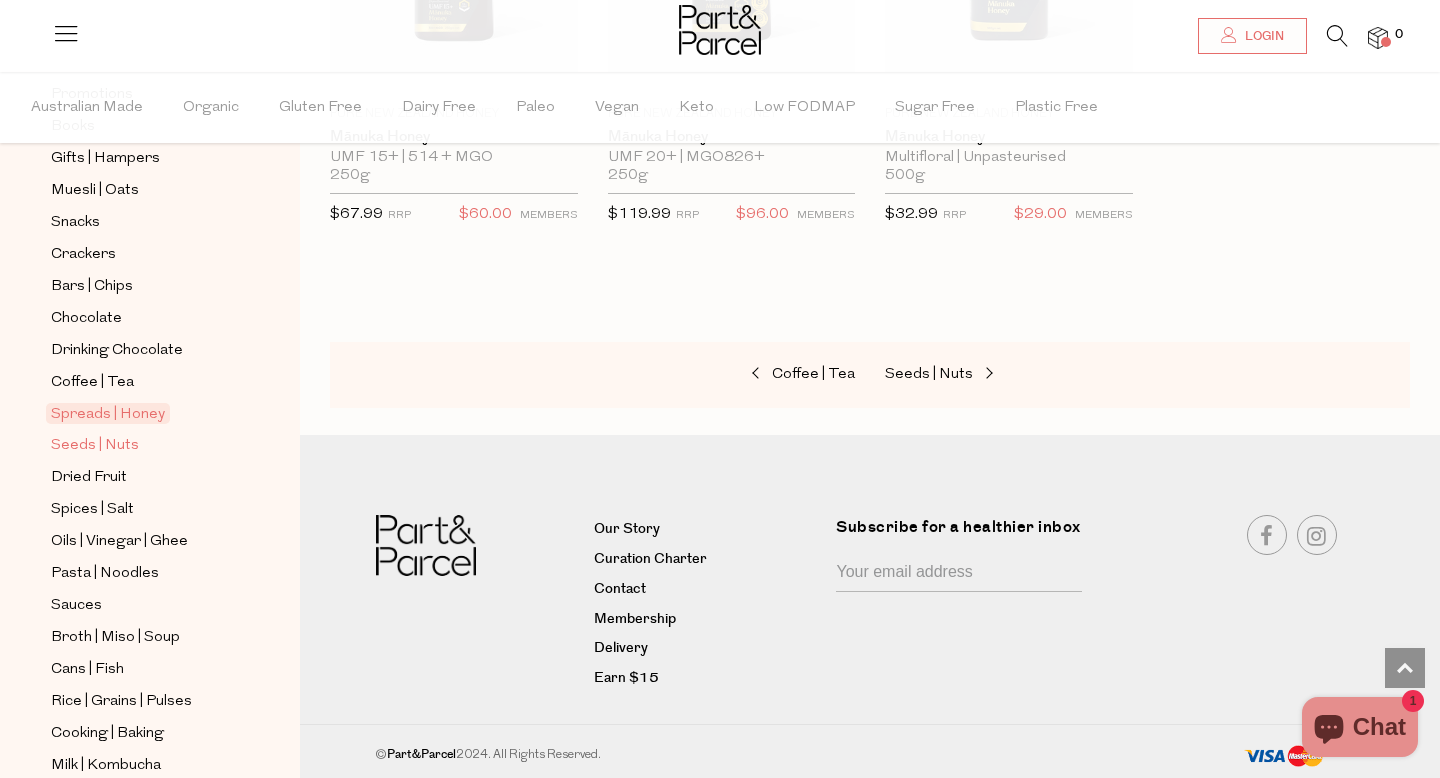 click on "Seeds | Nuts" at bounding box center (95, 446) 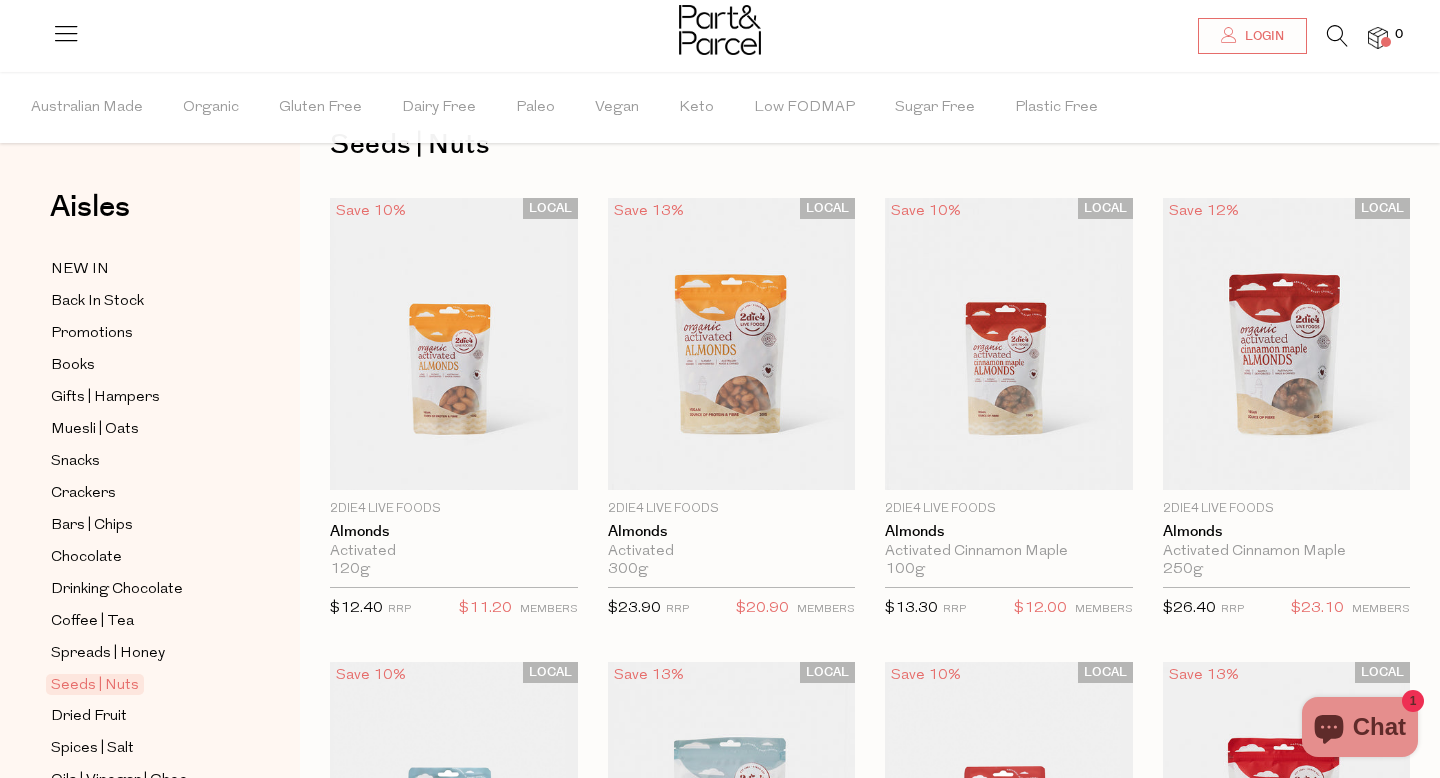 scroll, scrollTop: 0, scrollLeft: 0, axis: both 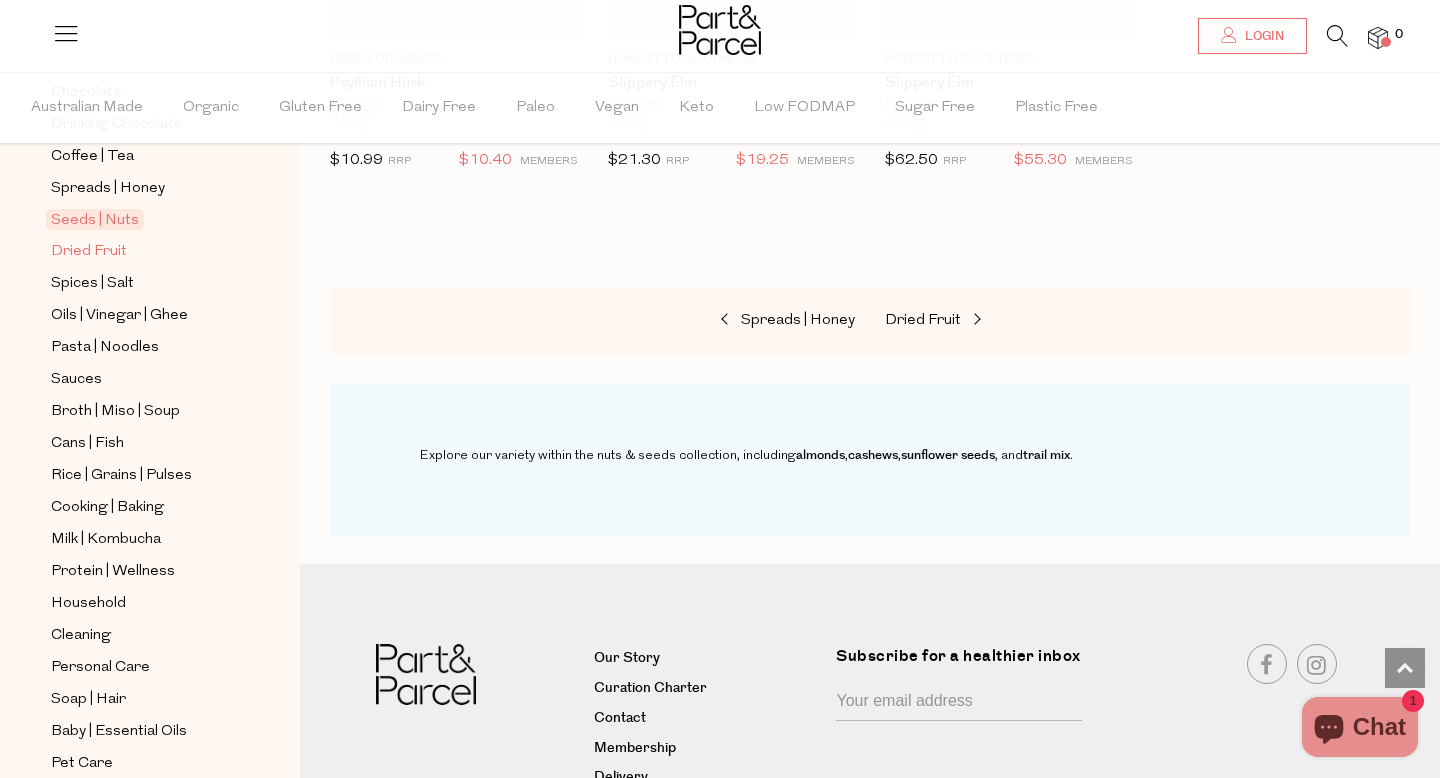 click on "Dried Fruit" at bounding box center [89, 252] 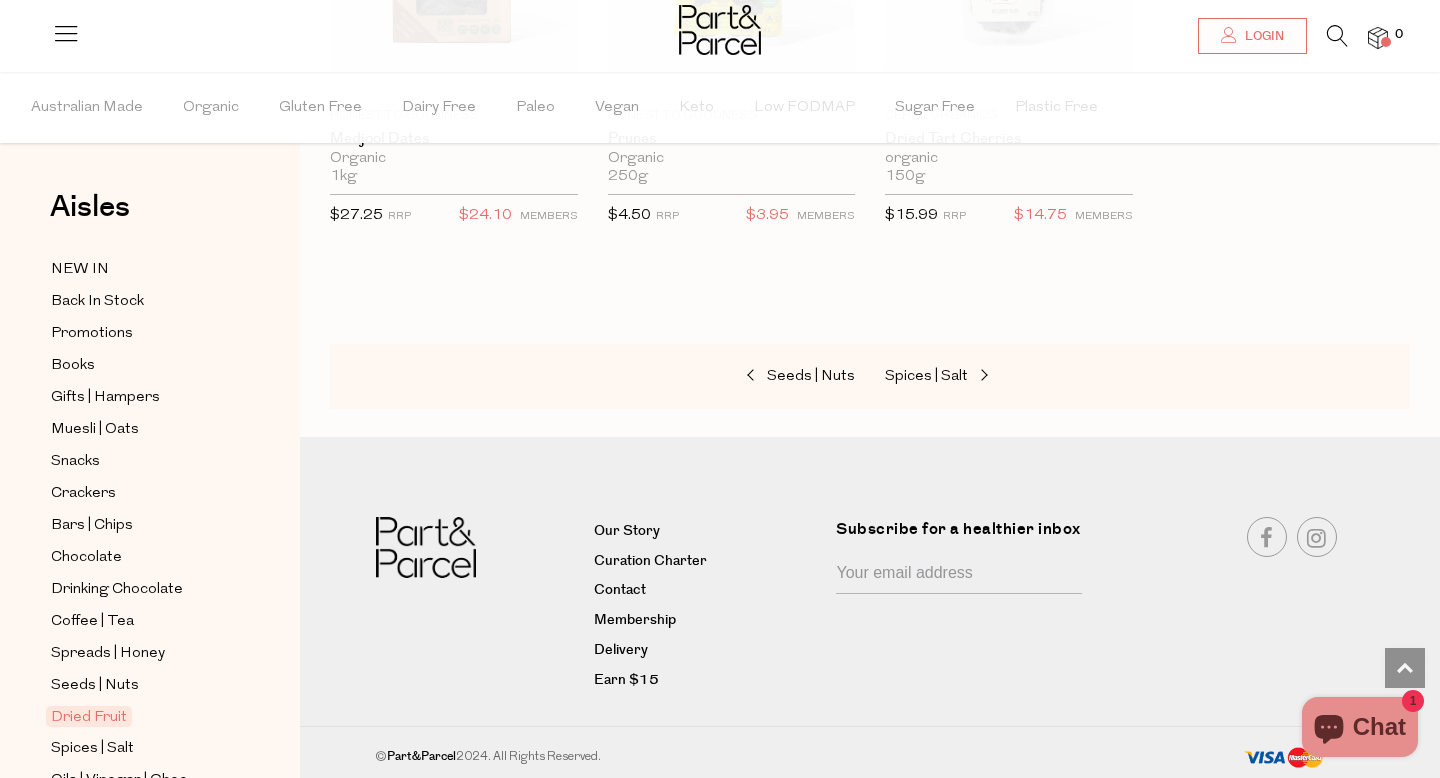 scroll, scrollTop: 1385, scrollLeft: 0, axis: vertical 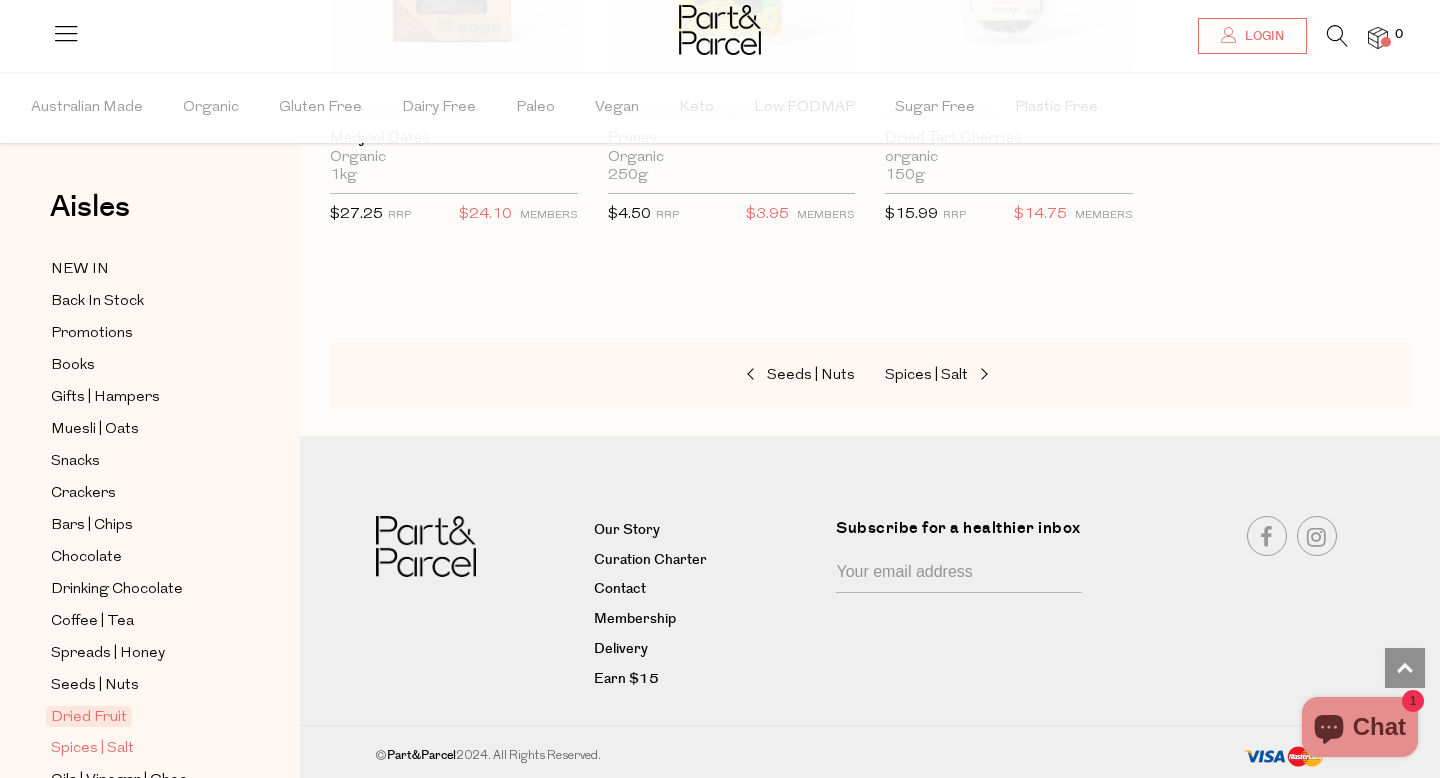 click on "Spices | Salt" at bounding box center (92, 749) 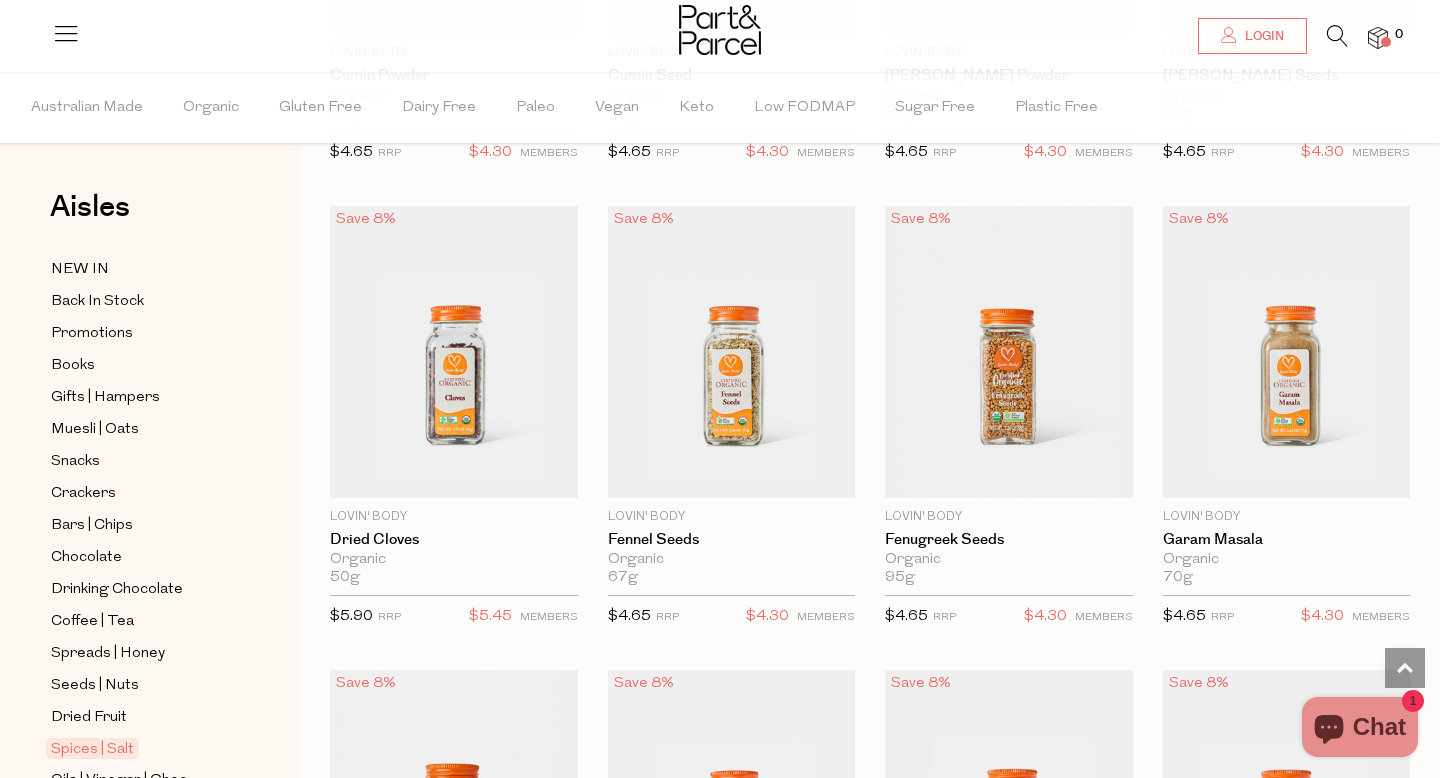 scroll, scrollTop: 4724, scrollLeft: 0, axis: vertical 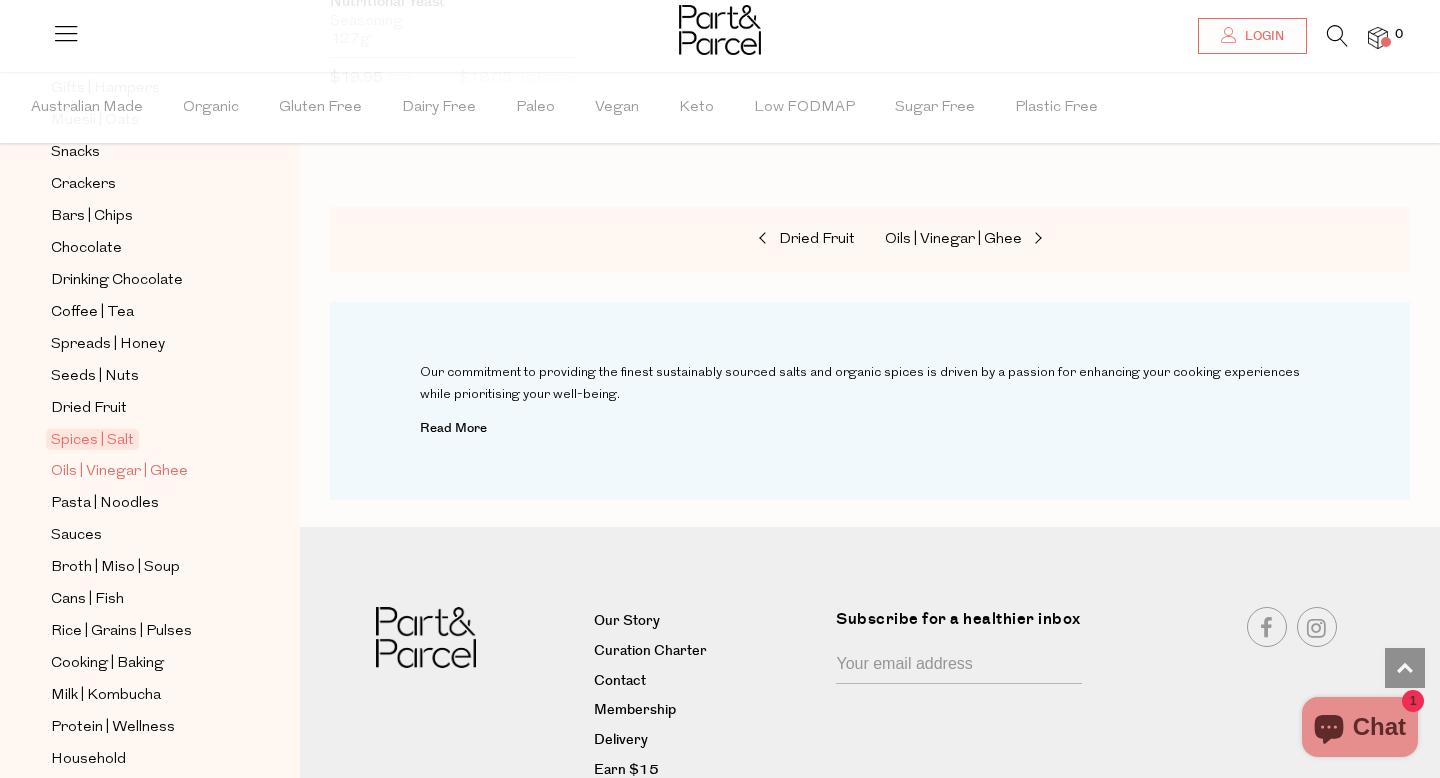 click on "Oils | Vinegar | Ghee" at bounding box center [119, 472] 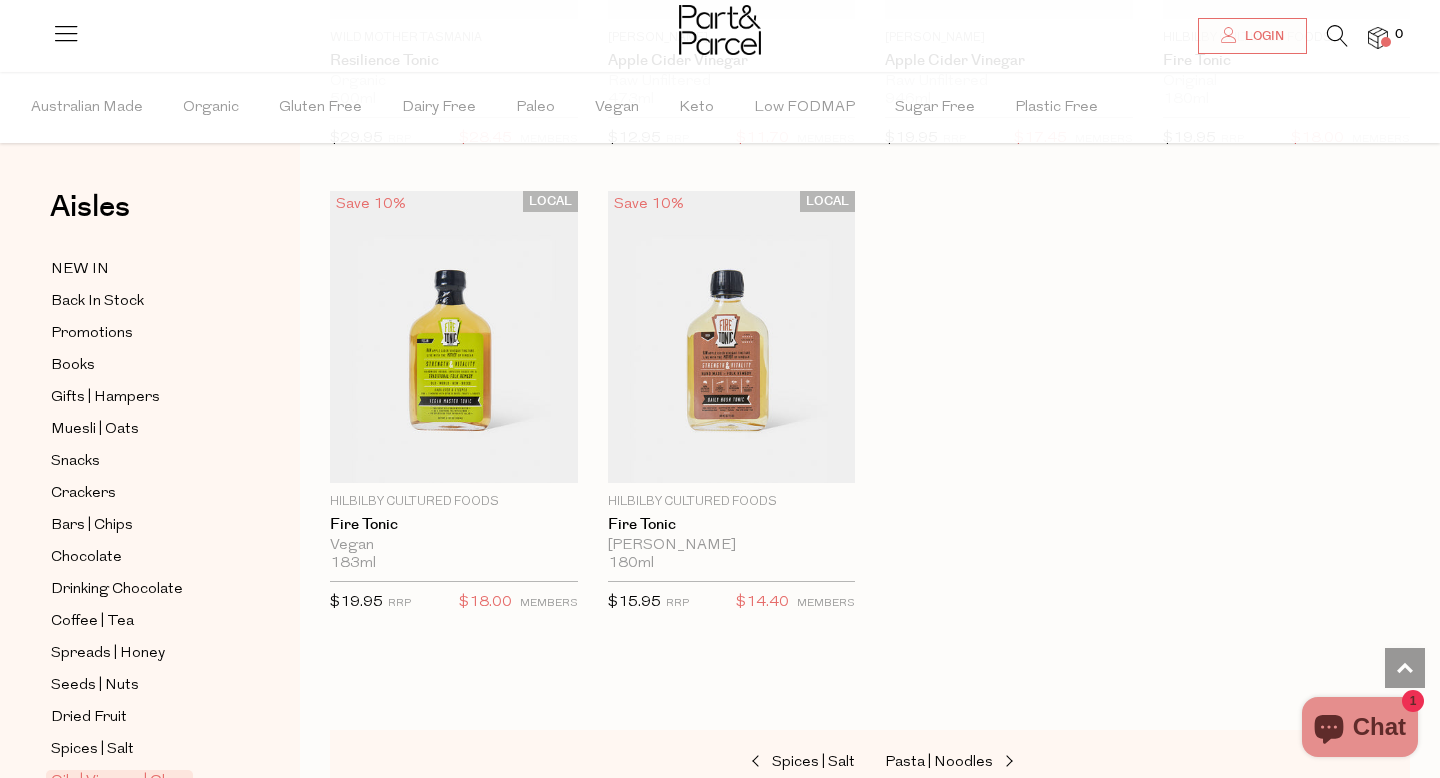 scroll, scrollTop: 5176, scrollLeft: 0, axis: vertical 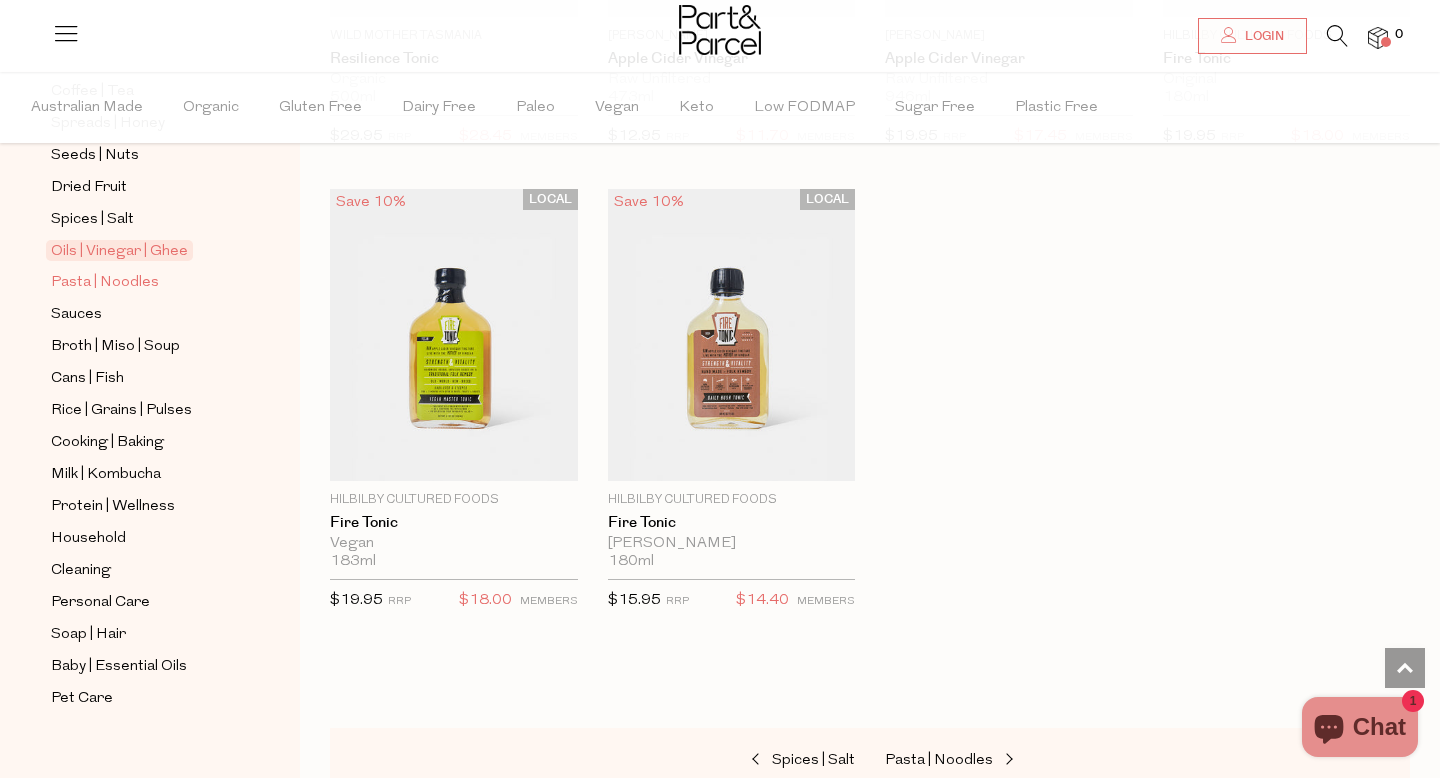 click on "Pasta | Noodles" at bounding box center [105, 283] 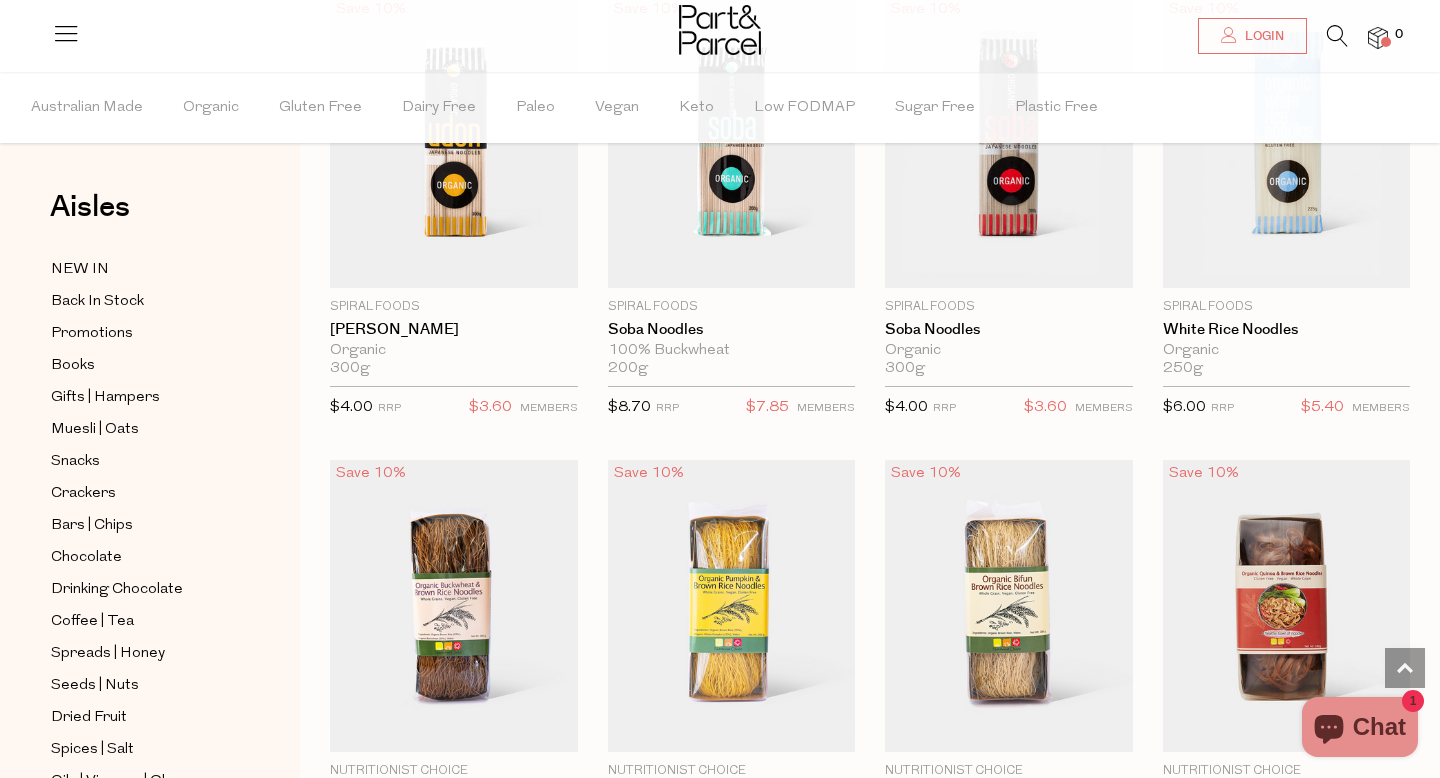 scroll, scrollTop: 4076, scrollLeft: 0, axis: vertical 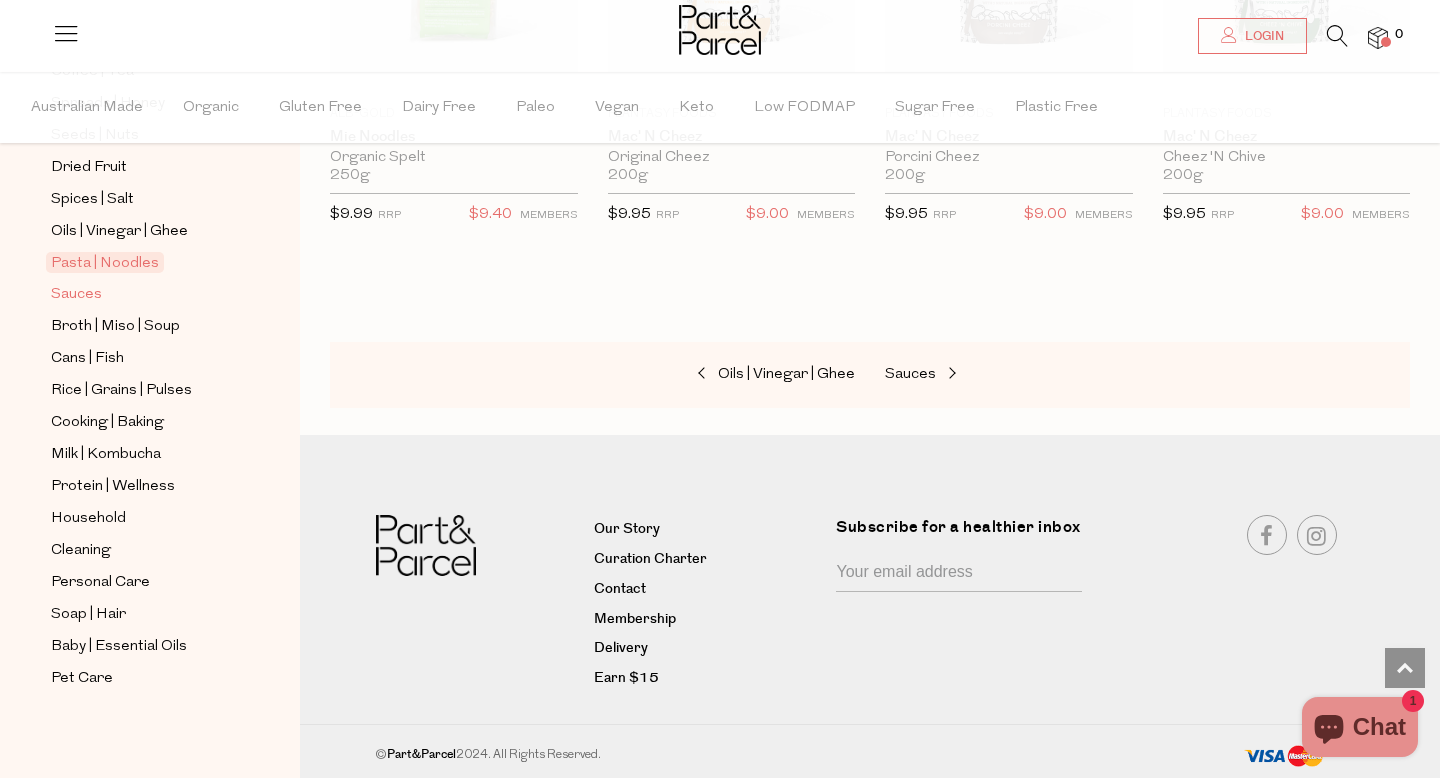 click on "Sauces" at bounding box center (76, 295) 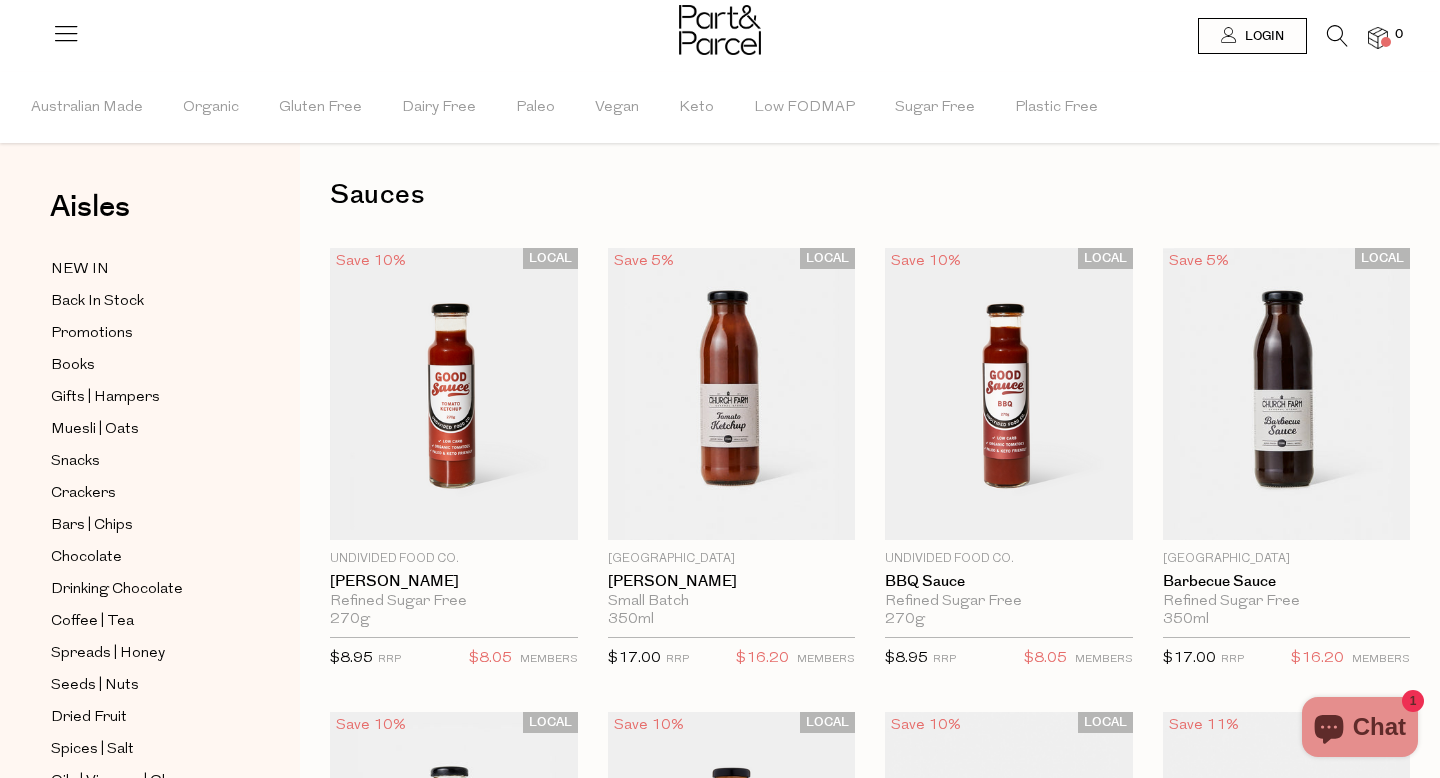 scroll, scrollTop: 0, scrollLeft: 0, axis: both 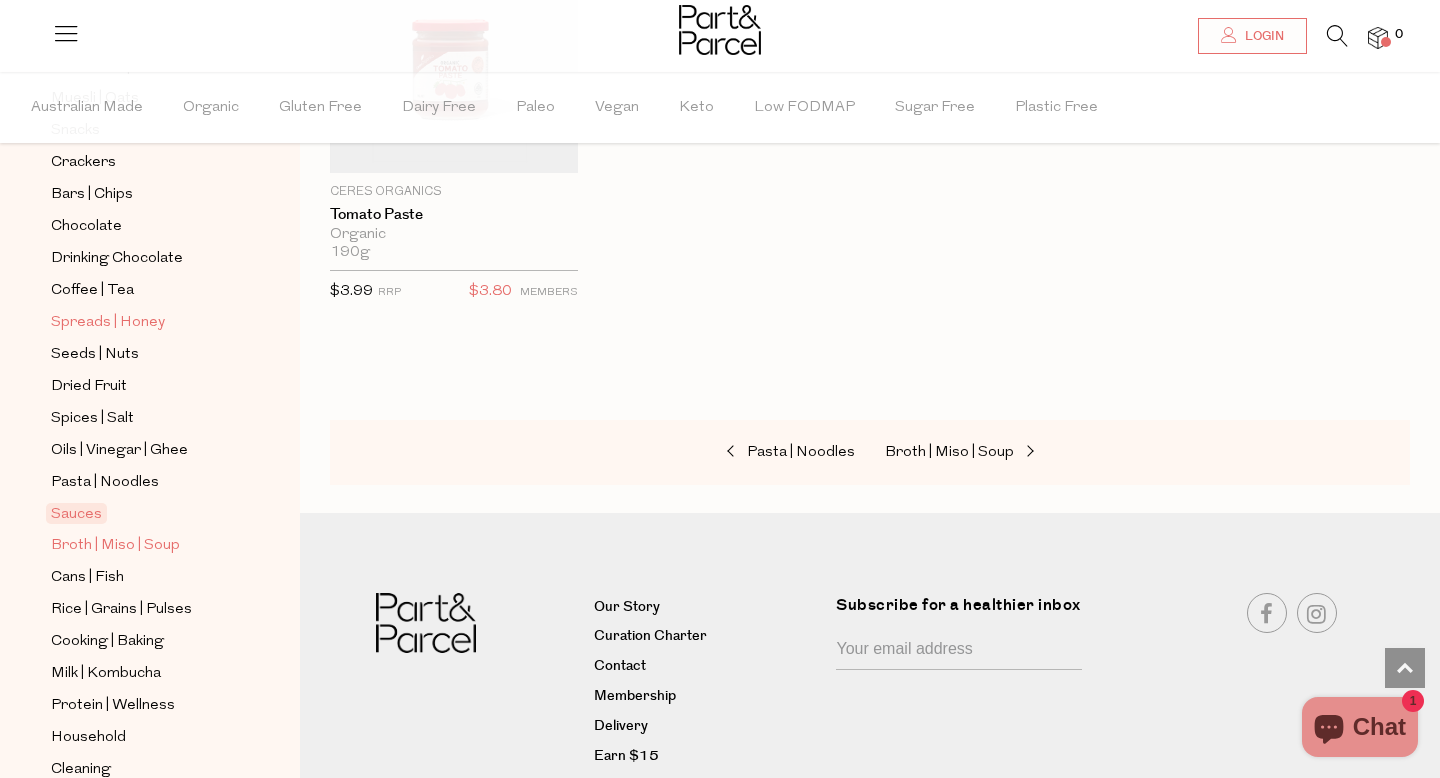 click on "Broth | Miso | Soup" at bounding box center [115, 546] 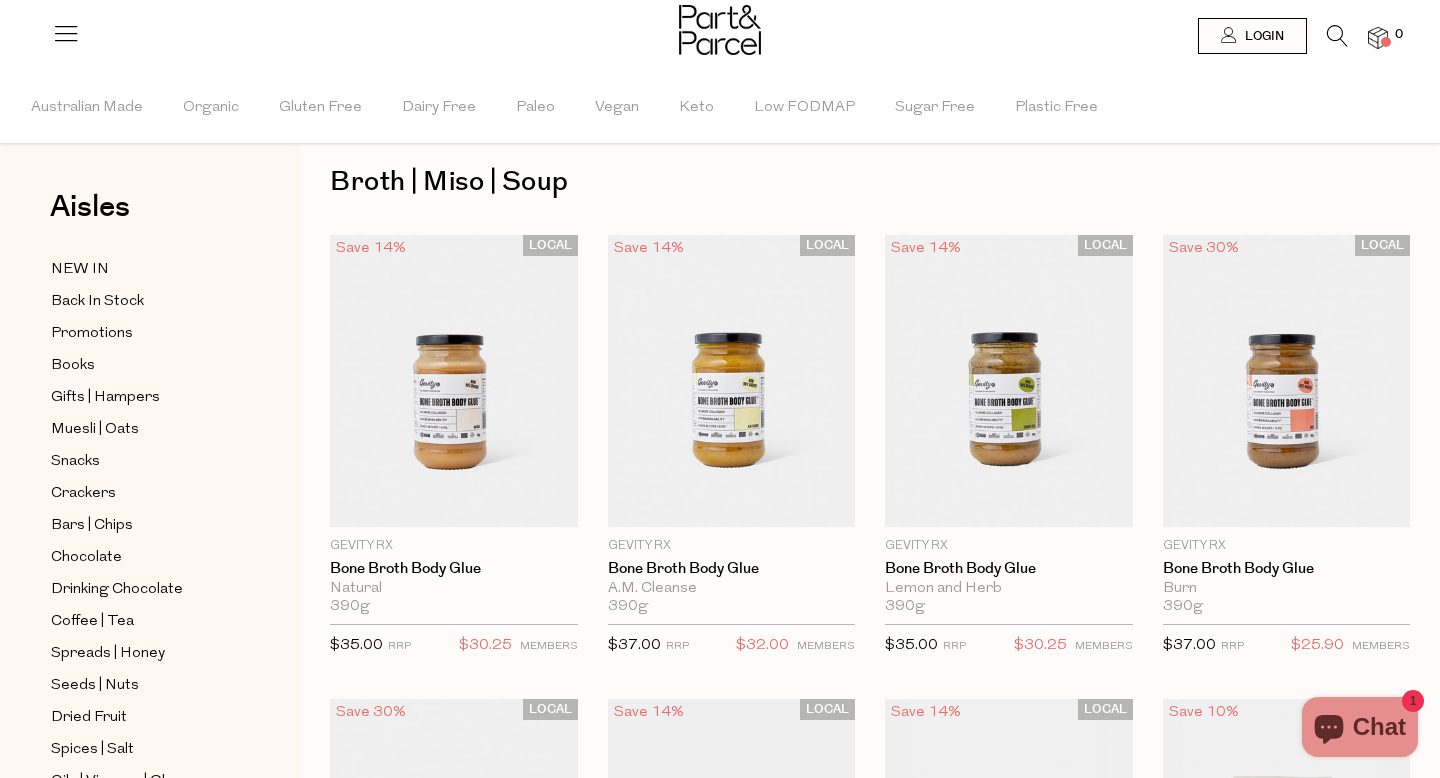 scroll, scrollTop: 0, scrollLeft: 0, axis: both 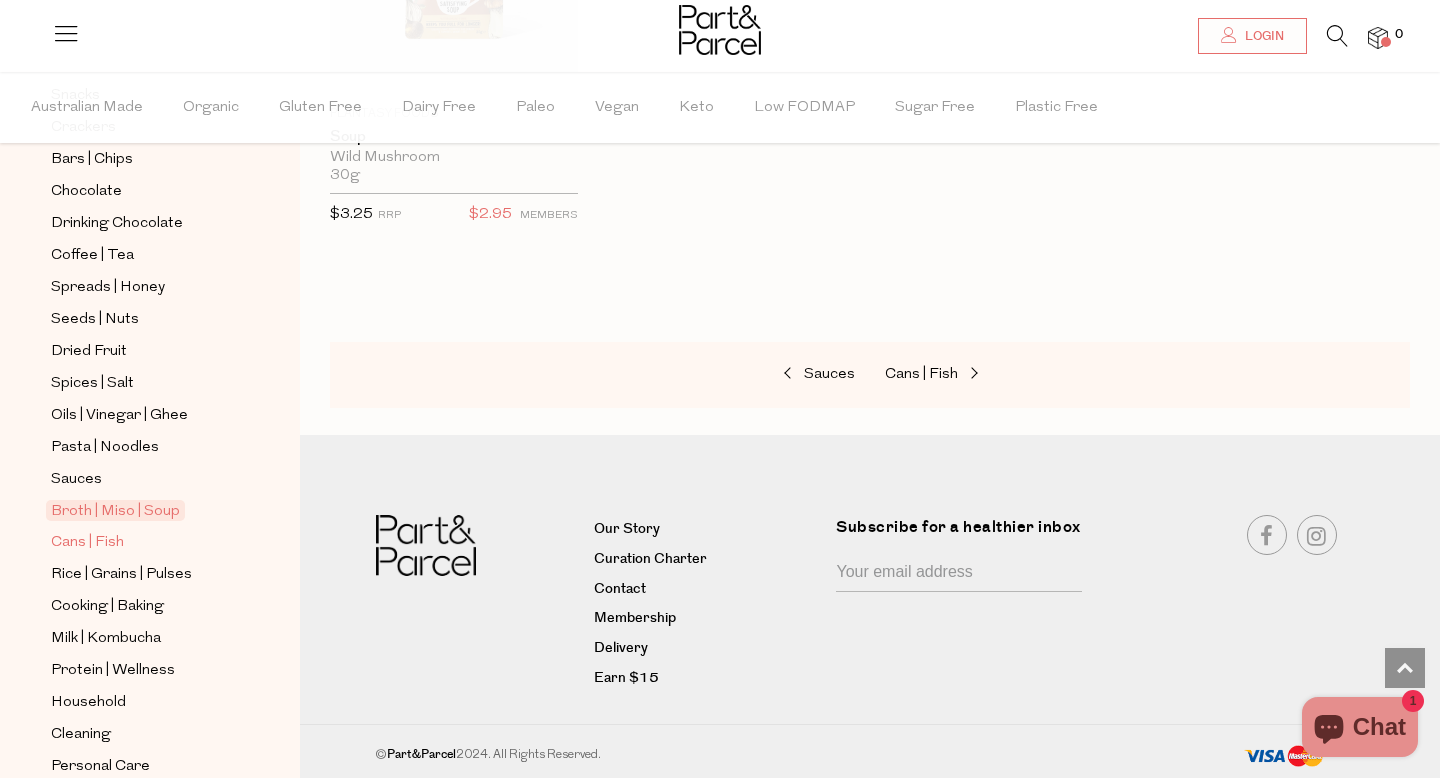 click on "Cans | Fish" at bounding box center (87, 543) 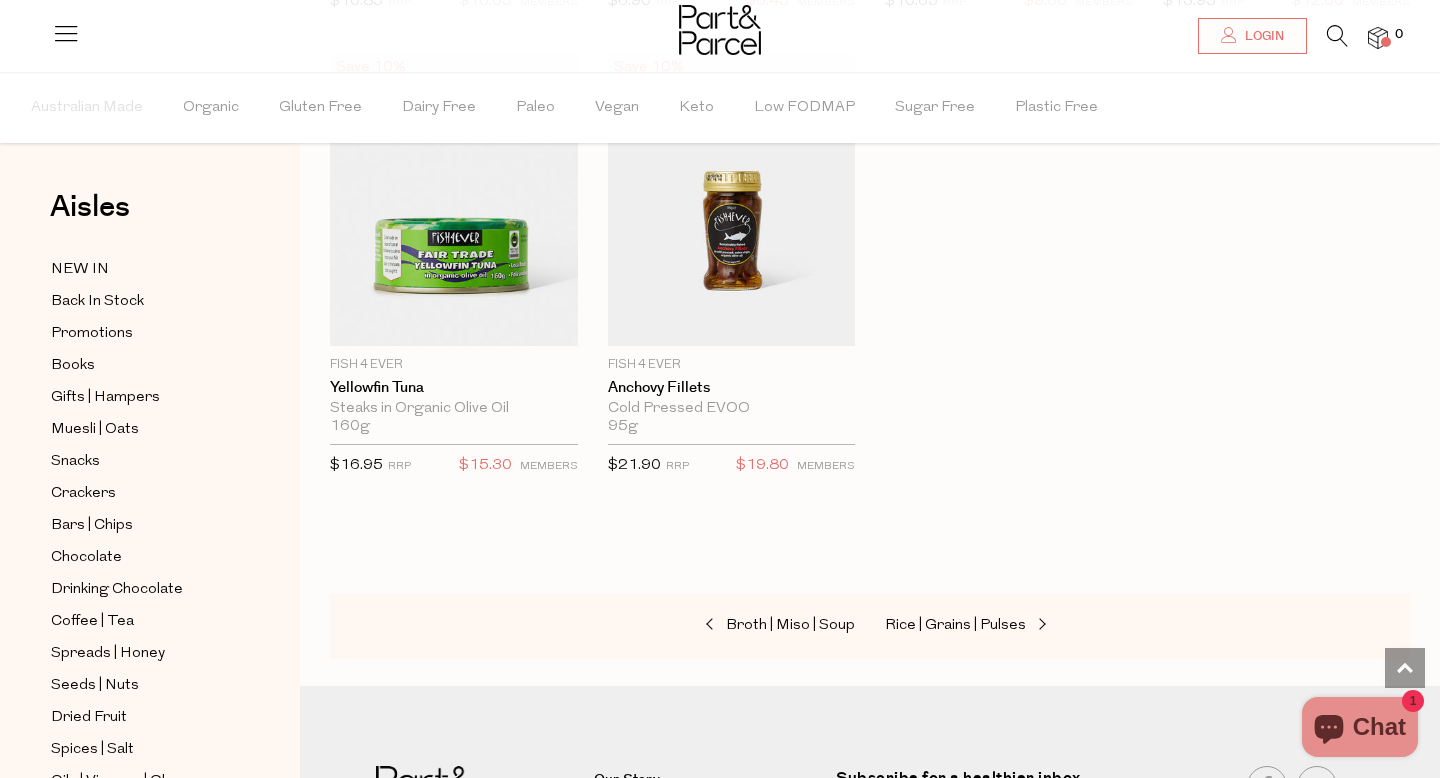scroll, scrollTop: 2997, scrollLeft: 0, axis: vertical 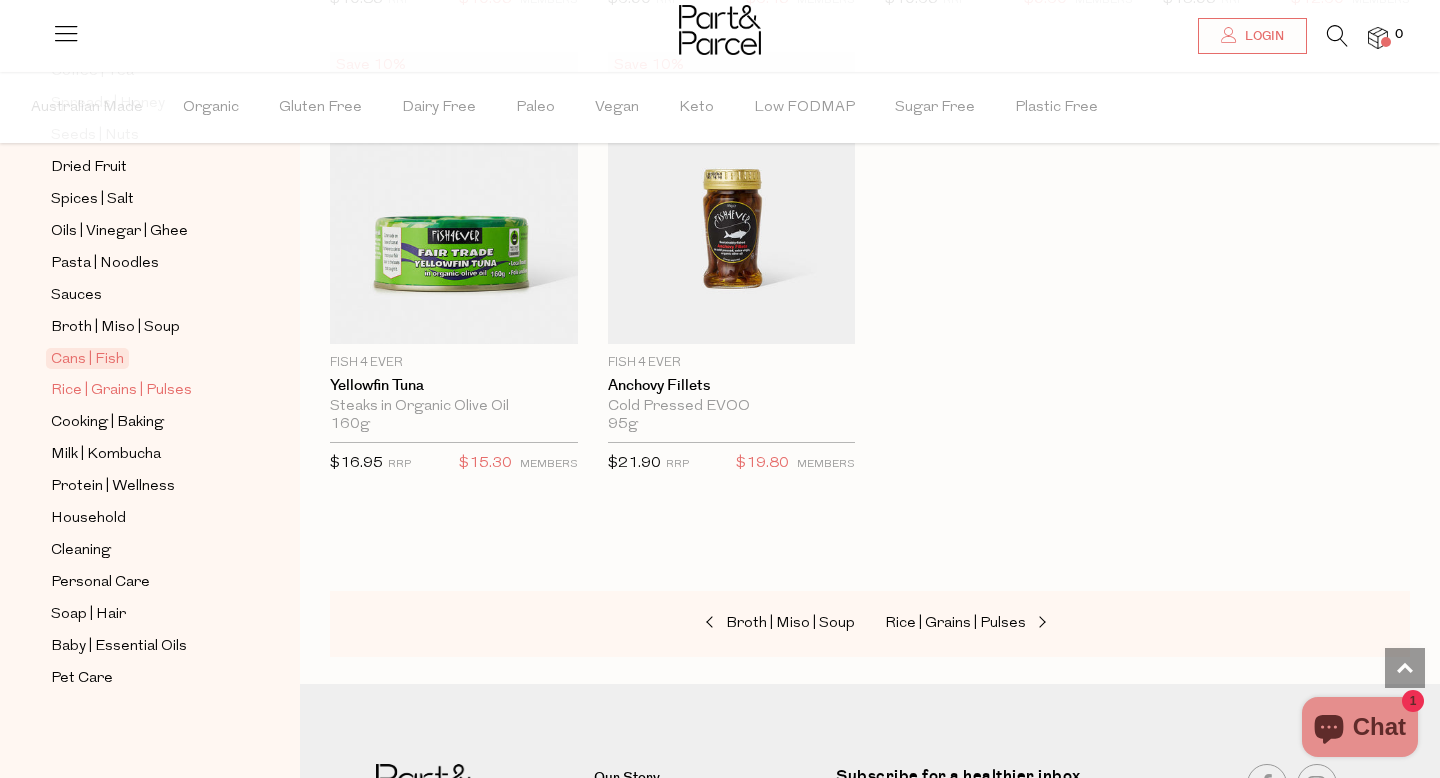 click on "Rice | Grains | Pulses" at bounding box center (121, 391) 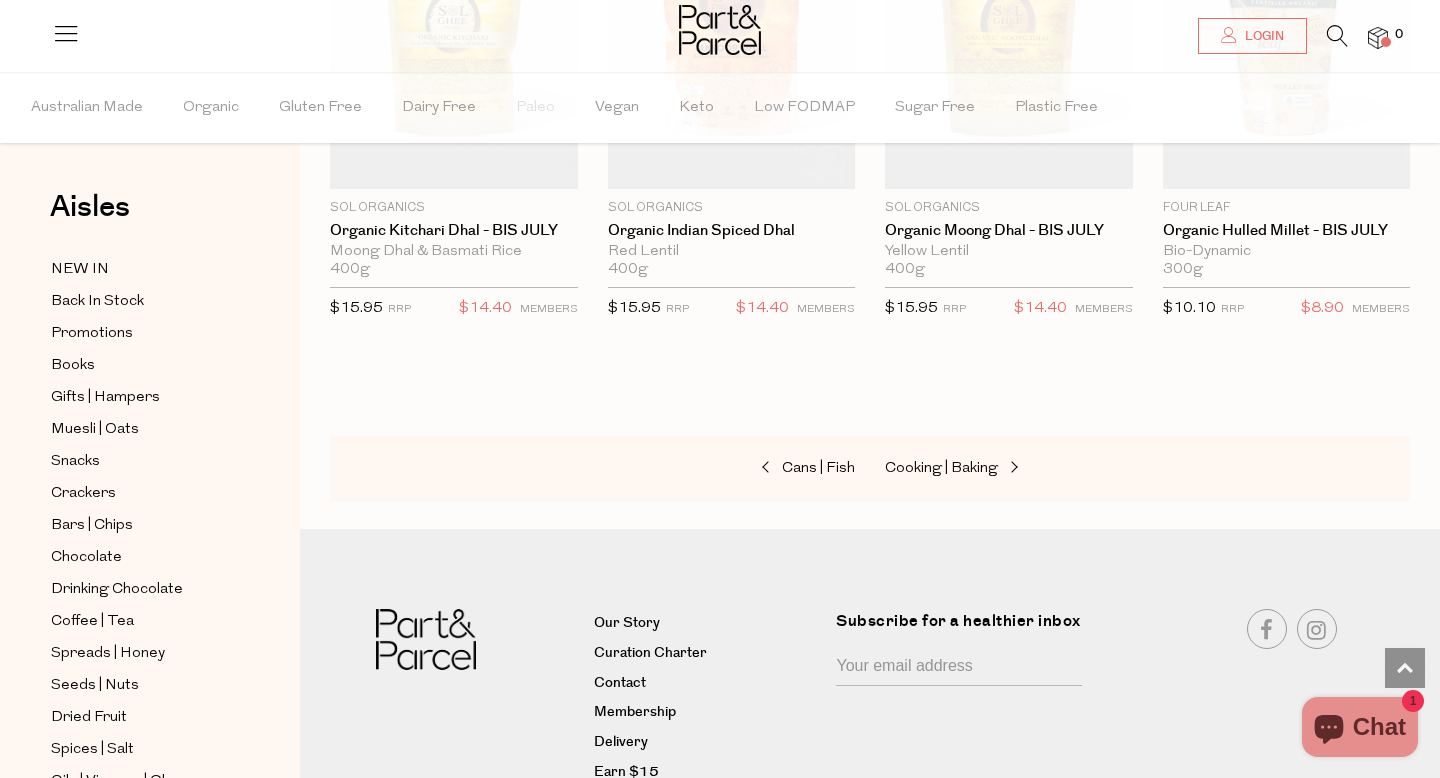 scroll, scrollTop: 4541, scrollLeft: 0, axis: vertical 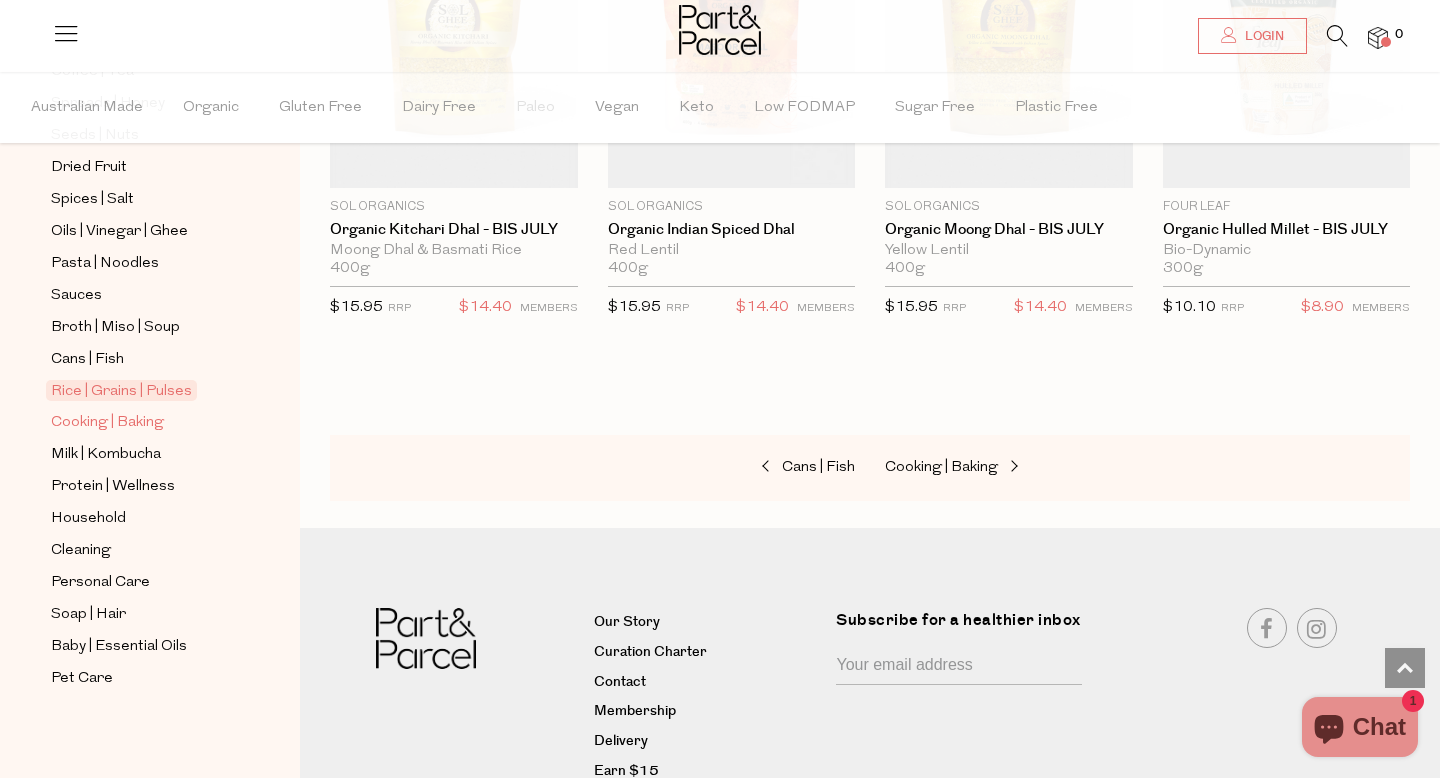 click on "Cooking | Baking" at bounding box center [107, 423] 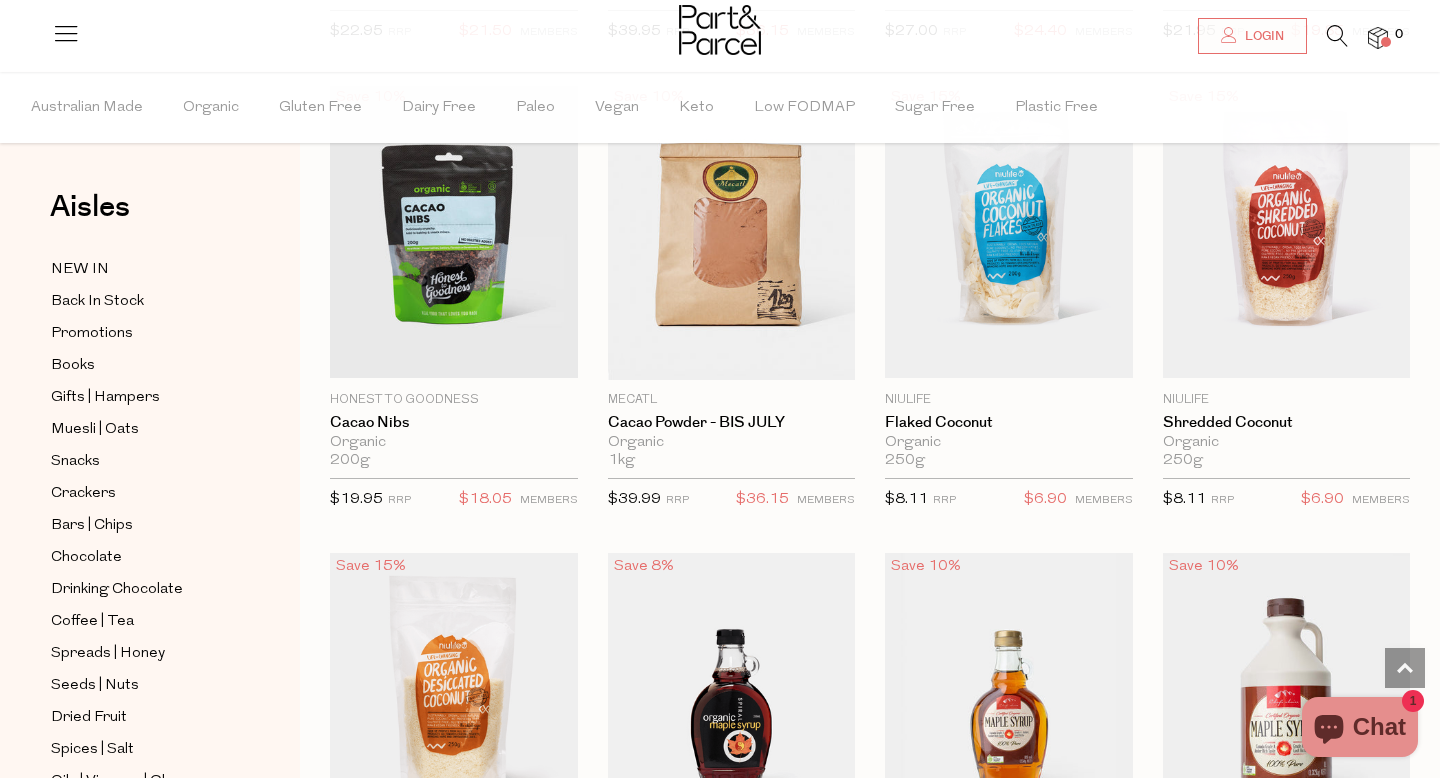 scroll, scrollTop: 3285, scrollLeft: 0, axis: vertical 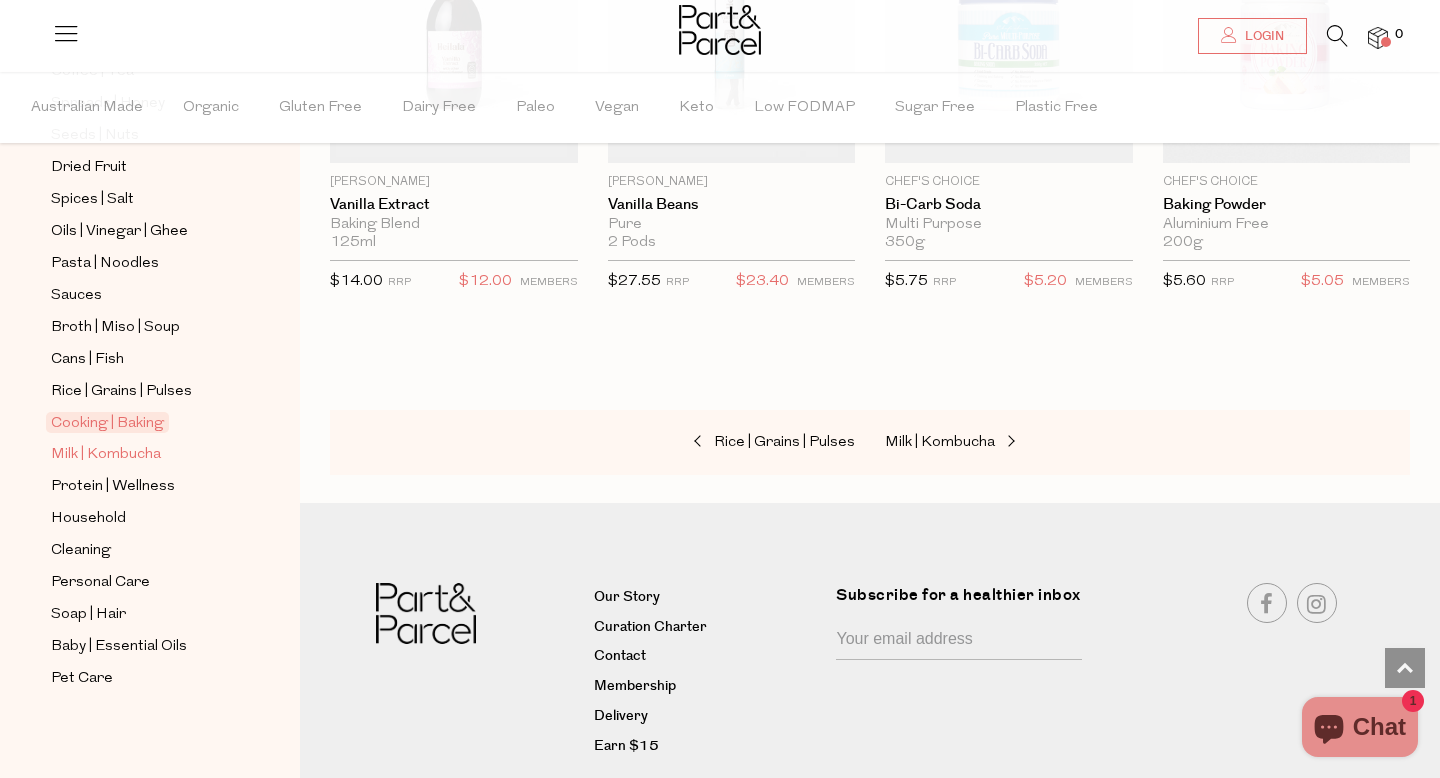 click on "Milk | Kombucha" at bounding box center [106, 455] 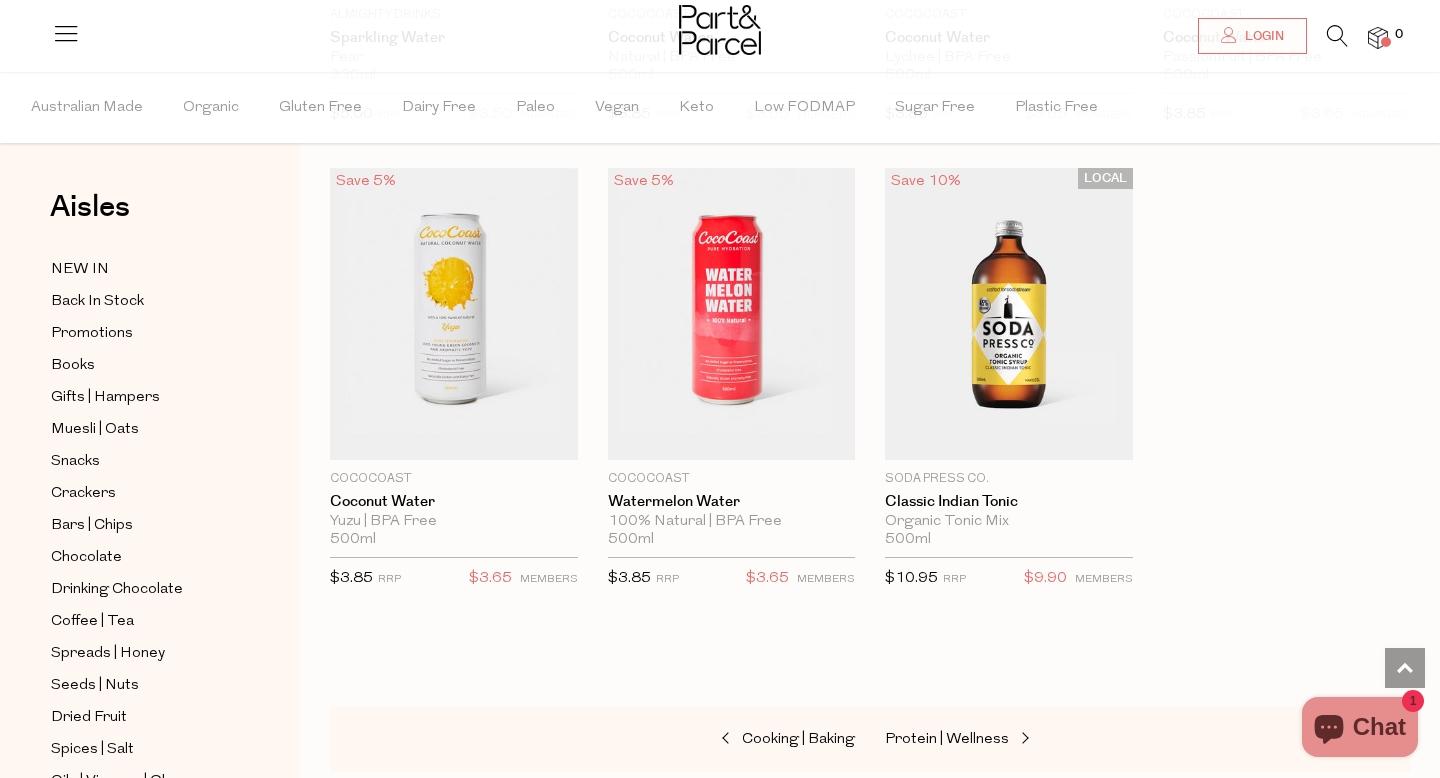 scroll, scrollTop: 3945, scrollLeft: 0, axis: vertical 